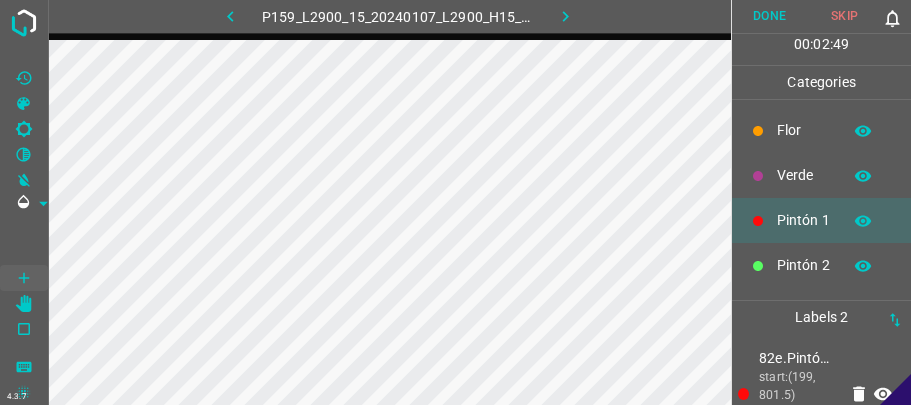 scroll, scrollTop: 0, scrollLeft: 0, axis: both 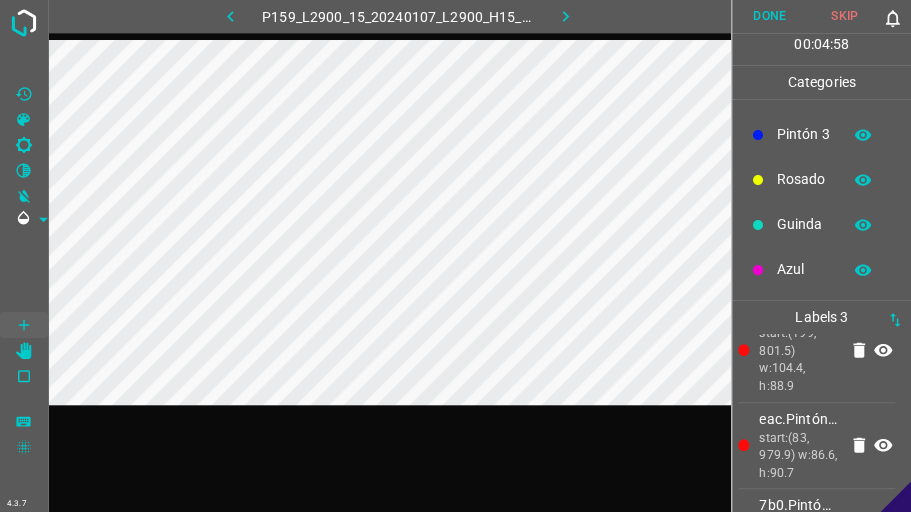 click on "Azul" at bounding box center [804, 269] 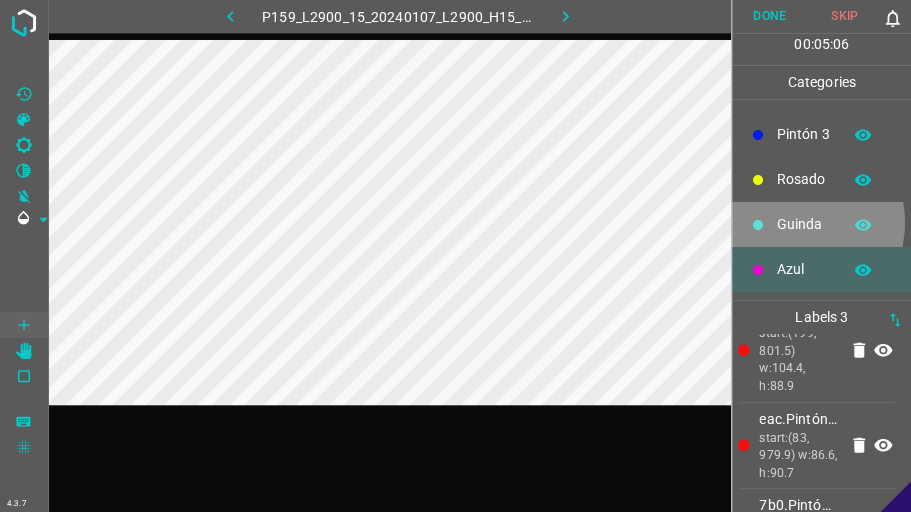 click on "Guinda" at bounding box center (804, 224) 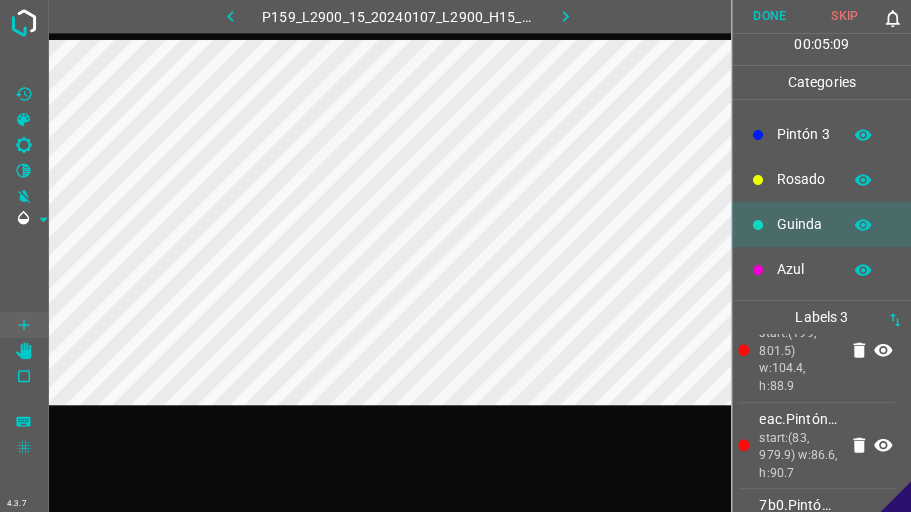 click at bounding box center [863, 270] 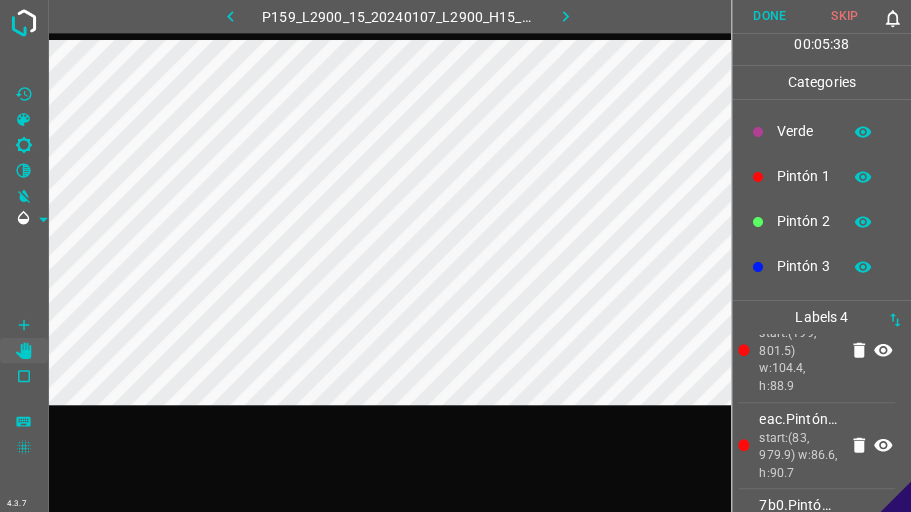 scroll, scrollTop: 0, scrollLeft: 0, axis: both 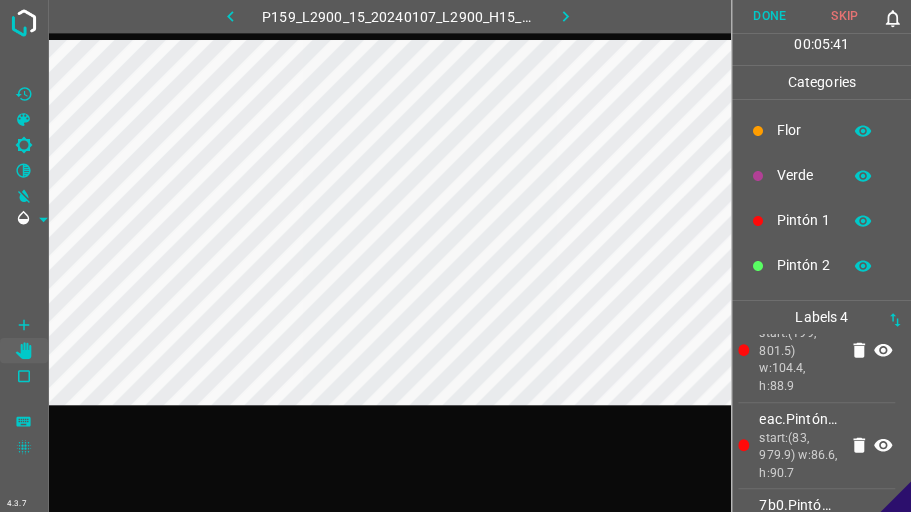 click on "Verde" at bounding box center [821, 175] 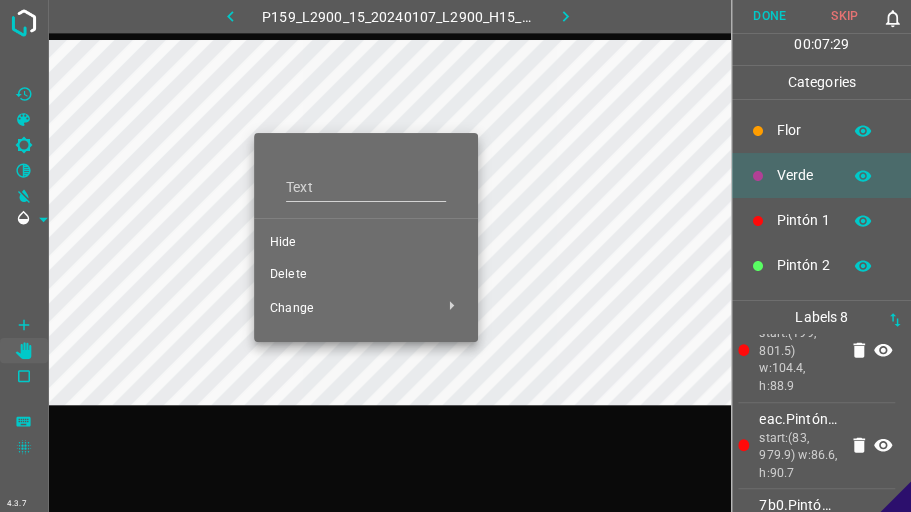 click on "Hide" at bounding box center (366, 243) 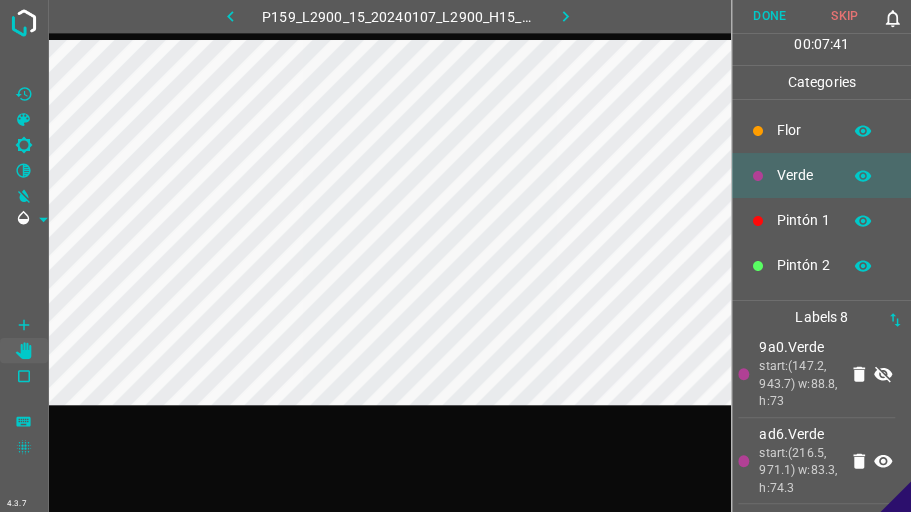 scroll, scrollTop: 649, scrollLeft: 0, axis: vertical 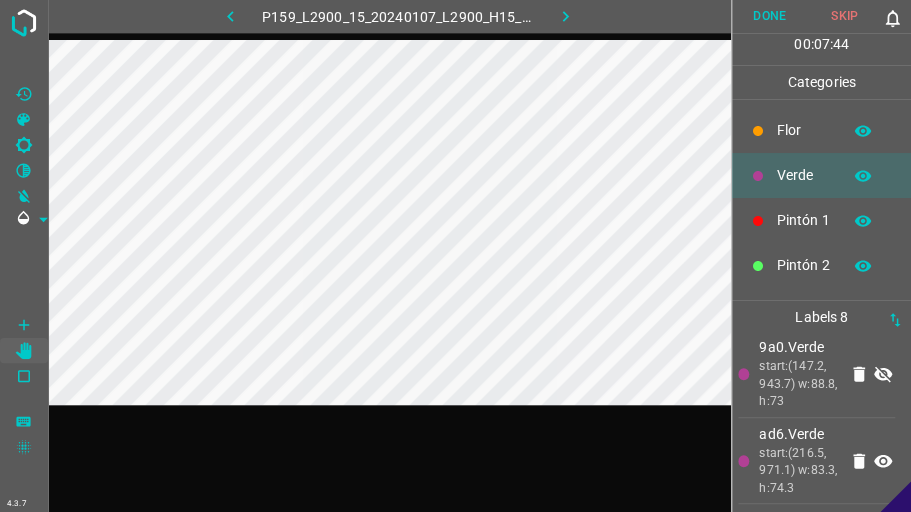 click 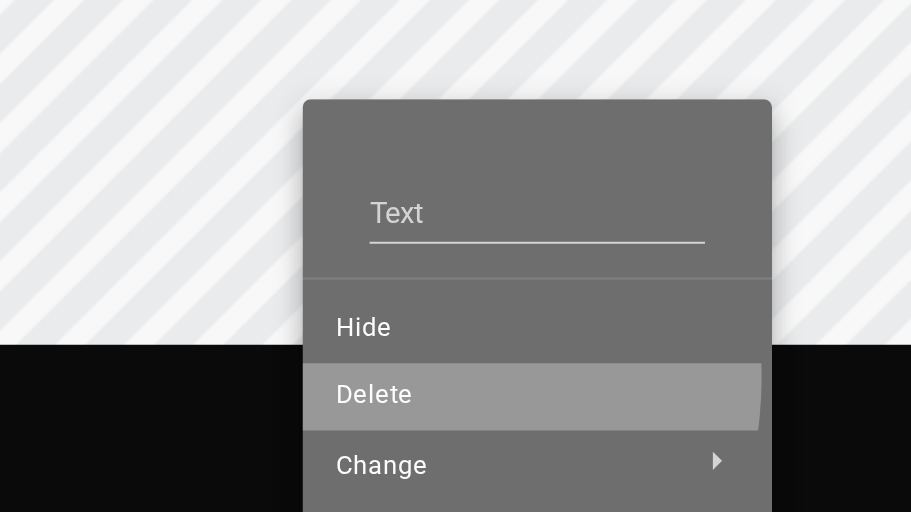 click on "Delete" at bounding box center (427, 430) 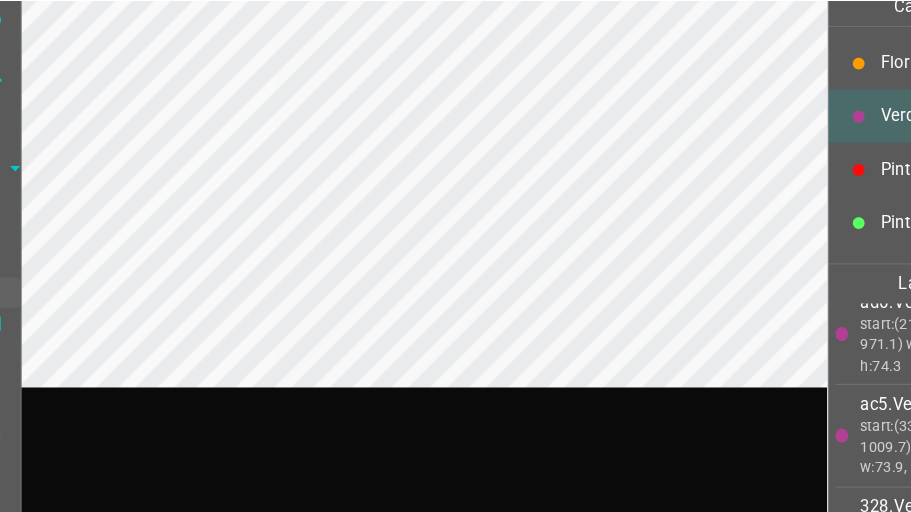 scroll, scrollTop: 0, scrollLeft: 0, axis: both 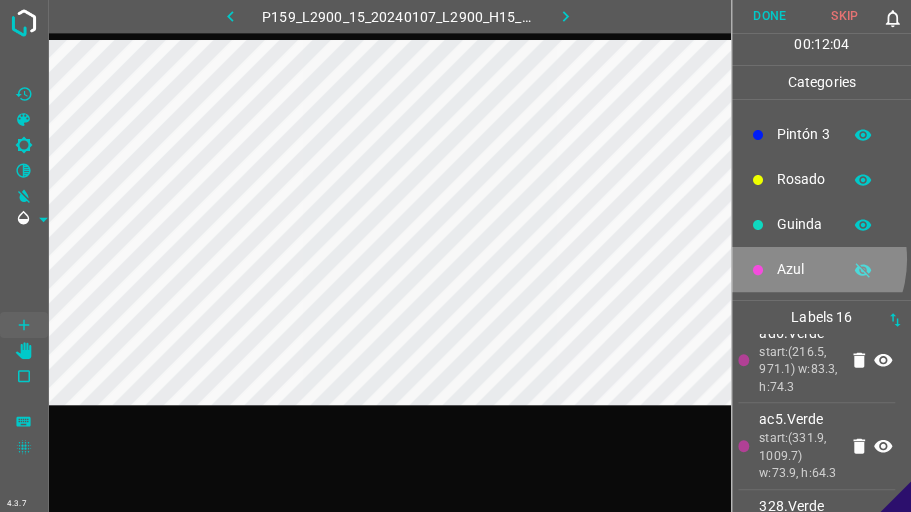 click on "Azul" at bounding box center [804, 269] 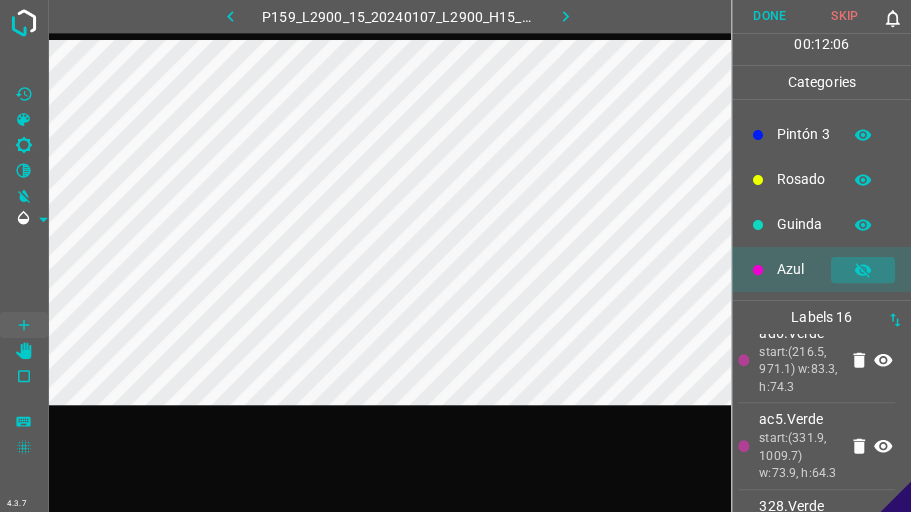 click 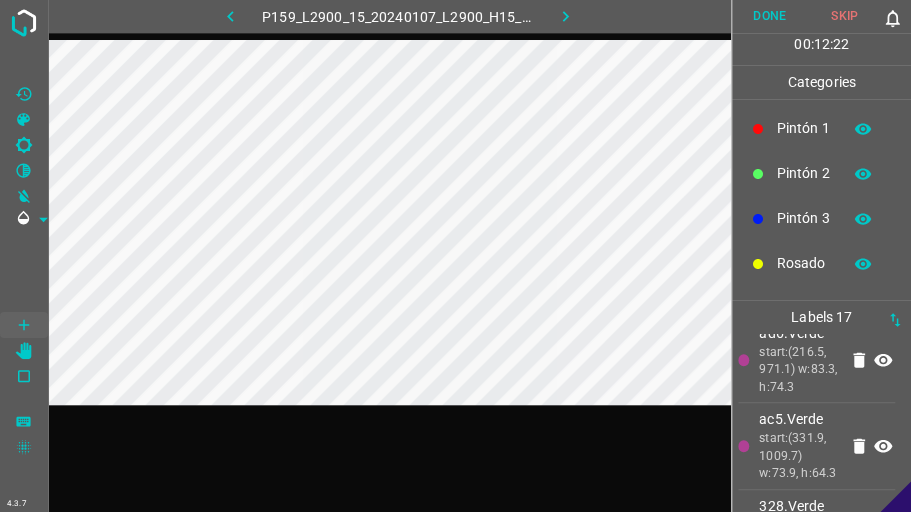 scroll, scrollTop: 91, scrollLeft: 0, axis: vertical 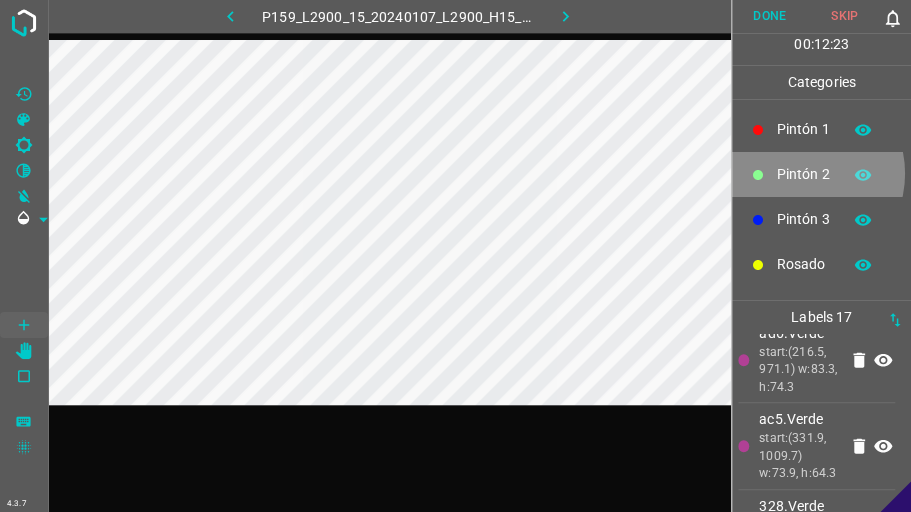 click on "Pintón 2" at bounding box center (804, 174) 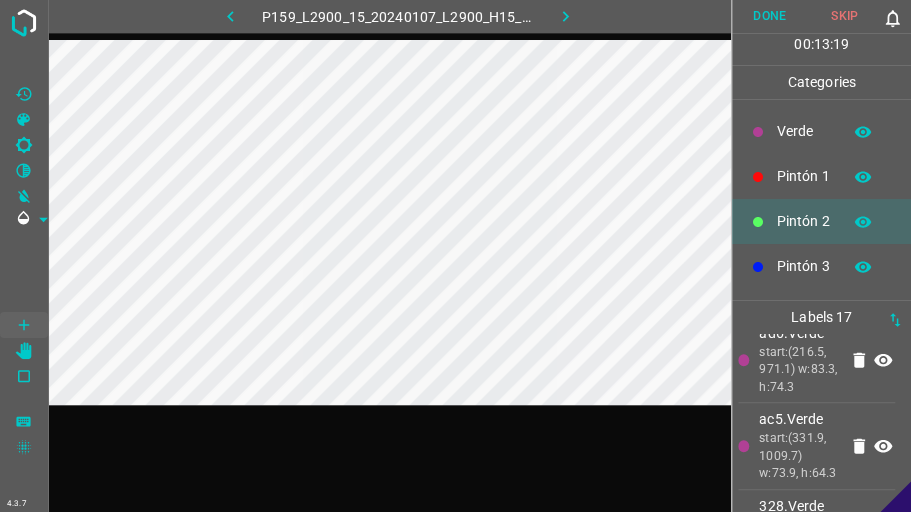 scroll, scrollTop: 0, scrollLeft: 0, axis: both 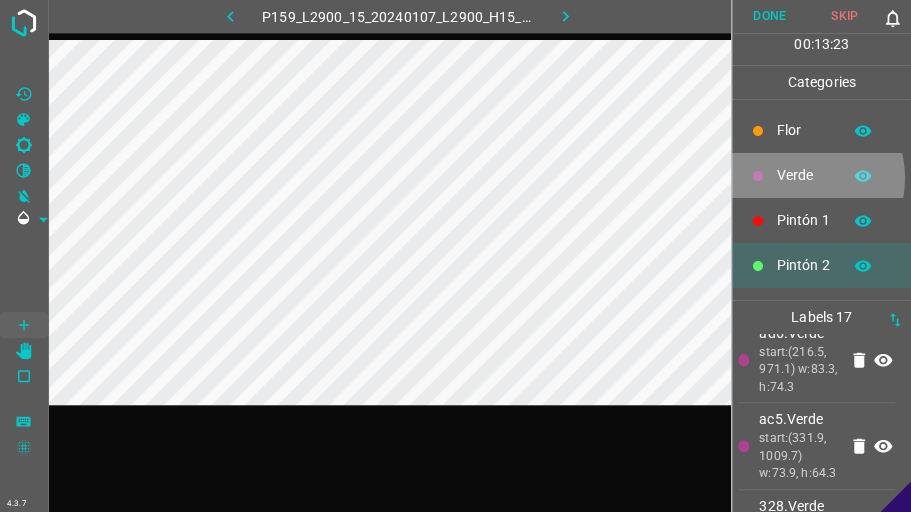 click on "Verde" at bounding box center [804, 175] 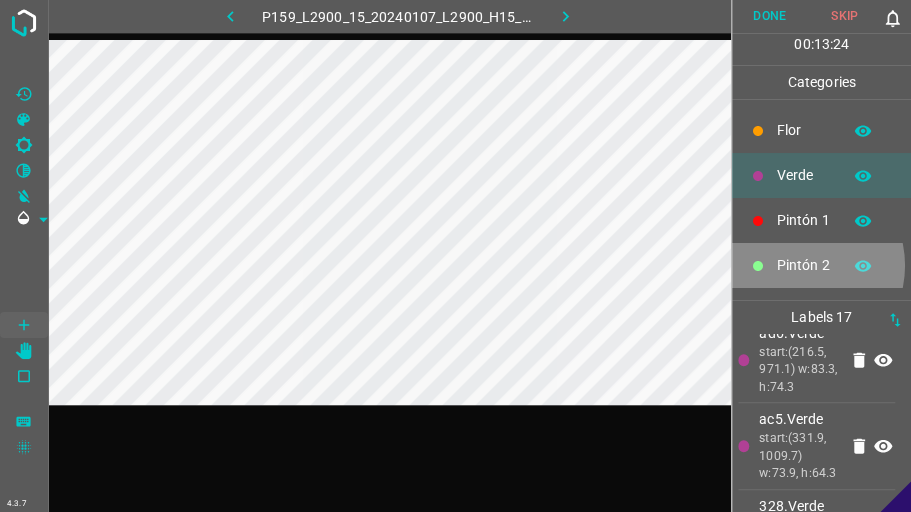 click on "Pintón 2" at bounding box center [804, 265] 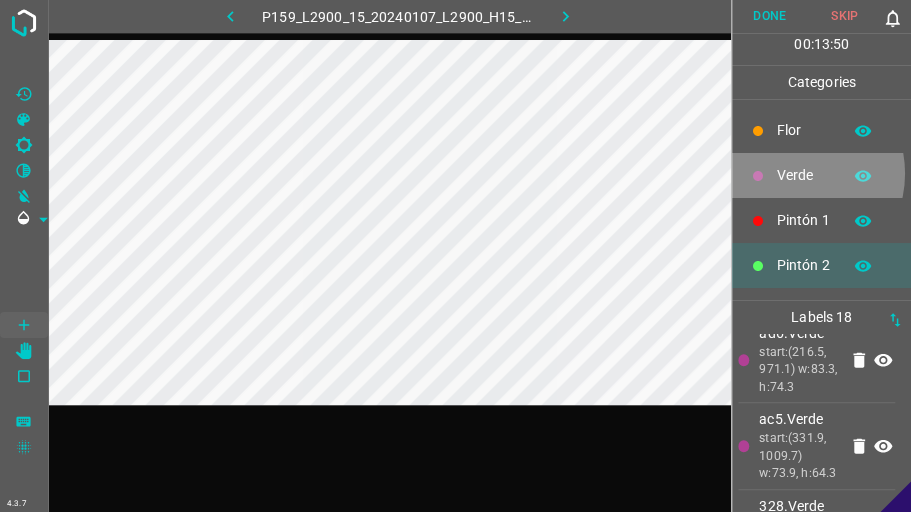 click on "Verde" at bounding box center [804, 175] 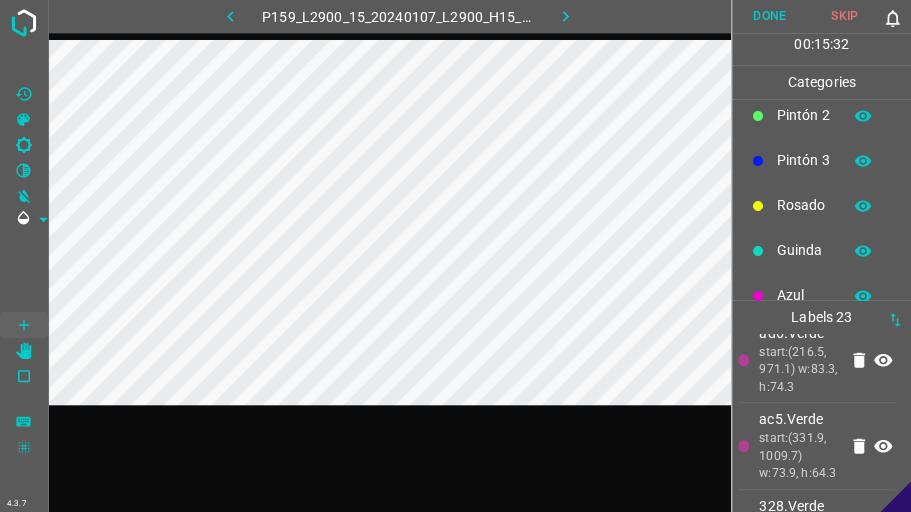 scroll, scrollTop: 176, scrollLeft: 0, axis: vertical 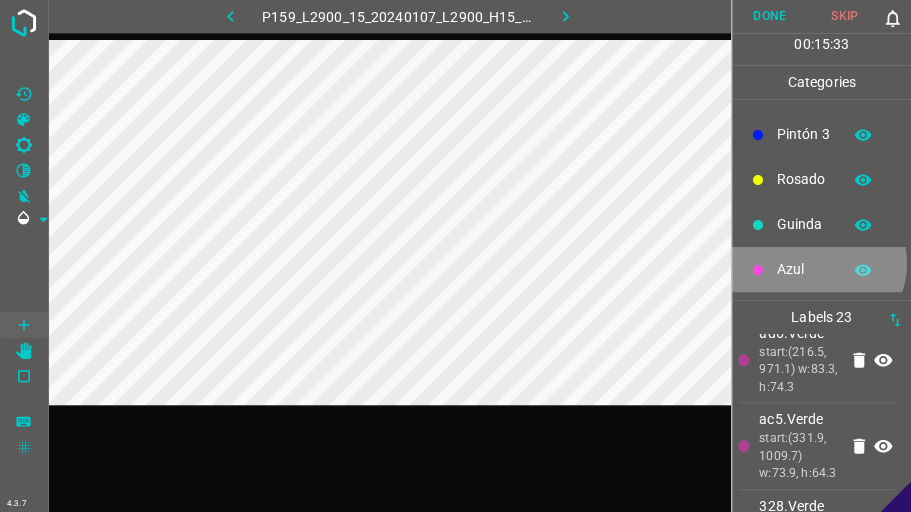 click on "Azul" at bounding box center (804, 269) 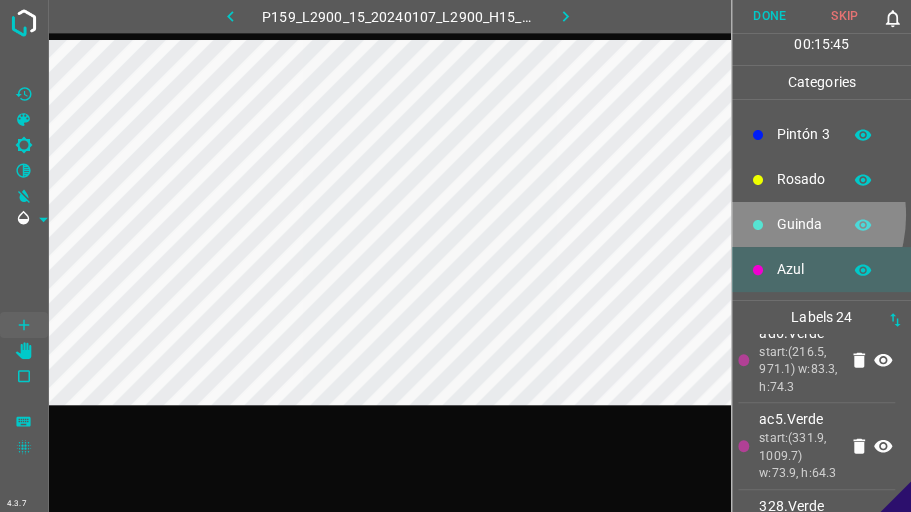 click on "Guinda" at bounding box center [821, 224] 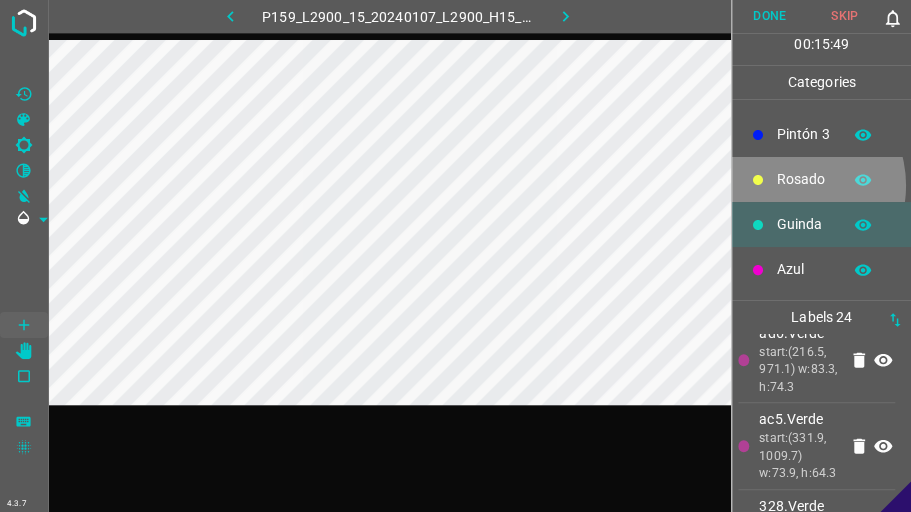 click on "Rosado" at bounding box center [804, 179] 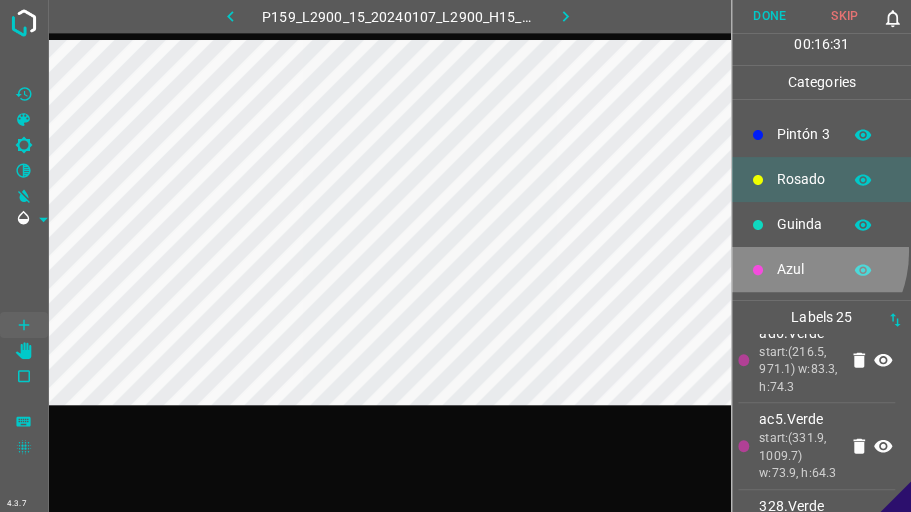 click on "Azul" at bounding box center [821, 269] 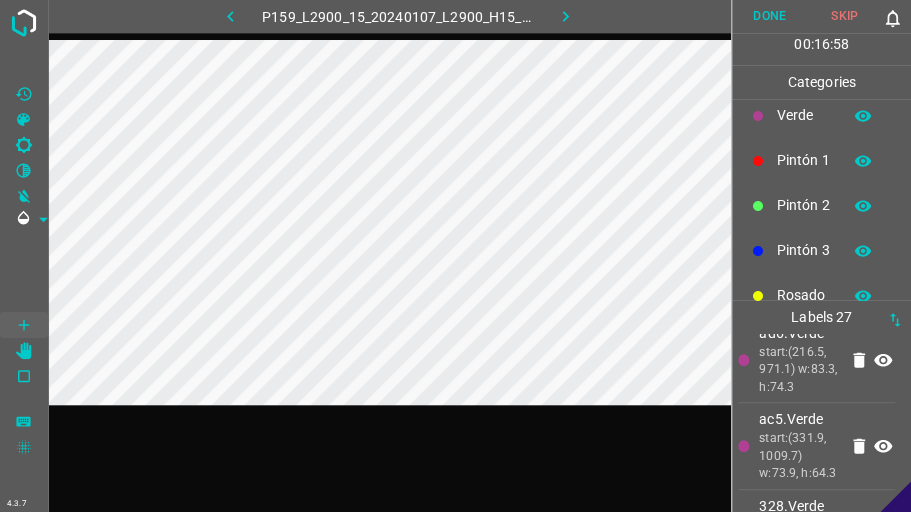 scroll, scrollTop: 0, scrollLeft: 0, axis: both 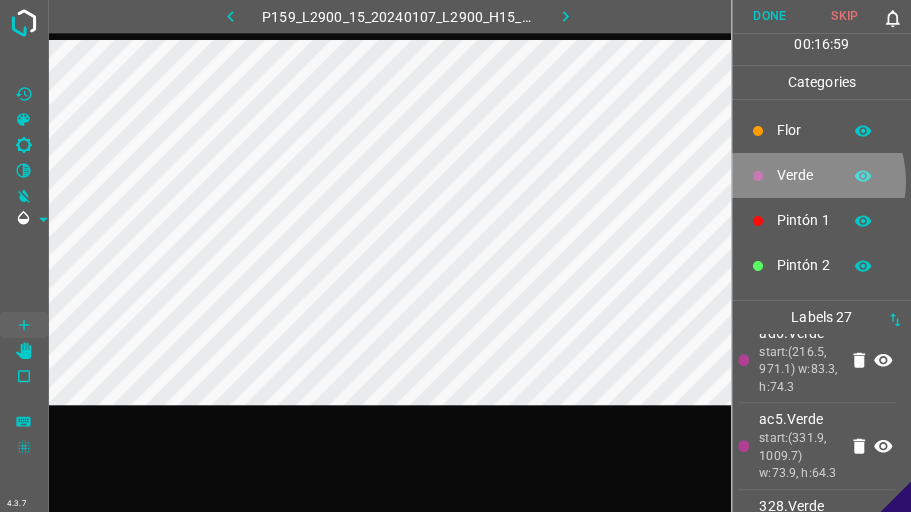 click on "Verde" at bounding box center [804, 175] 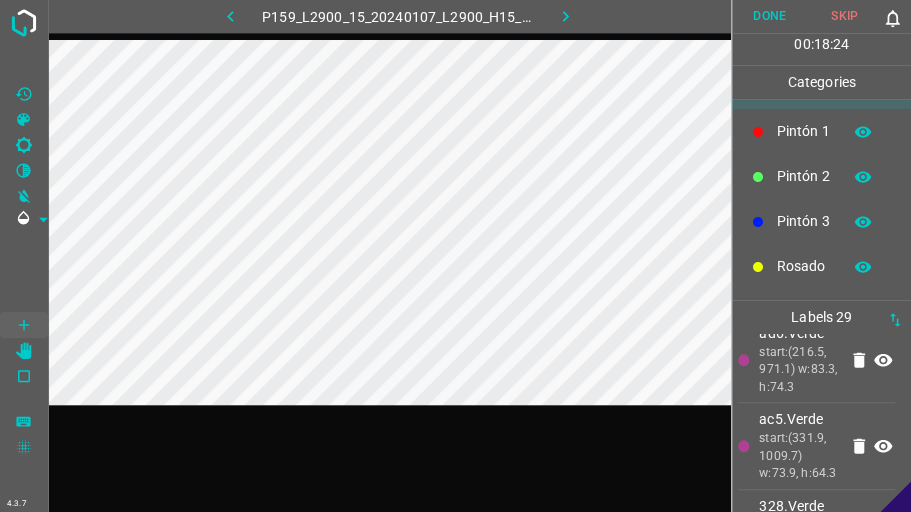 scroll, scrollTop: 176, scrollLeft: 0, axis: vertical 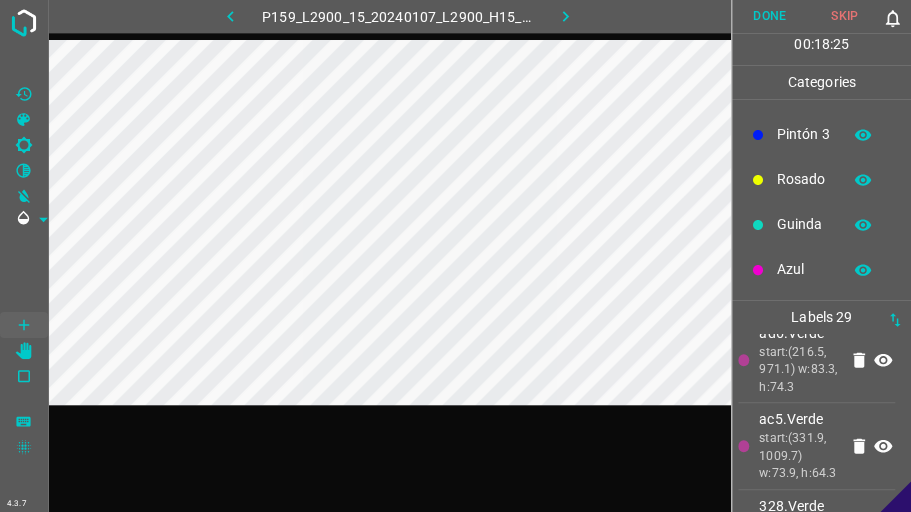 click on "Azul" at bounding box center (804, 269) 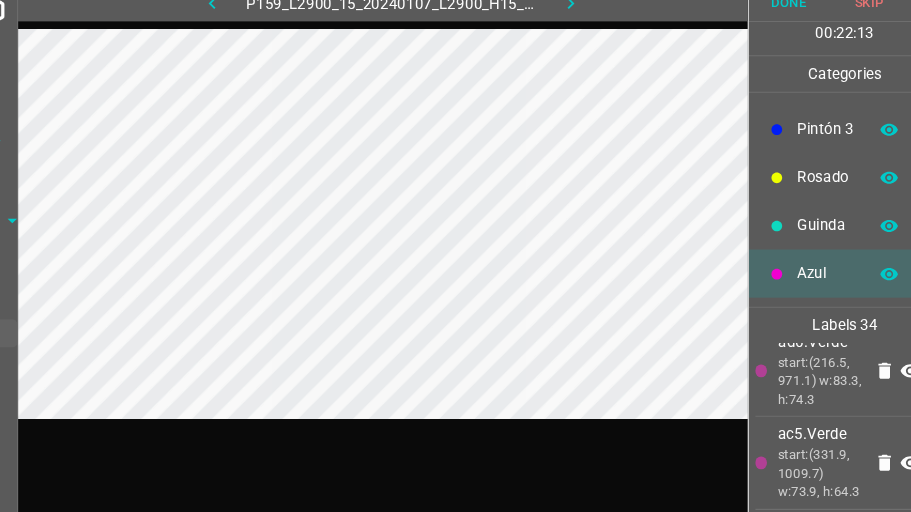 click 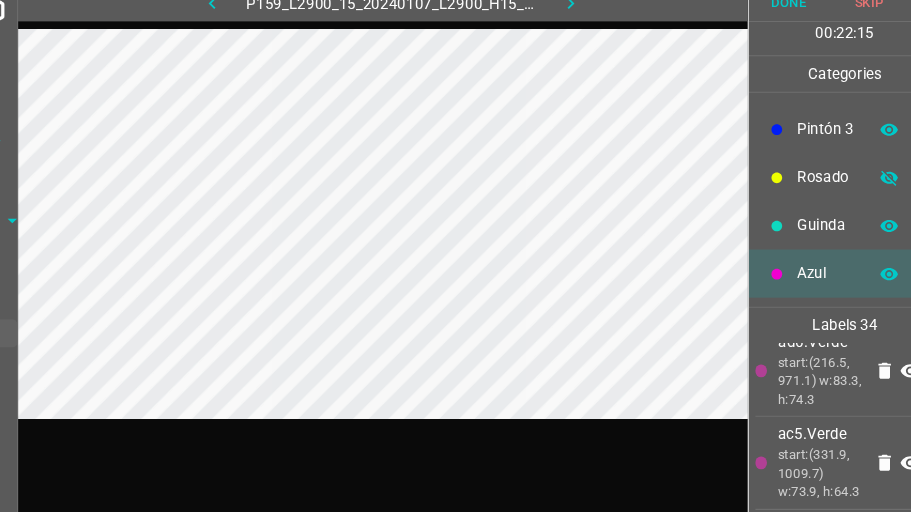 click 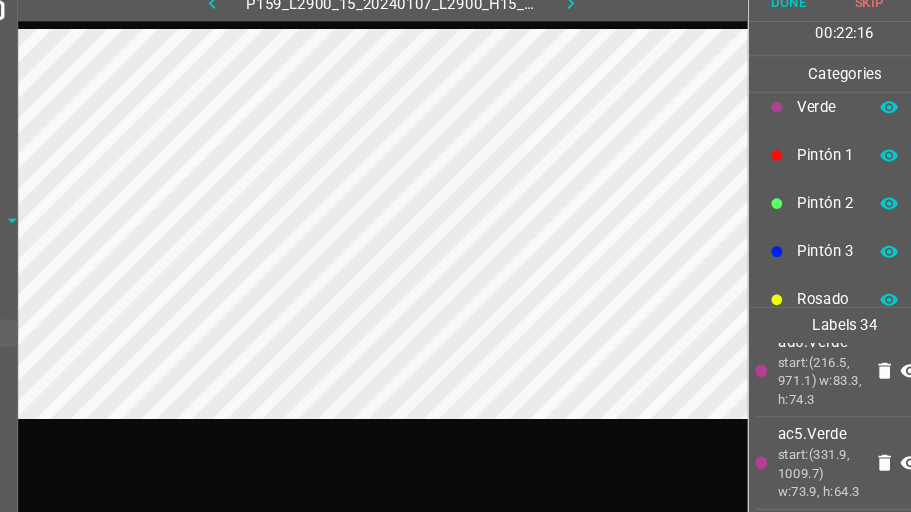 scroll, scrollTop: 10, scrollLeft: 0, axis: vertical 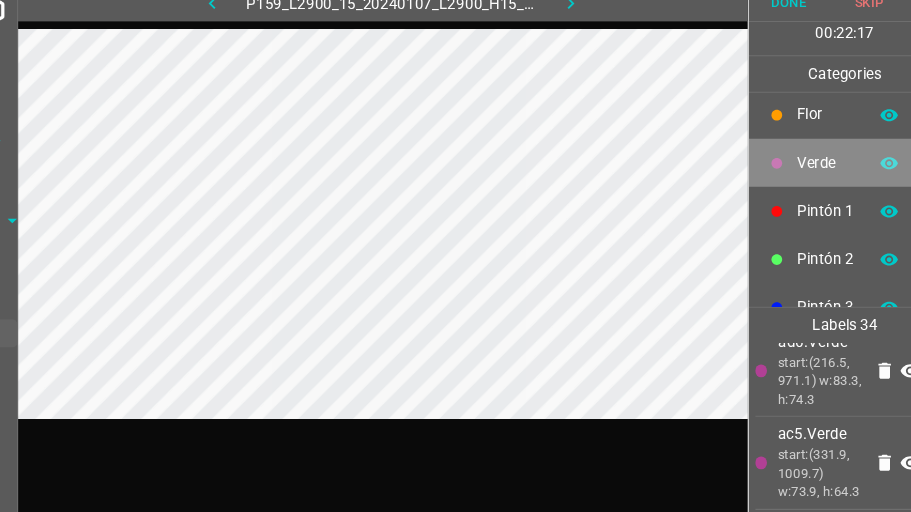 click on "Verde" at bounding box center [804, 165] 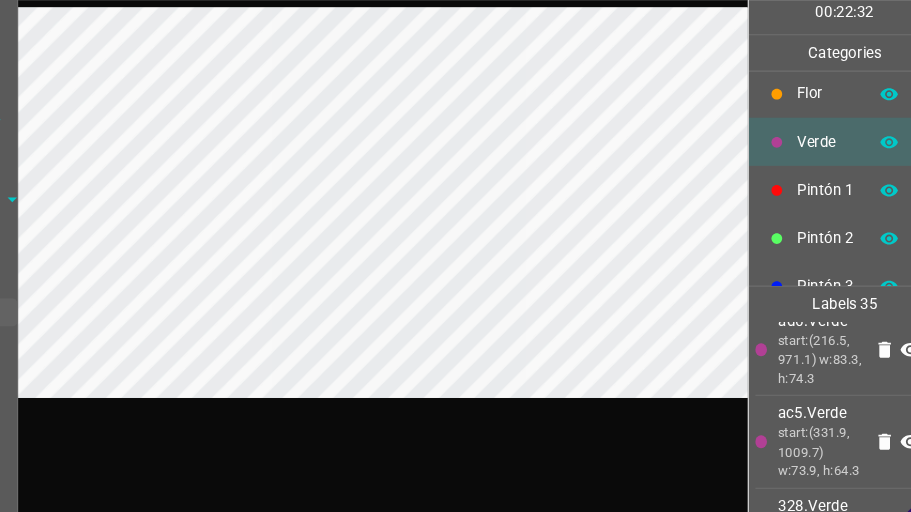 scroll, scrollTop: 0, scrollLeft: 0, axis: both 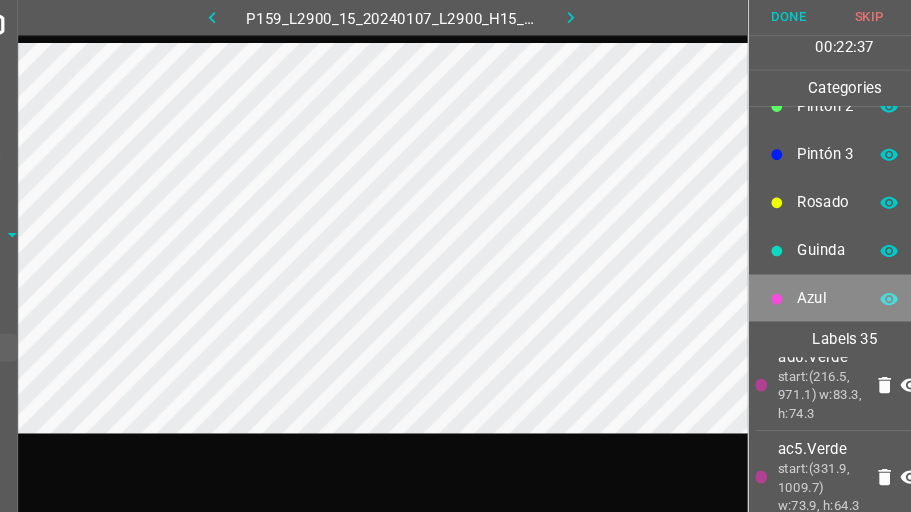 click on "Azul" at bounding box center (804, 279) 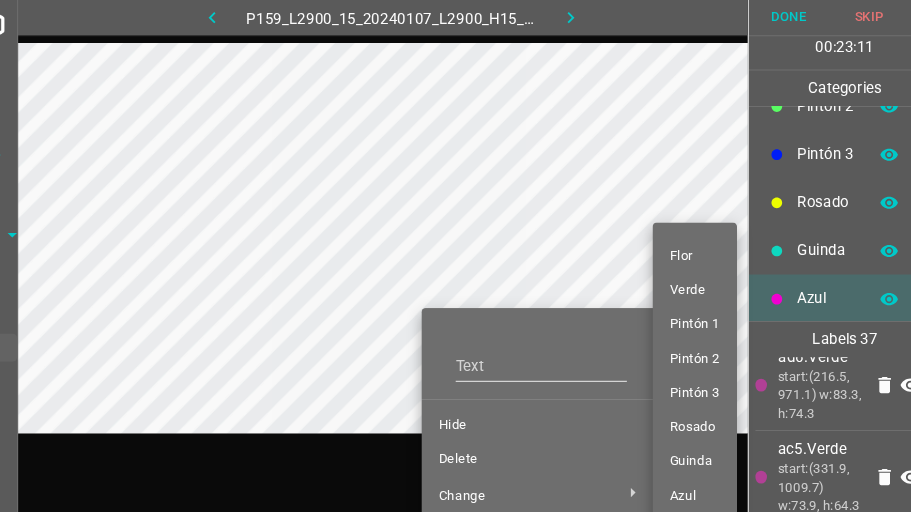 click at bounding box center [455, 256] 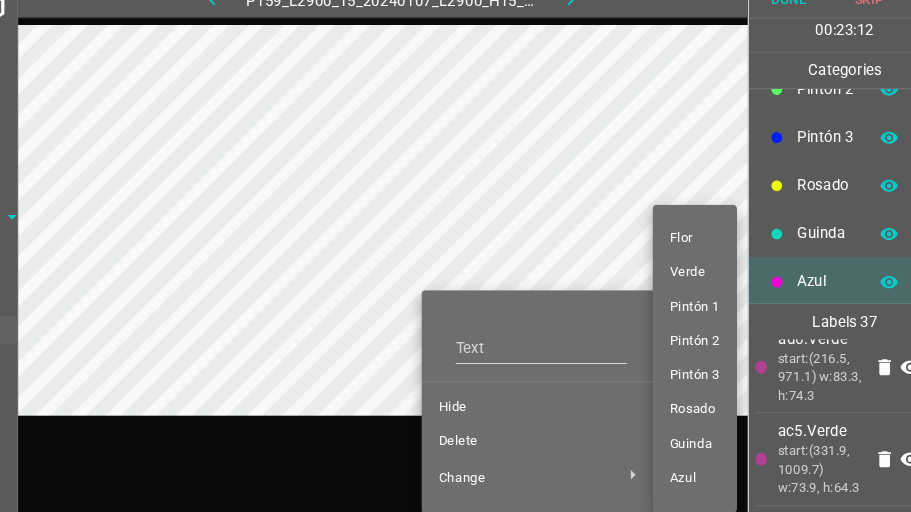 click at bounding box center [455, 256] 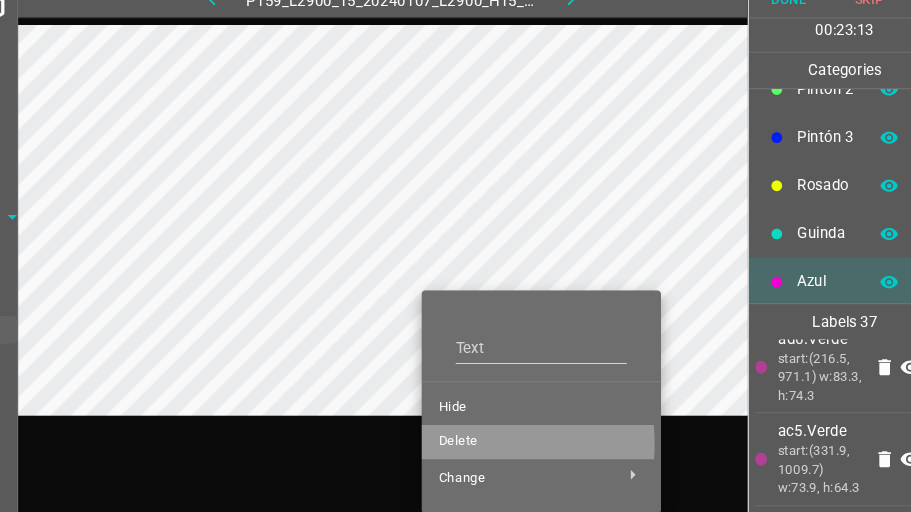 click on "Delete" at bounding box center [538, 430] 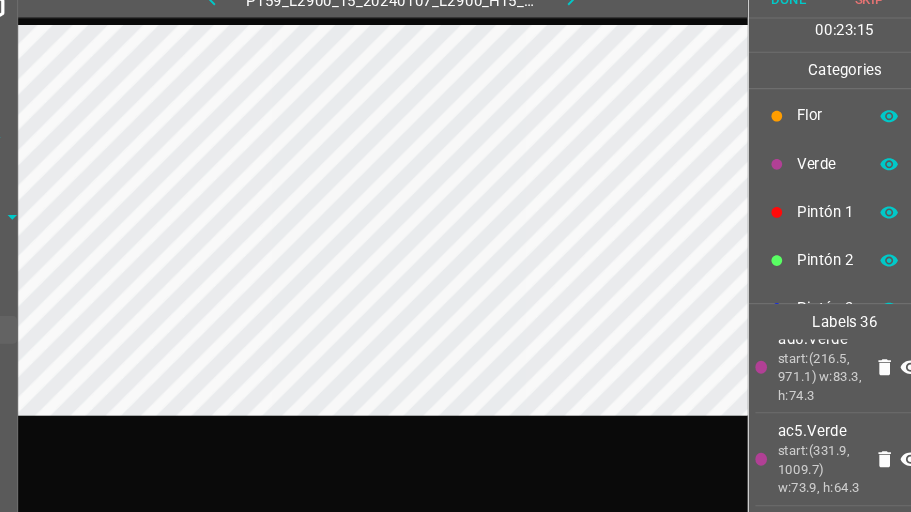 scroll, scrollTop: 0, scrollLeft: 0, axis: both 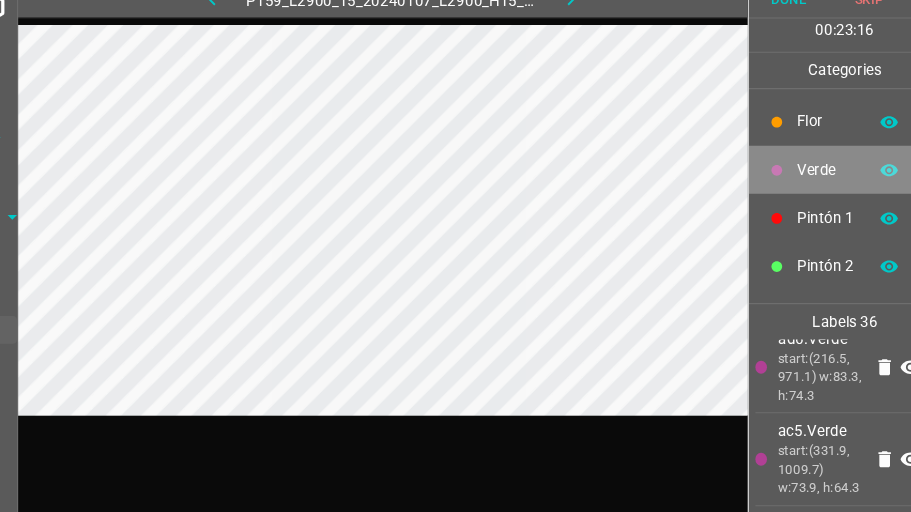 click on "Verde" at bounding box center (804, 175) 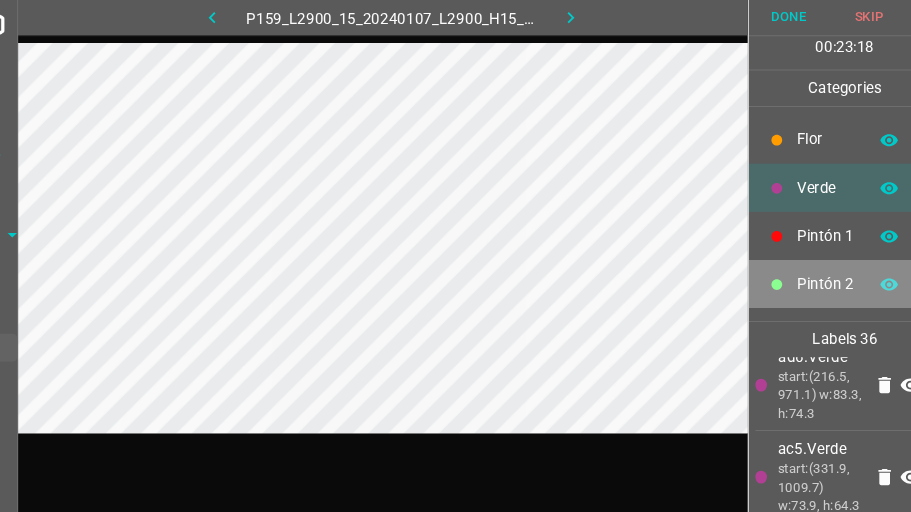 click on "Pintón 2" at bounding box center [821, 265] 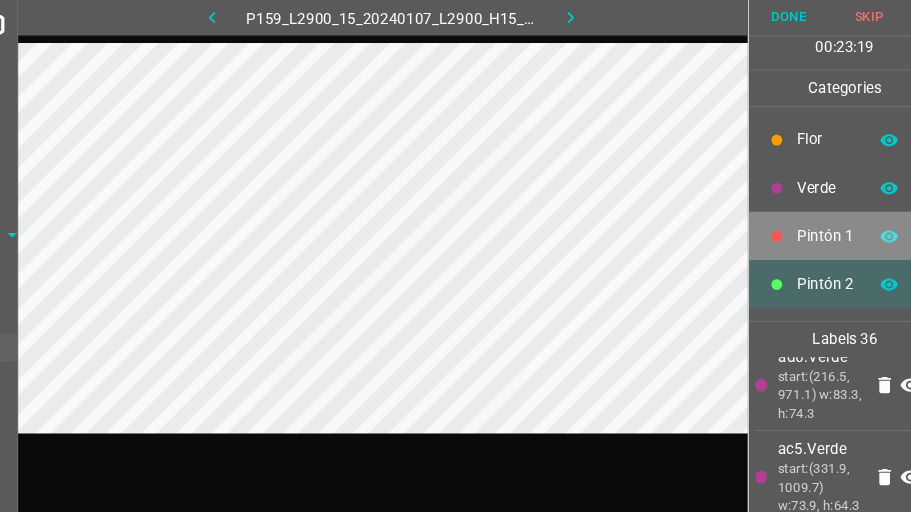 click on "Pintón 1" at bounding box center (804, 220) 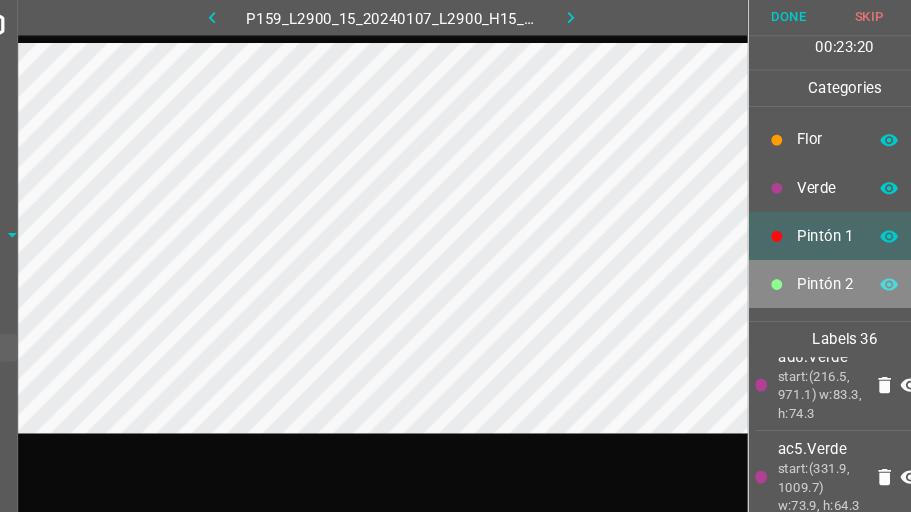 drag, startPoint x: 821, startPoint y: 245, endPoint x: 739, endPoint y: 226, distance: 84.17244 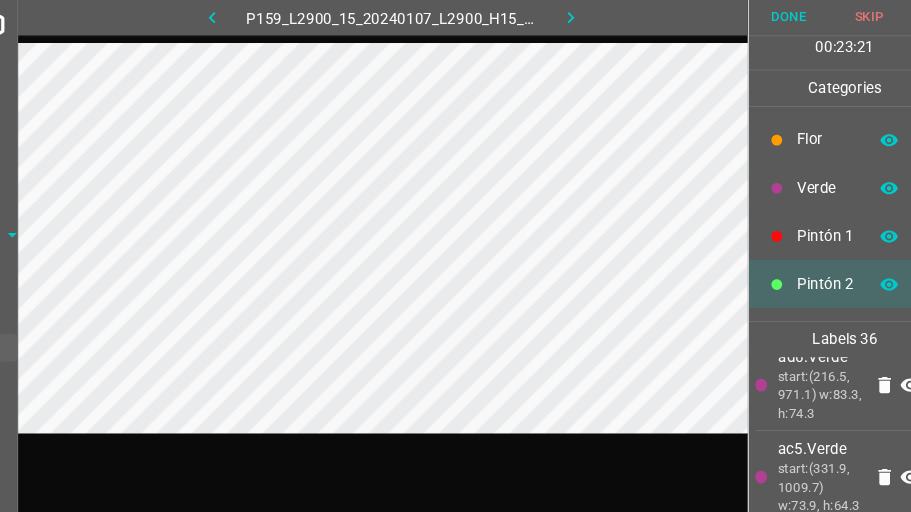 drag, startPoint x: 793, startPoint y: 214, endPoint x: 781, endPoint y: 210, distance: 12.649111 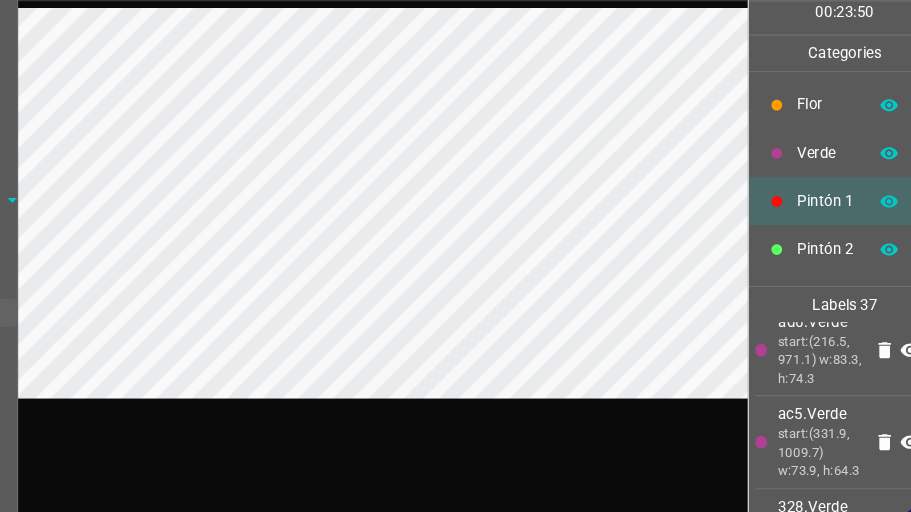 scroll, scrollTop: 0, scrollLeft: 0, axis: both 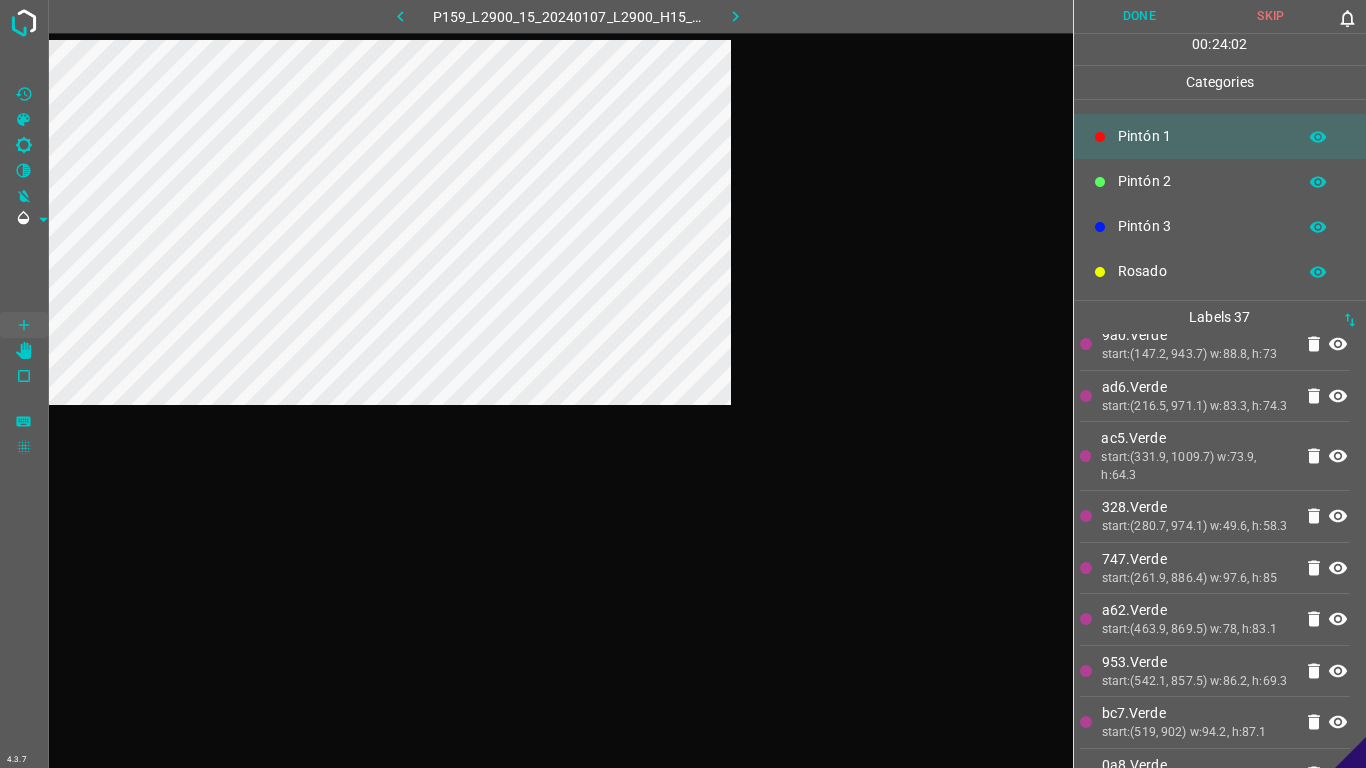 click at bounding box center [560, 424] 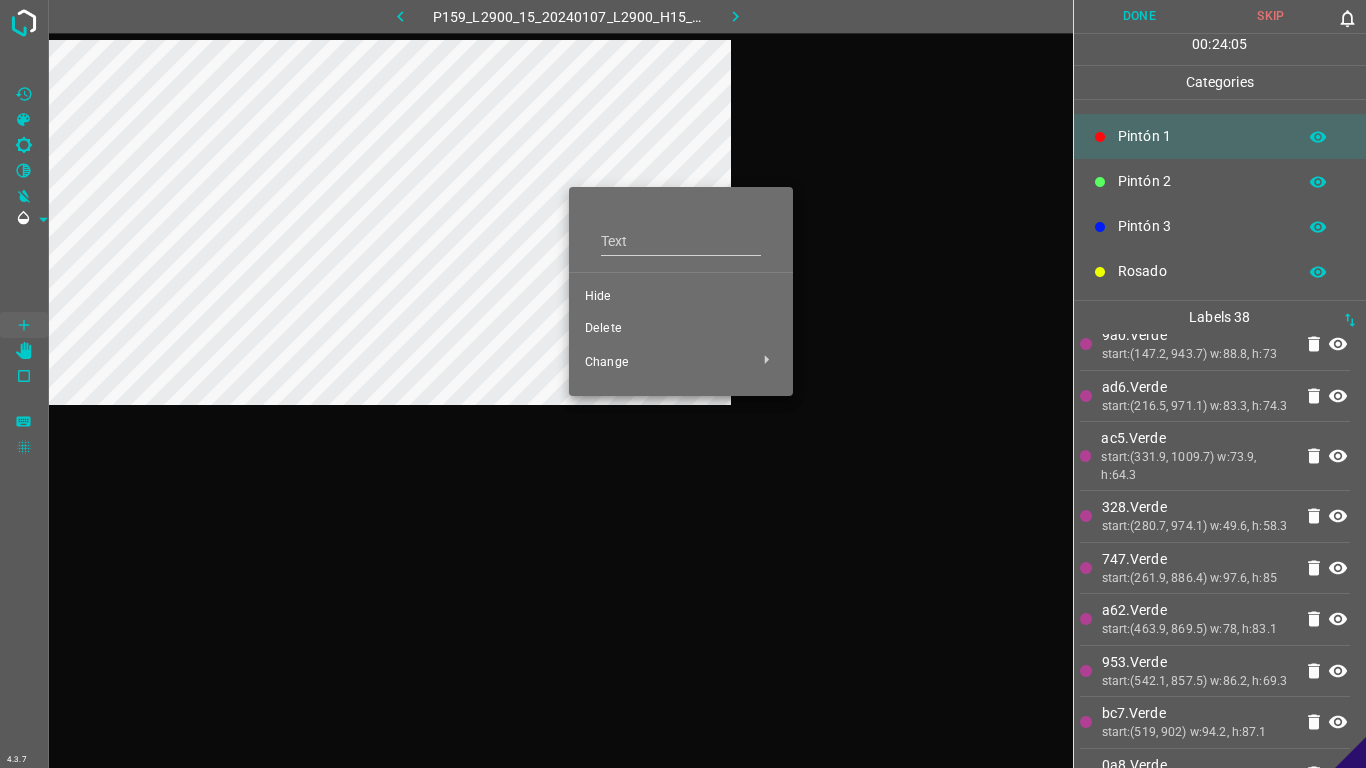 click on "Delete" at bounding box center [681, 329] 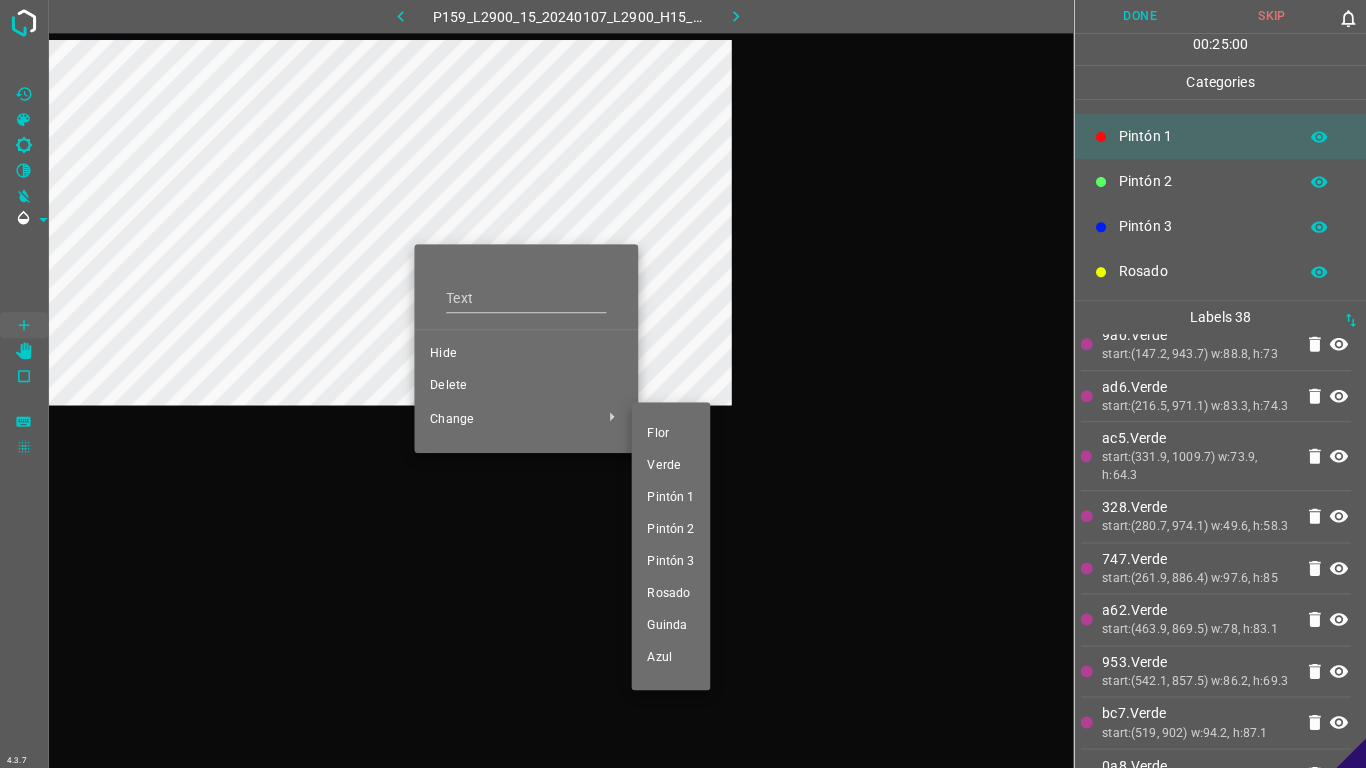 click at bounding box center (683, 384) 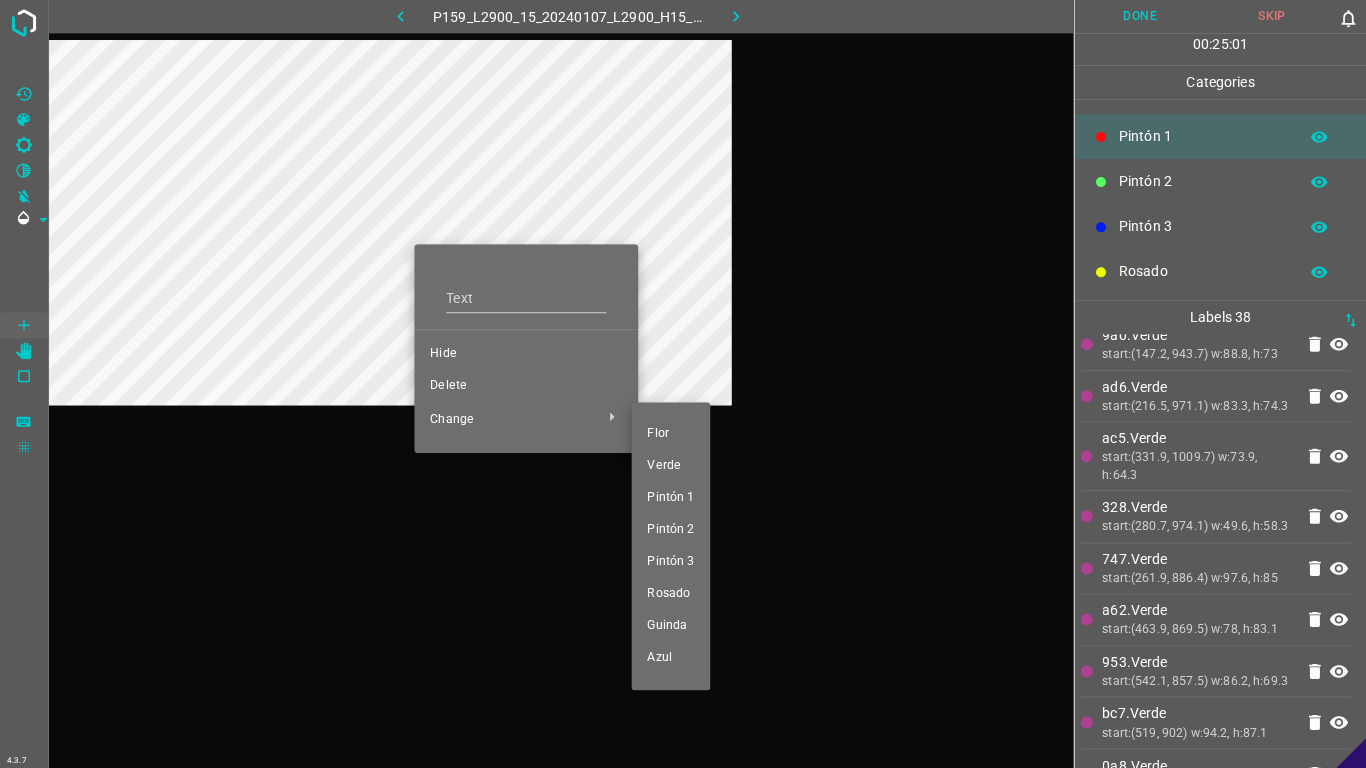 click at bounding box center [683, 384] 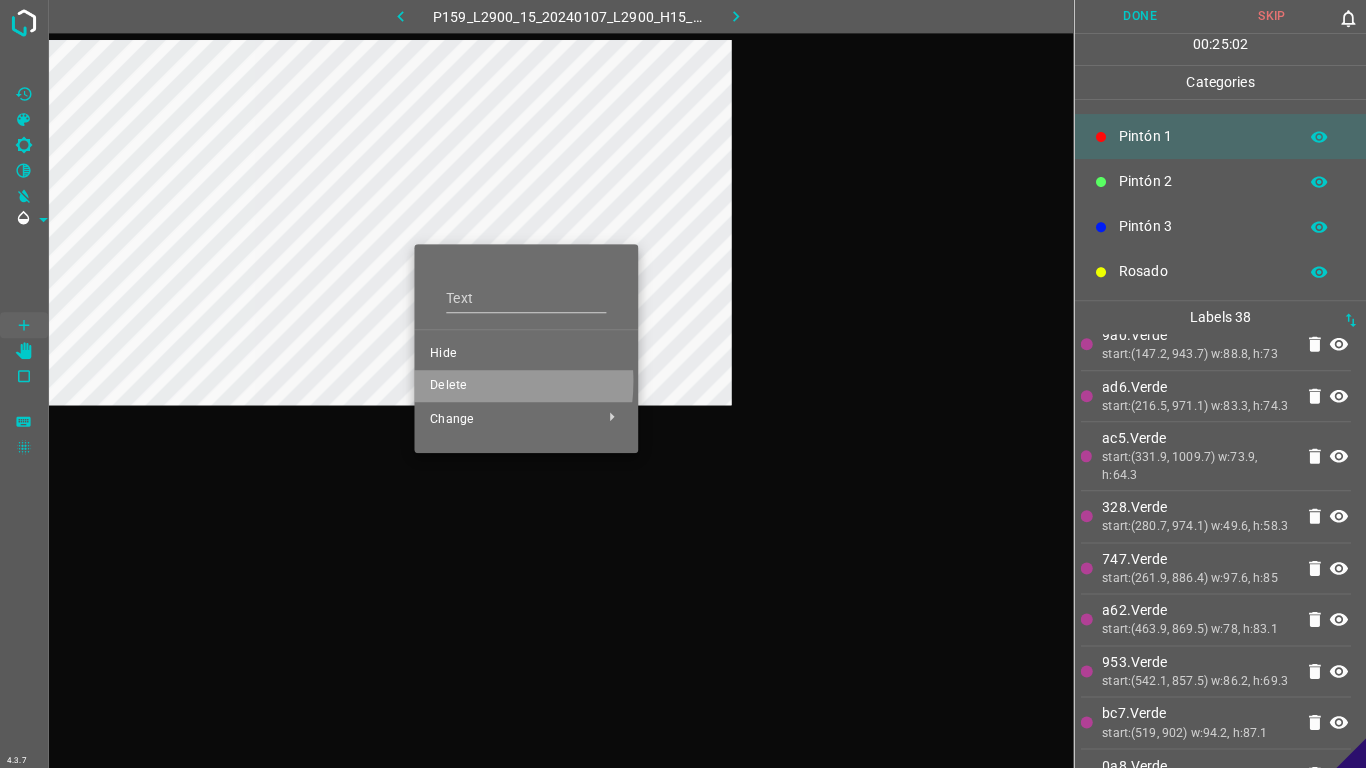 click on "Delete" at bounding box center [526, 386] 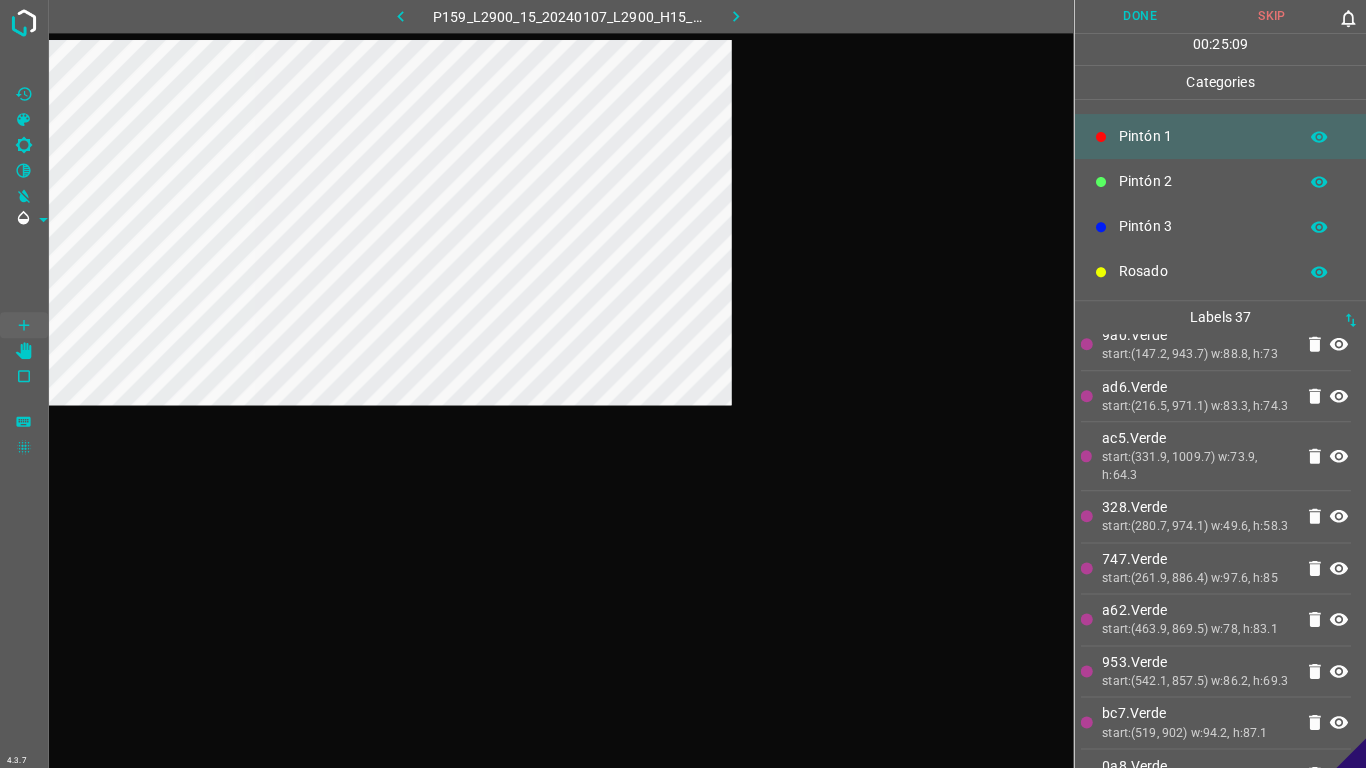 drag, startPoint x: 472, startPoint y: 633, endPoint x: 490, endPoint y: 599, distance: 38.470768 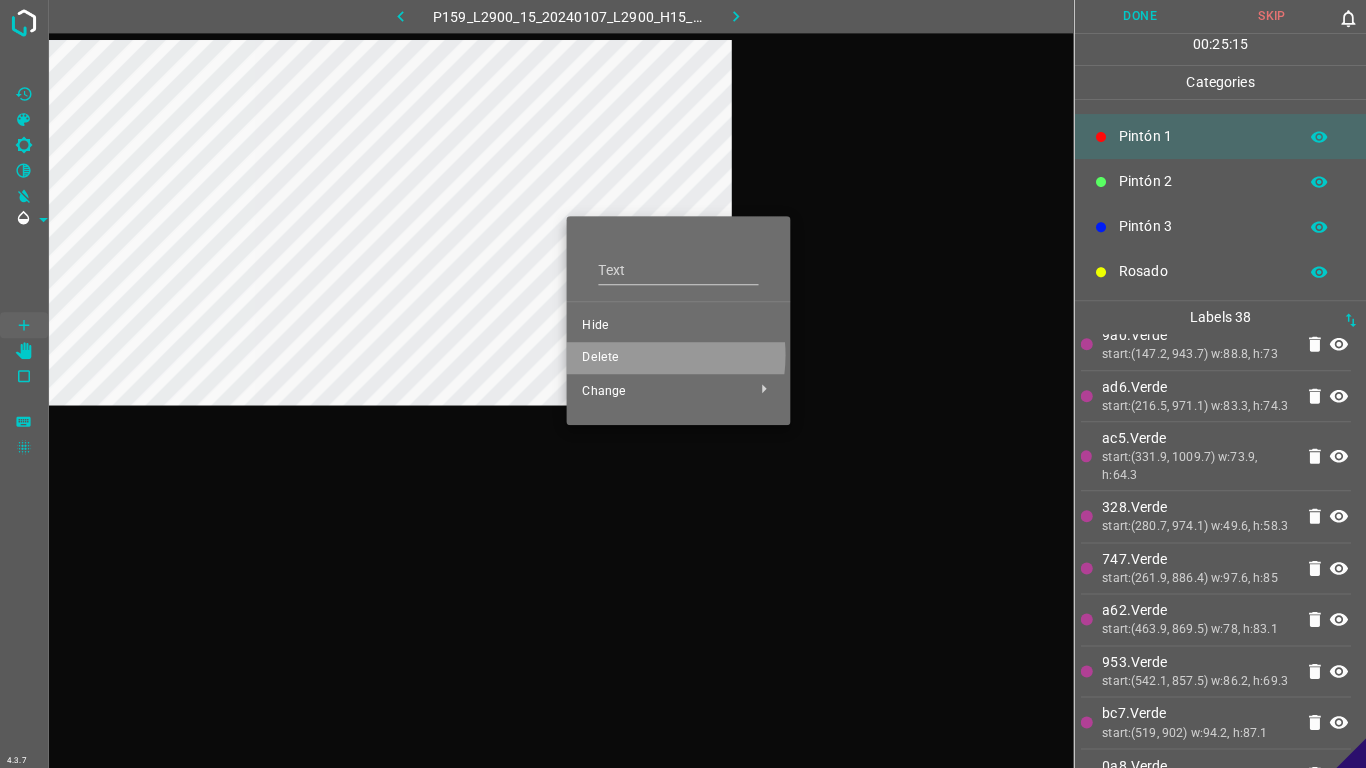 click on "Delete" at bounding box center [678, 358] 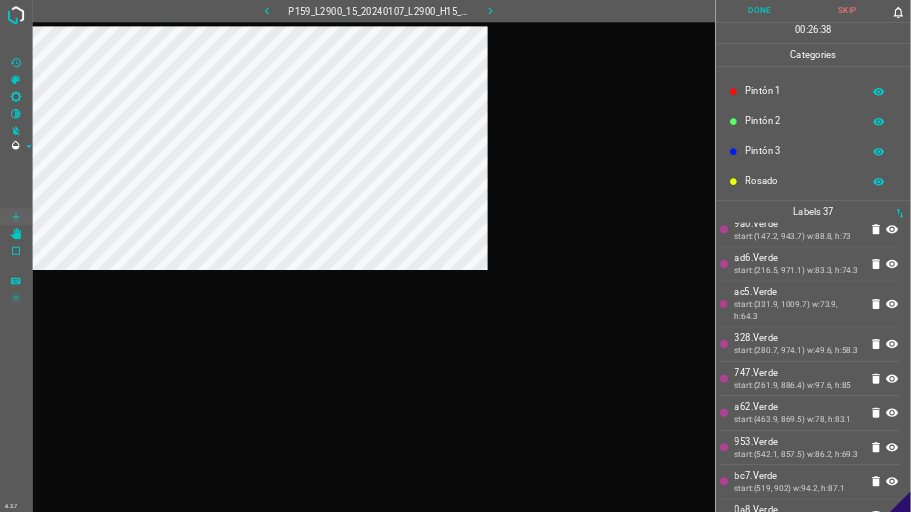 scroll, scrollTop: 84, scrollLeft: 0, axis: vertical 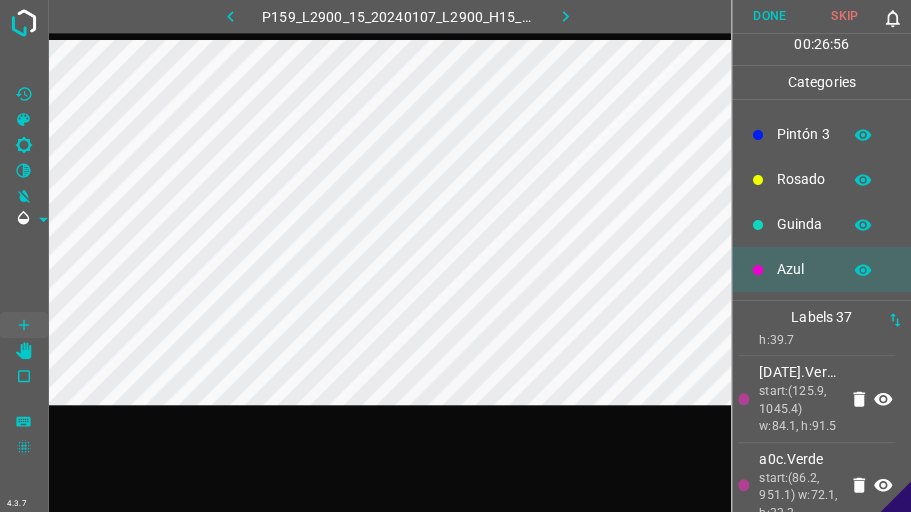 click on "Azul" at bounding box center [804, 269] 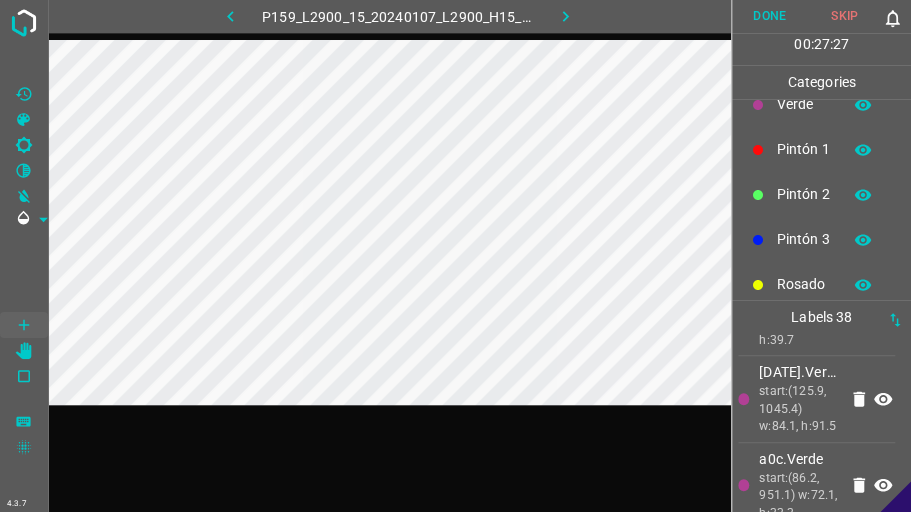 scroll, scrollTop: 0, scrollLeft: 0, axis: both 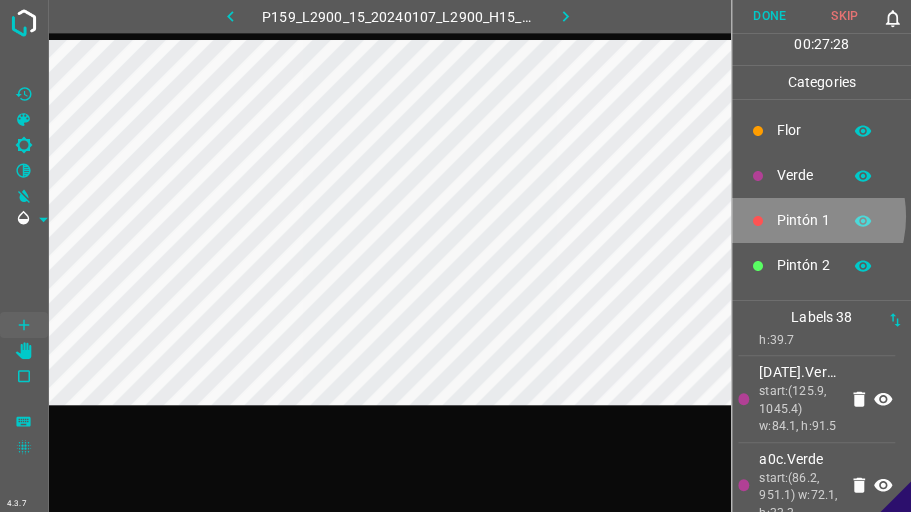 click on "Pintón 1" at bounding box center [804, 220] 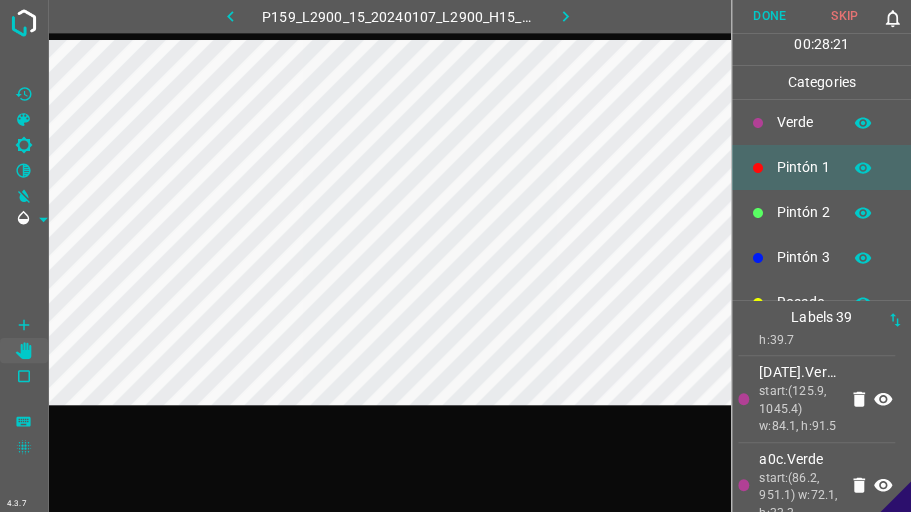 scroll, scrollTop: 176, scrollLeft: 0, axis: vertical 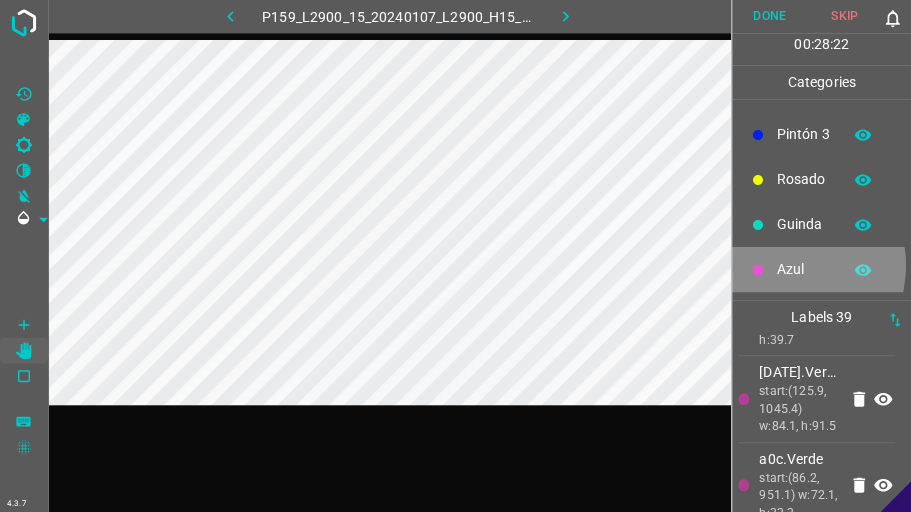 click on "Azul" at bounding box center [804, 269] 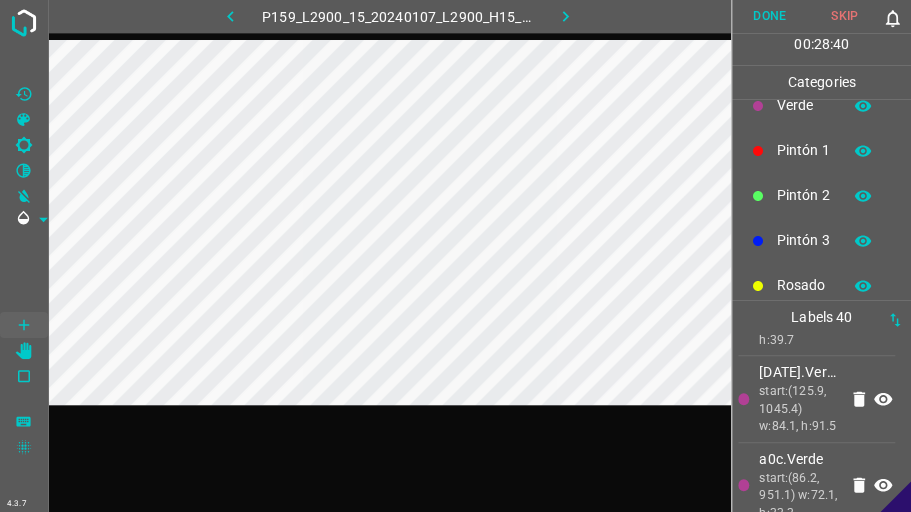 scroll, scrollTop: 0, scrollLeft: 0, axis: both 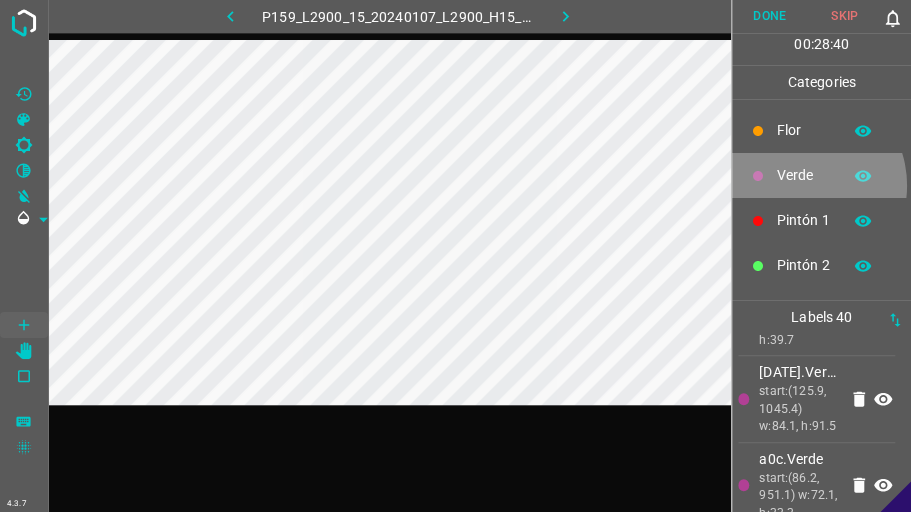 click on "Verde" at bounding box center (804, 175) 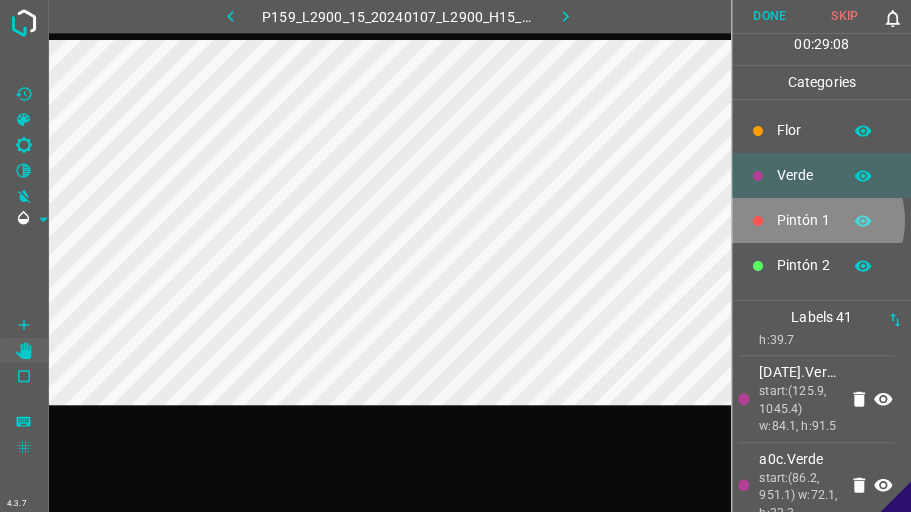 click on "Pintón 1" at bounding box center [804, 220] 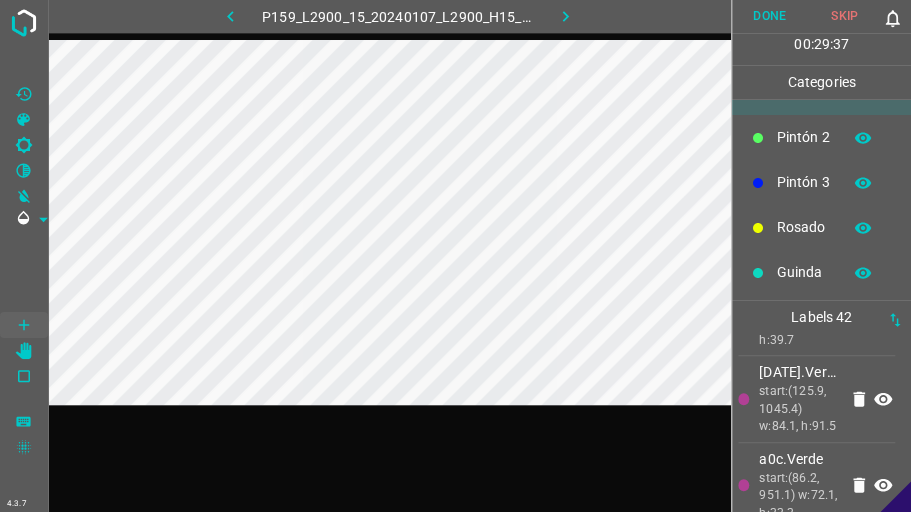 scroll, scrollTop: 176, scrollLeft: 0, axis: vertical 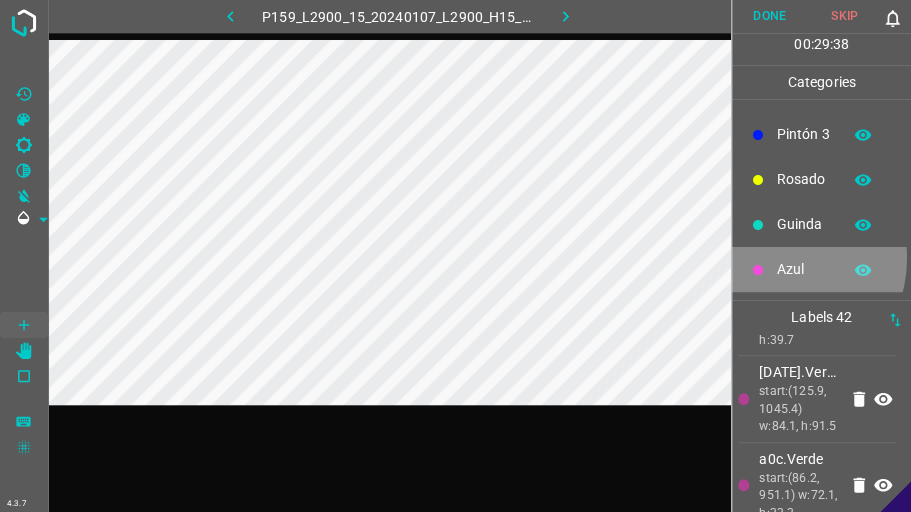 click on "Azul" at bounding box center [821, 269] 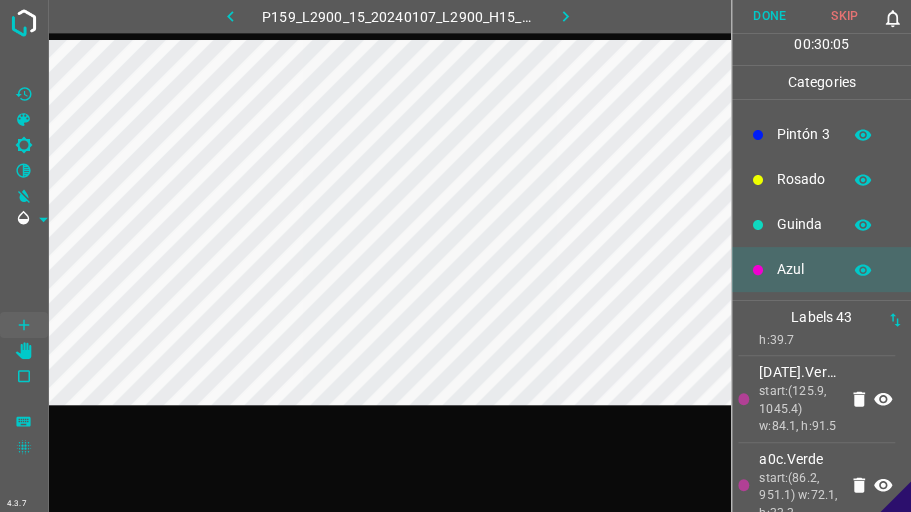 click on "Guinda" at bounding box center [804, 224] 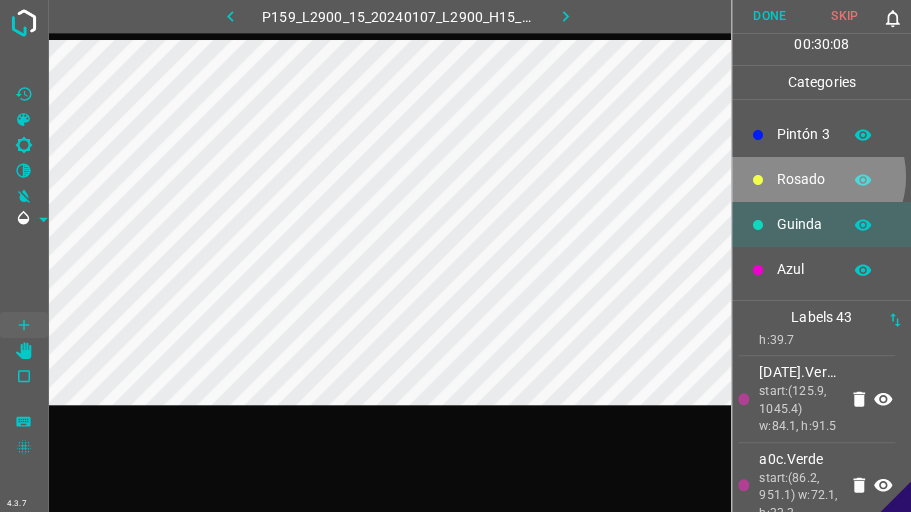 click on "Rosado" at bounding box center [804, 179] 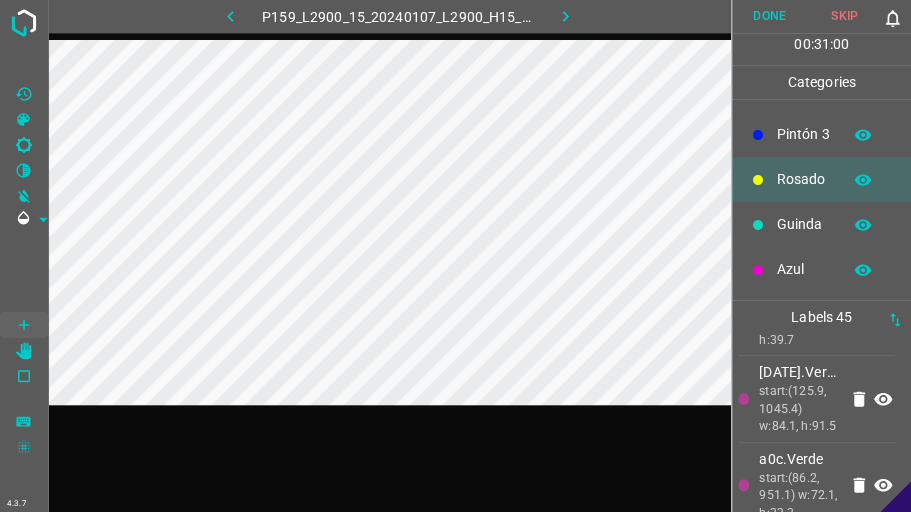 click on "Azul" at bounding box center (821, 269) 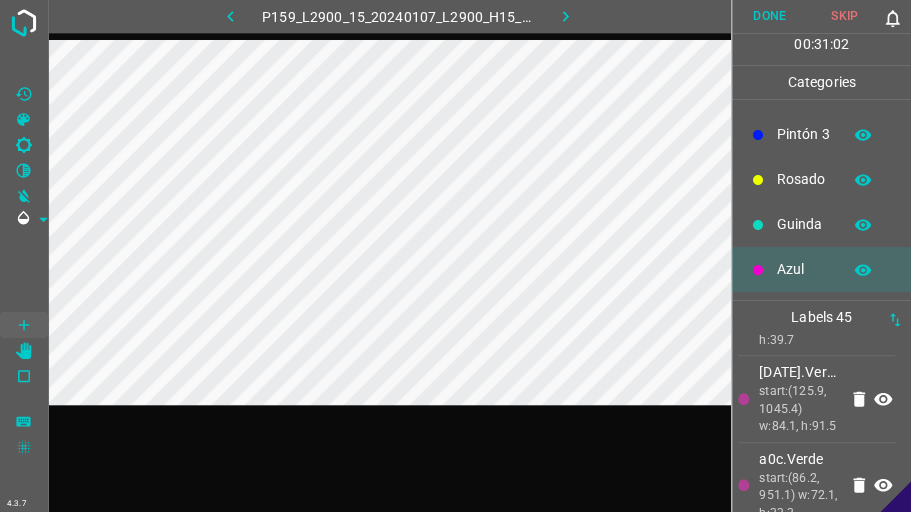 click on "Guinda" at bounding box center (804, 224) 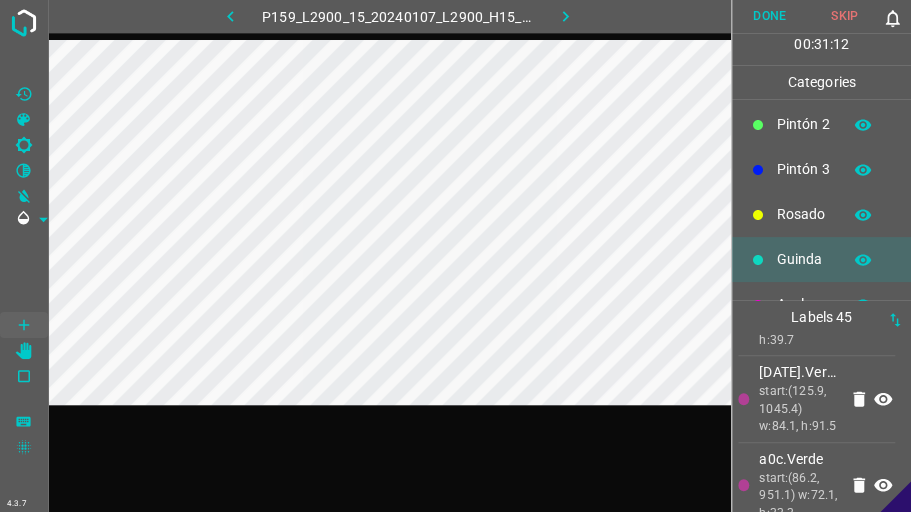 scroll, scrollTop: 87, scrollLeft: 0, axis: vertical 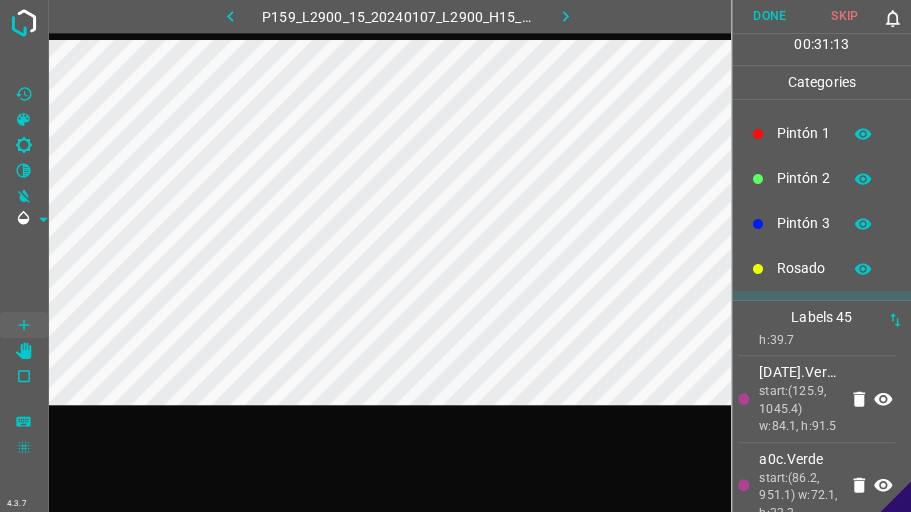 click on "Pintón 2" at bounding box center [804, 178] 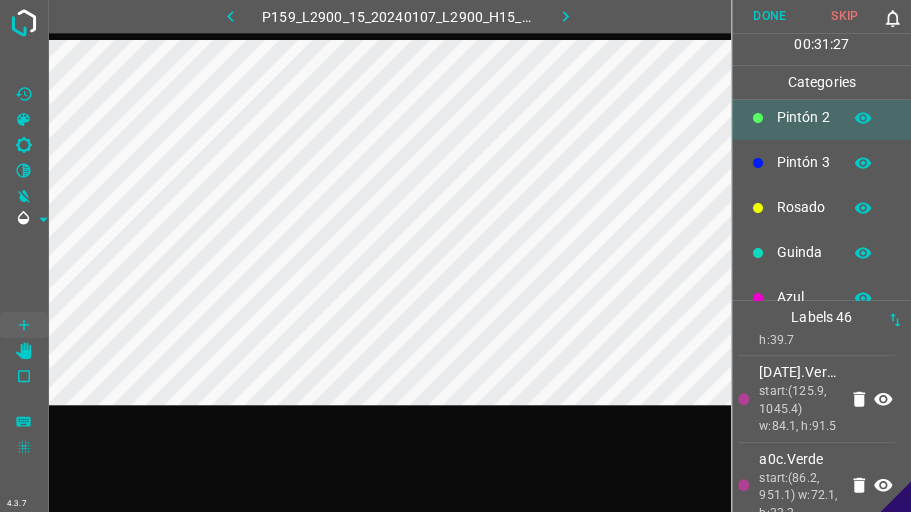 scroll, scrollTop: 176, scrollLeft: 0, axis: vertical 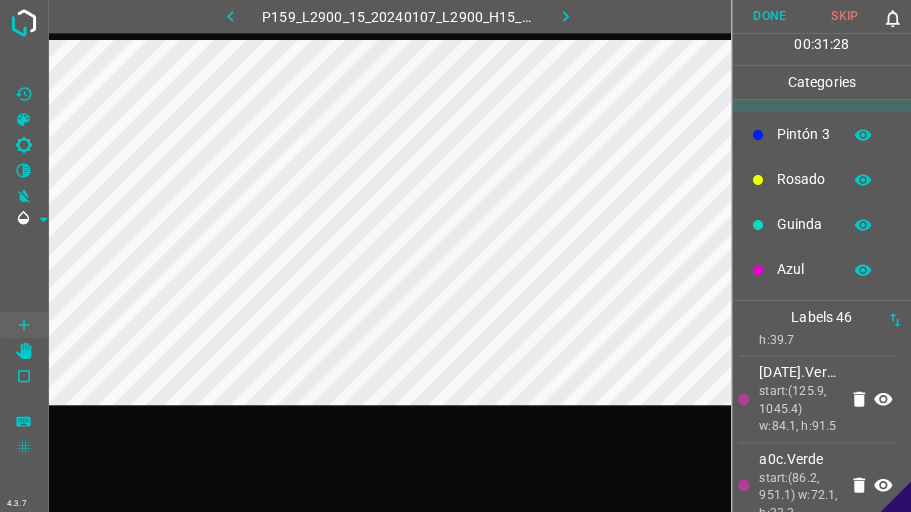 click on "Rosado" at bounding box center [821, 179] 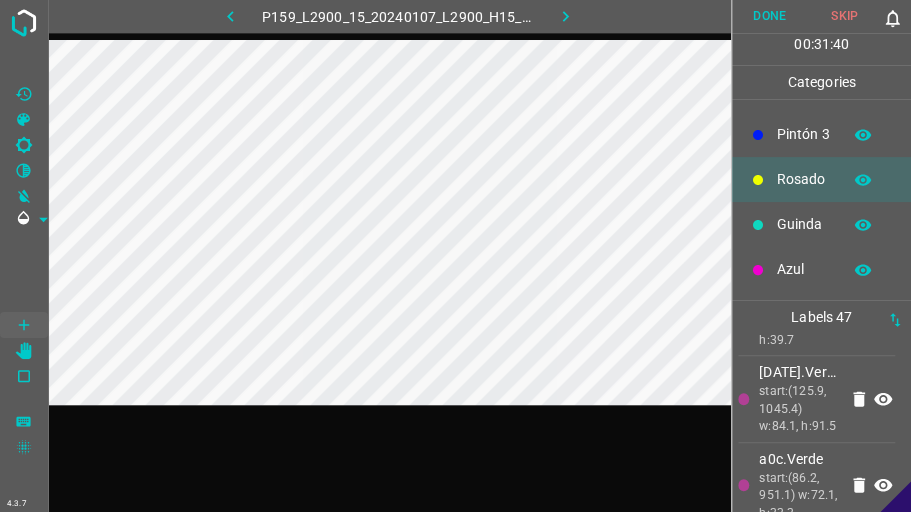 click on "Pintón 3" at bounding box center (804, 134) 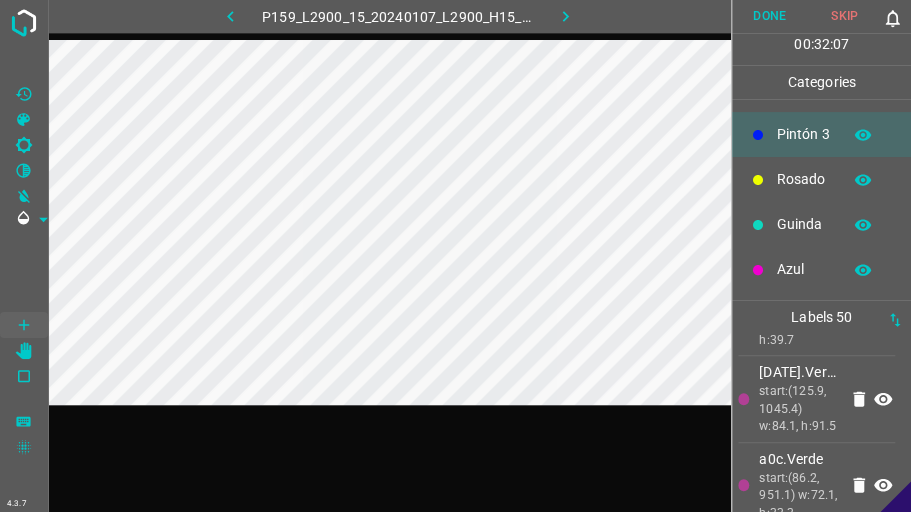 click on "Azul" at bounding box center (821, 269) 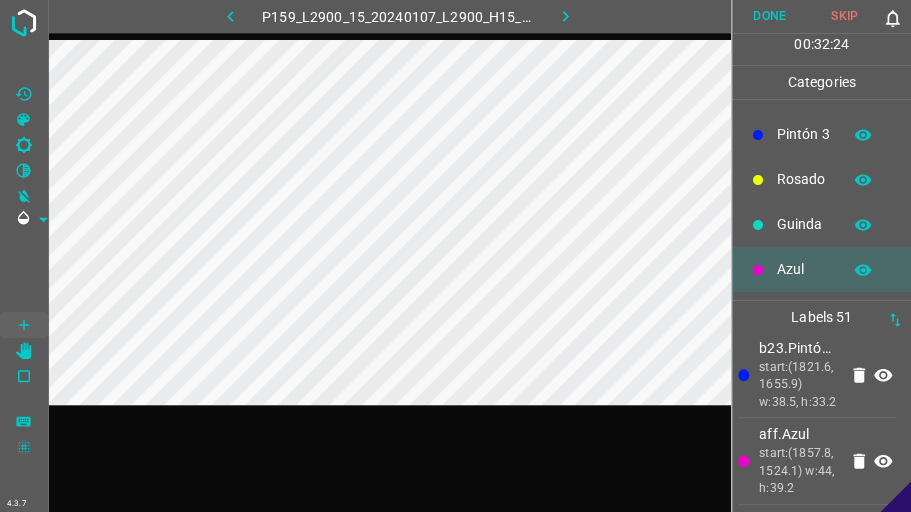 scroll, scrollTop: 5161, scrollLeft: 0, axis: vertical 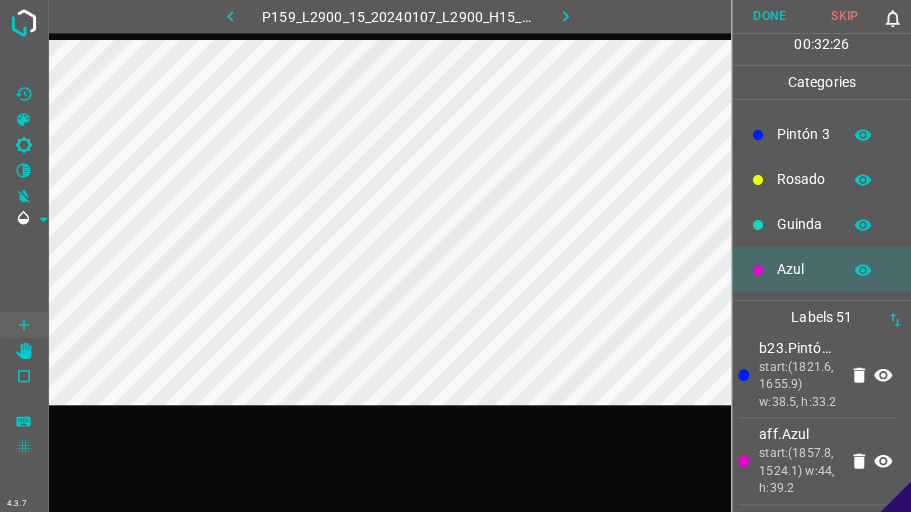 click 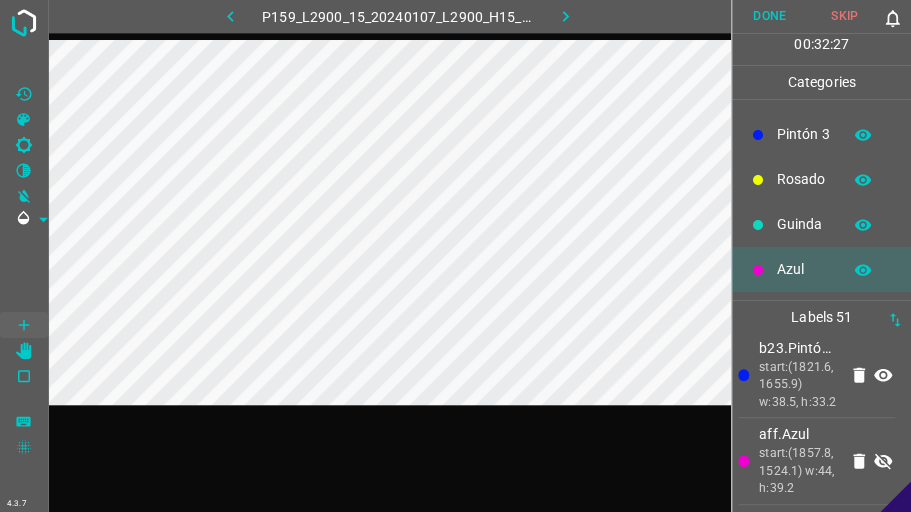 click 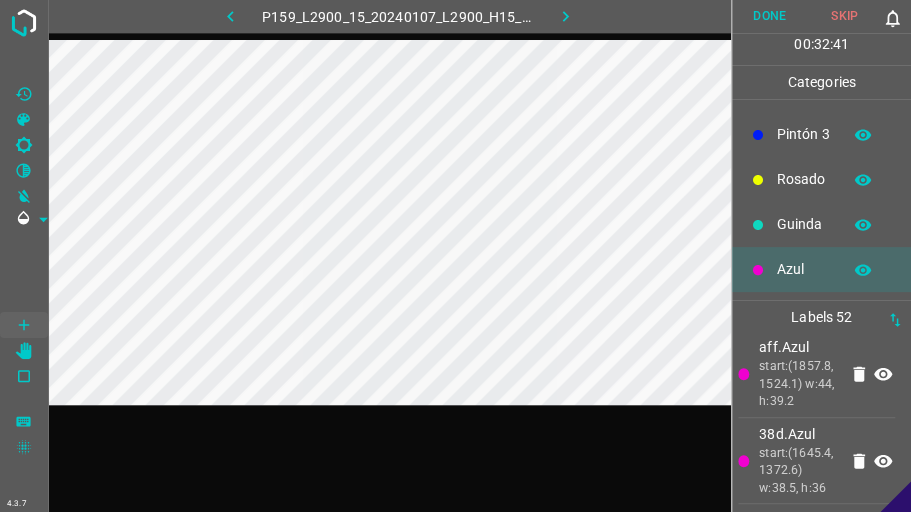 scroll, scrollTop: 5264, scrollLeft: 0, axis: vertical 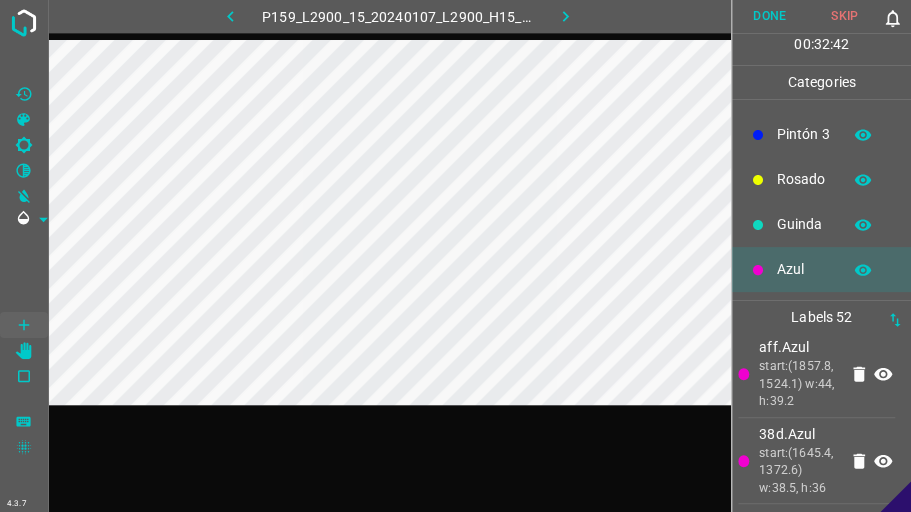click 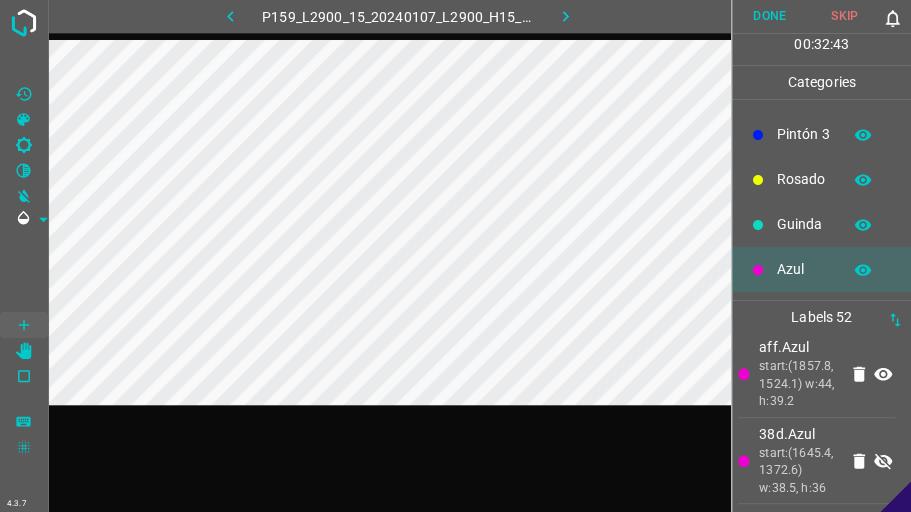 click 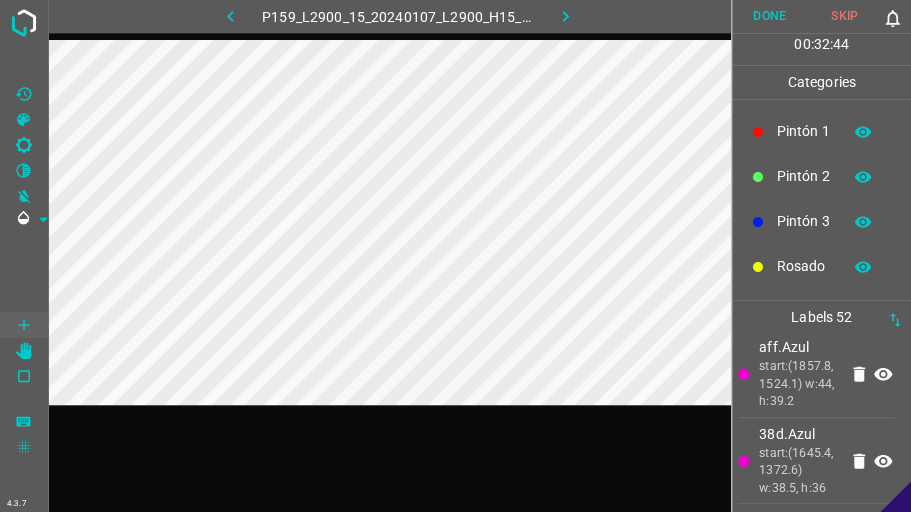 scroll, scrollTop: 0, scrollLeft: 0, axis: both 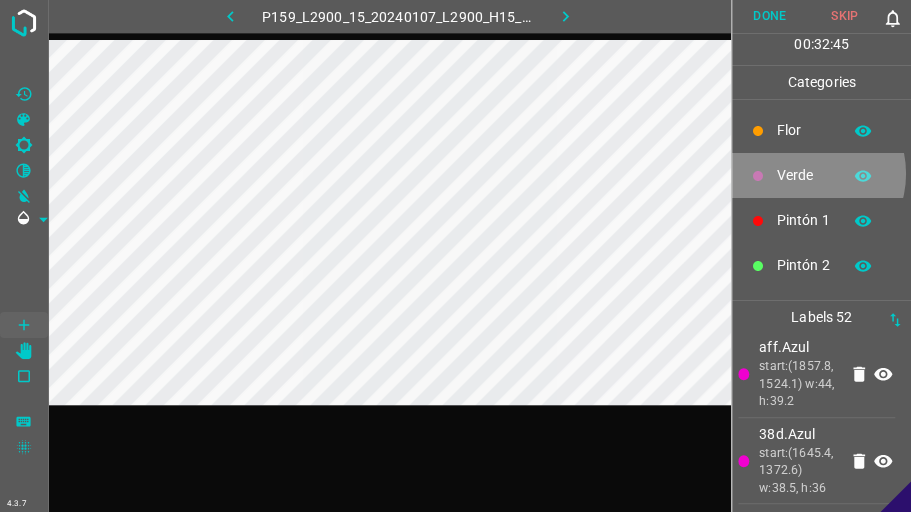 click on "Verde" at bounding box center [804, 175] 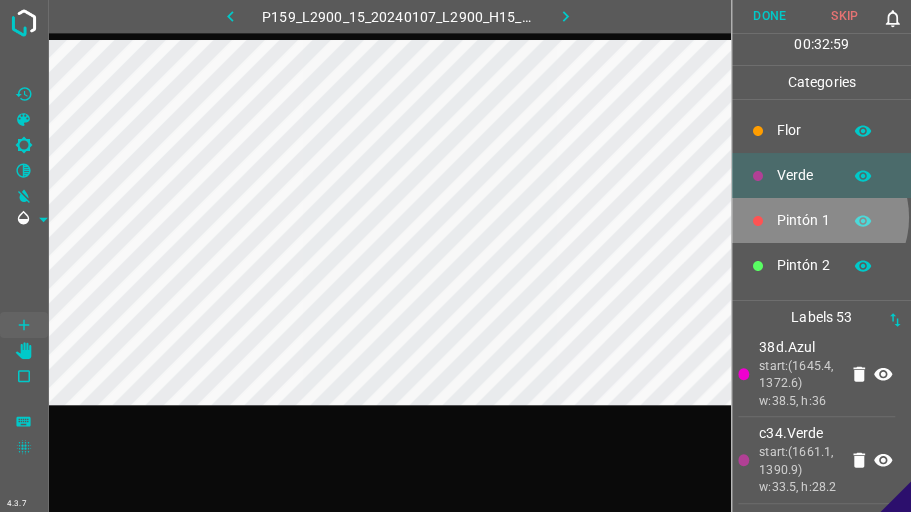 click on "Pintón 1" at bounding box center (804, 220) 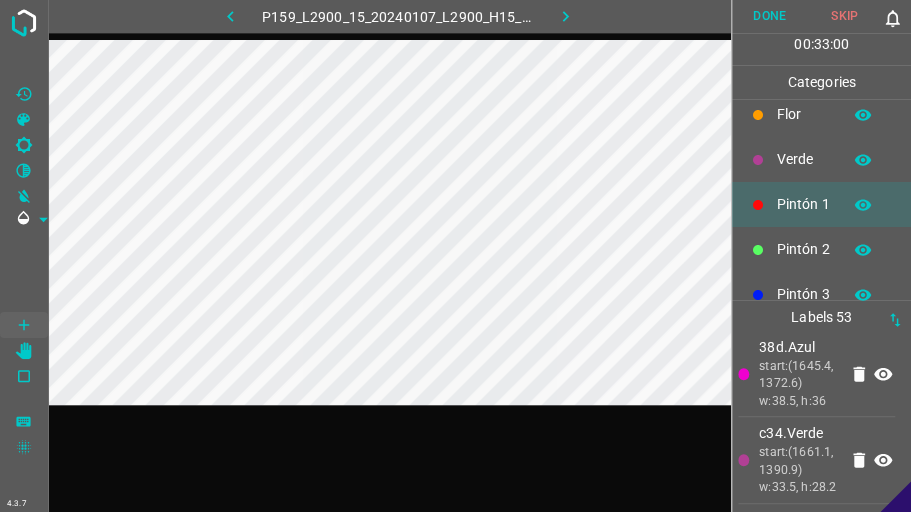 scroll, scrollTop: 19, scrollLeft: 0, axis: vertical 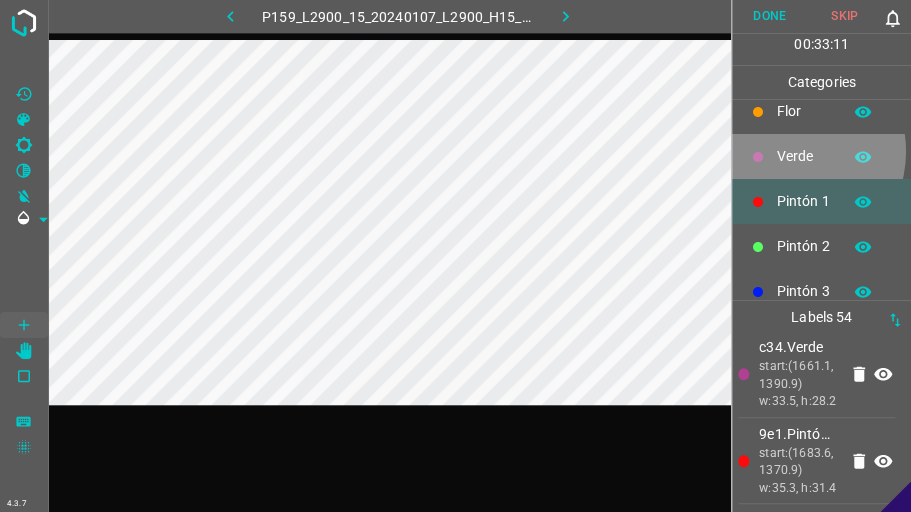 click on "Verde" at bounding box center (804, 156) 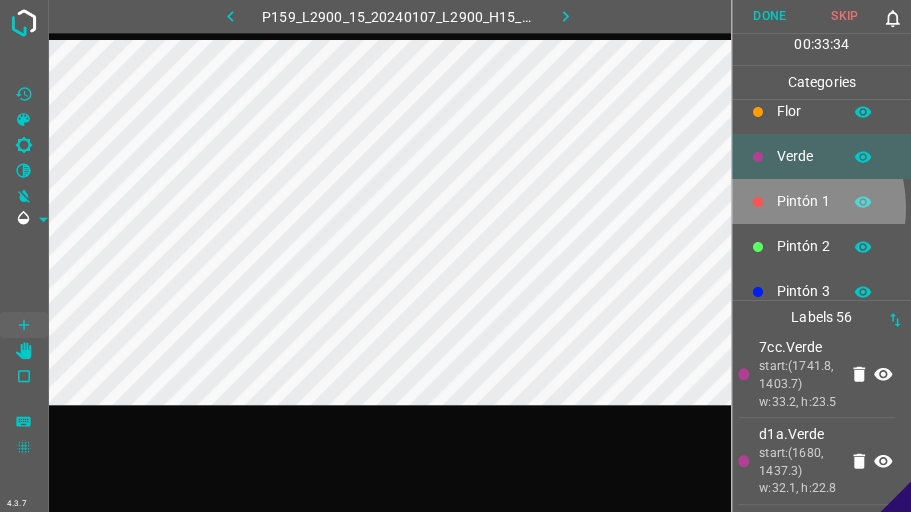 click on "Pintón 1" at bounding box center (821, 201) 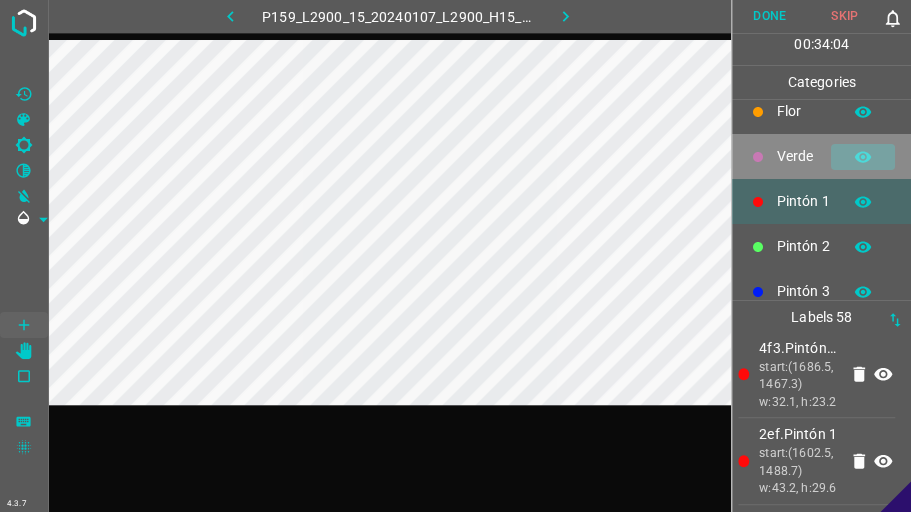 click at bounding box center (863, 157) 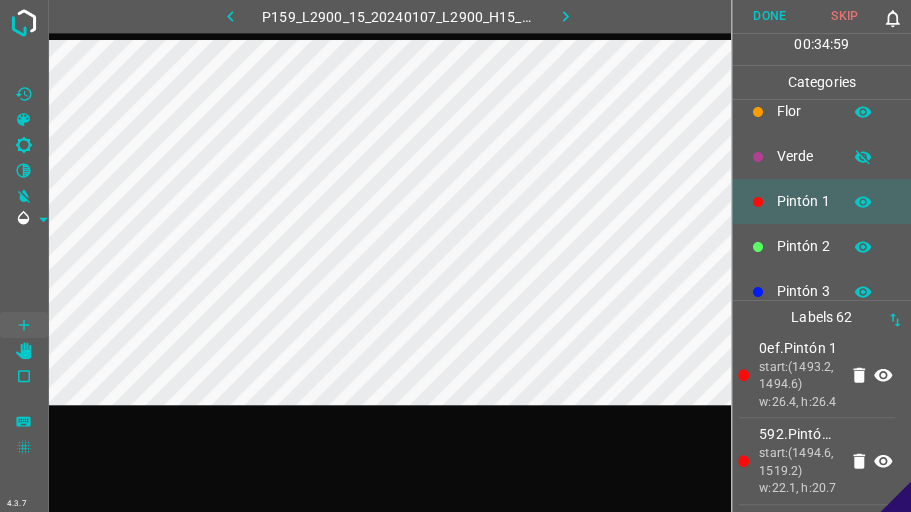 click on "Verde" at bounding box center [821, 156] 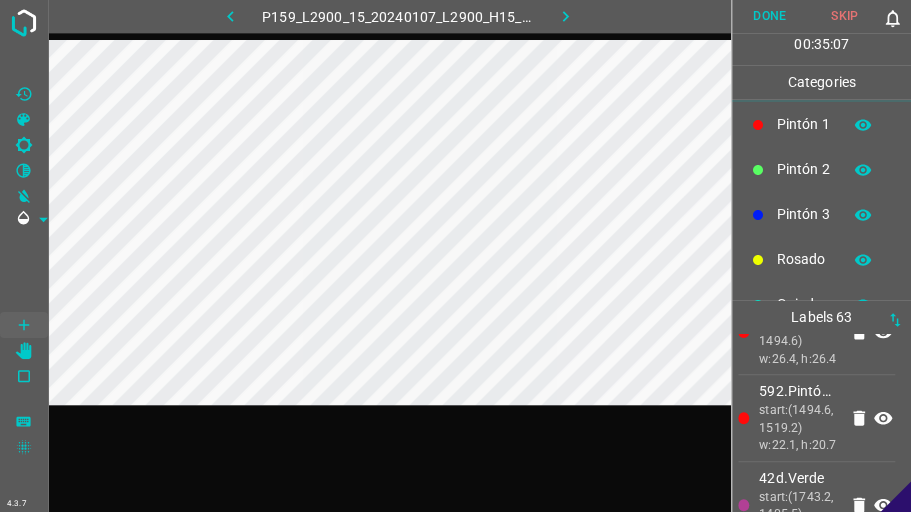 scroll, scrollTop: 176, scrollLeft: 0, axis: vertical 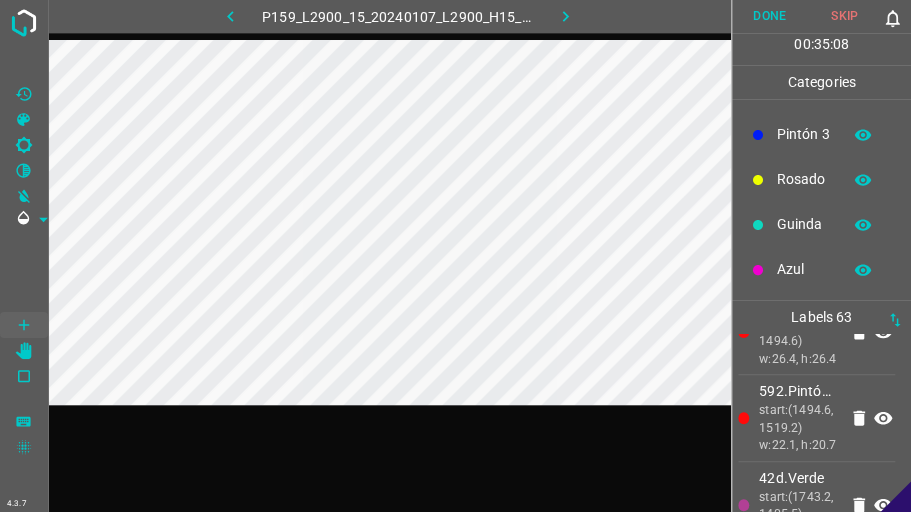 click on "Azul" at bounding box center (821, 269) 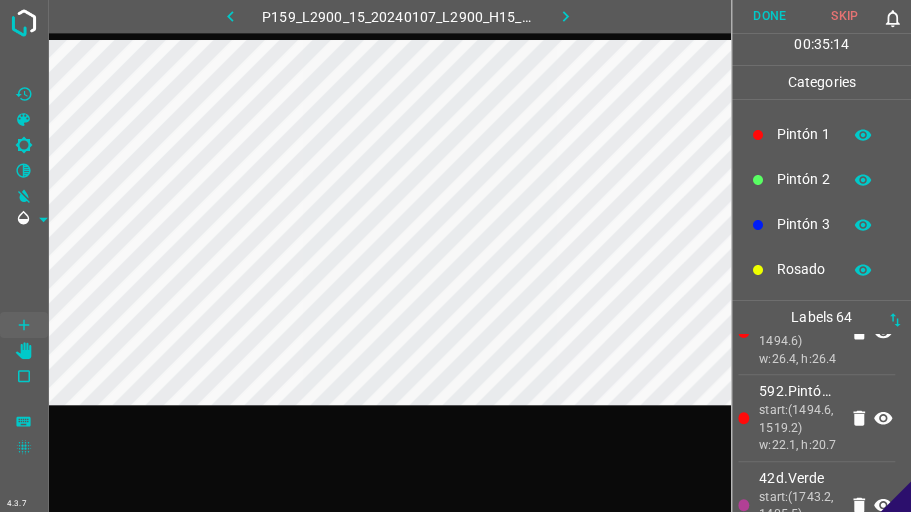 scroll, scrollTop: 0, scrollLeft: 0, axis: both 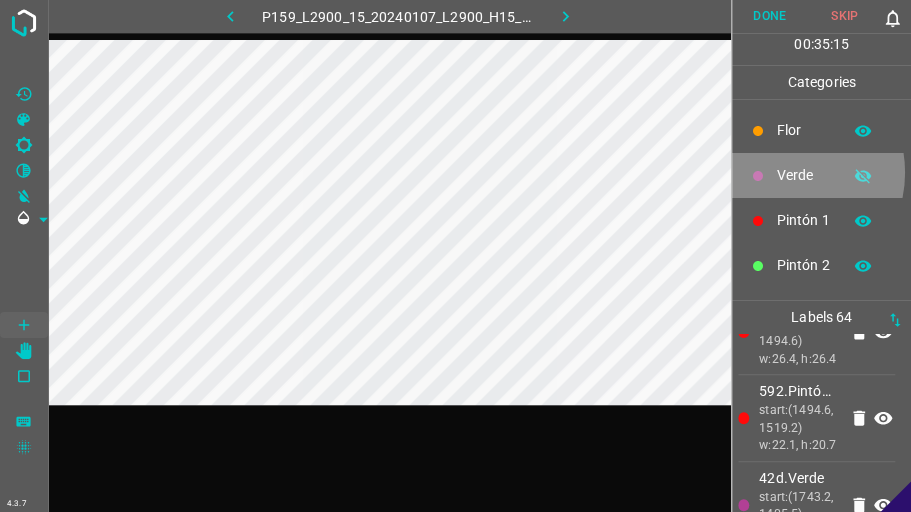 click on "Verde" at bounding box center (804, 175) 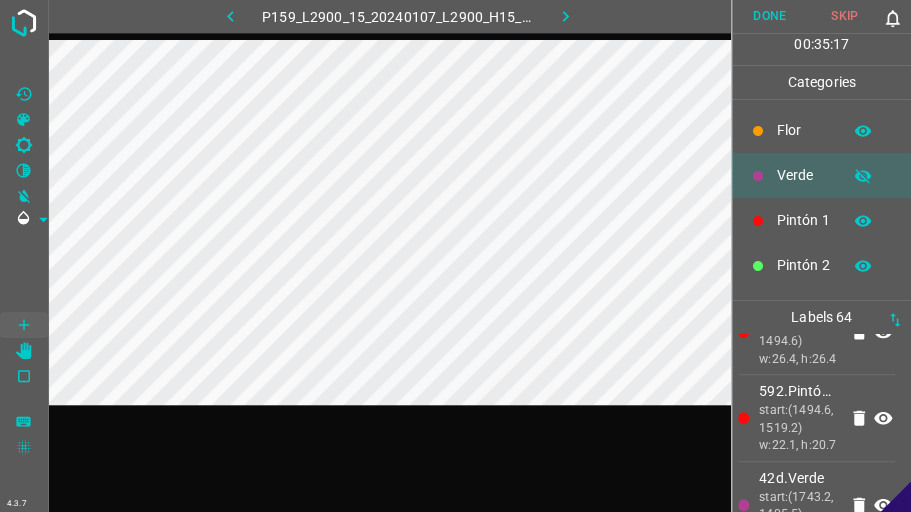 click 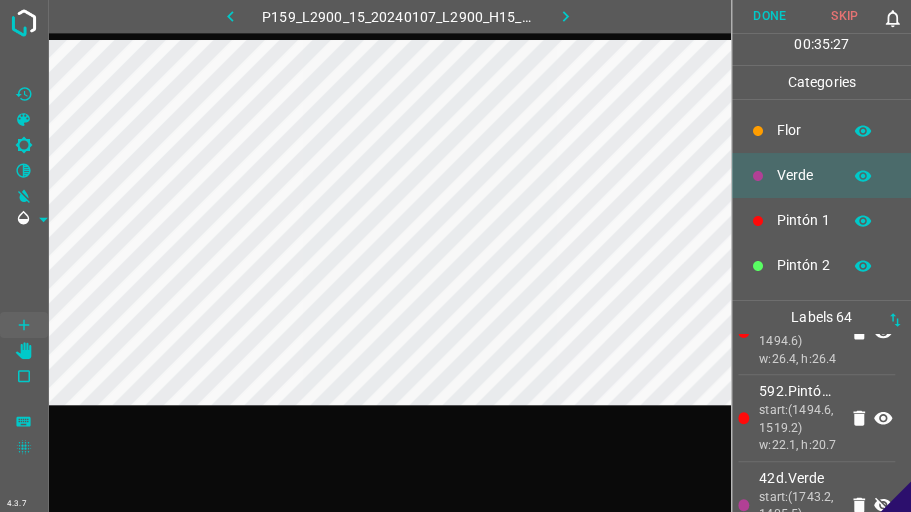 click 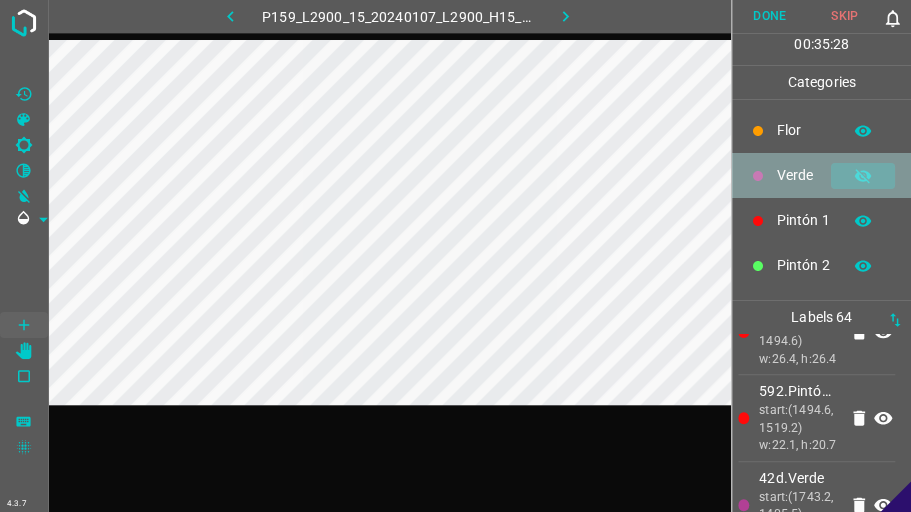 click 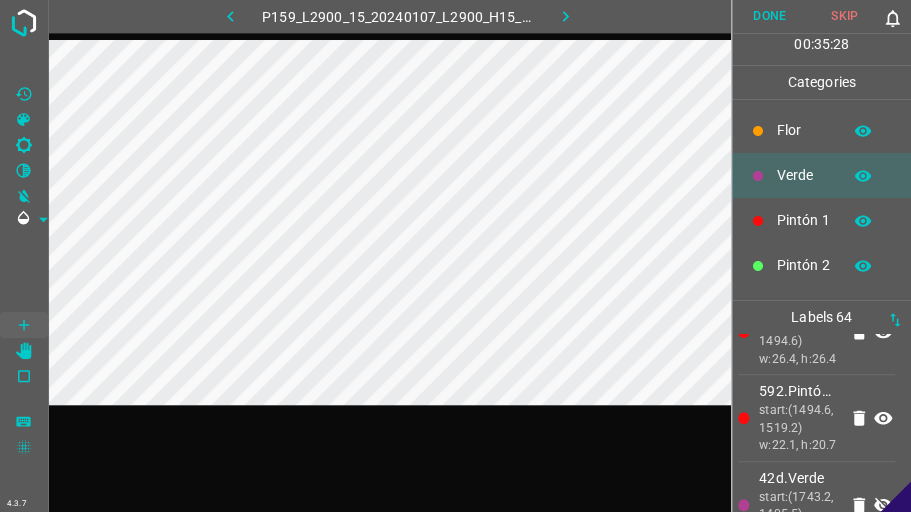 click 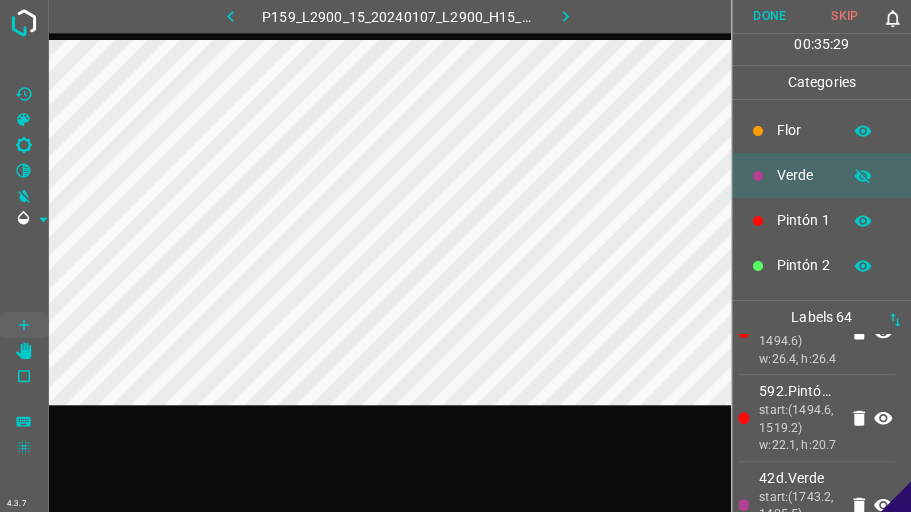 click 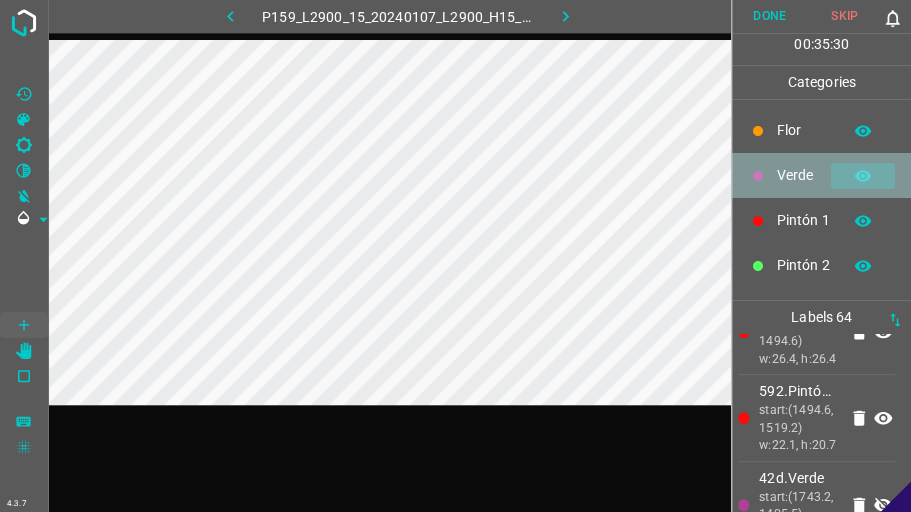click 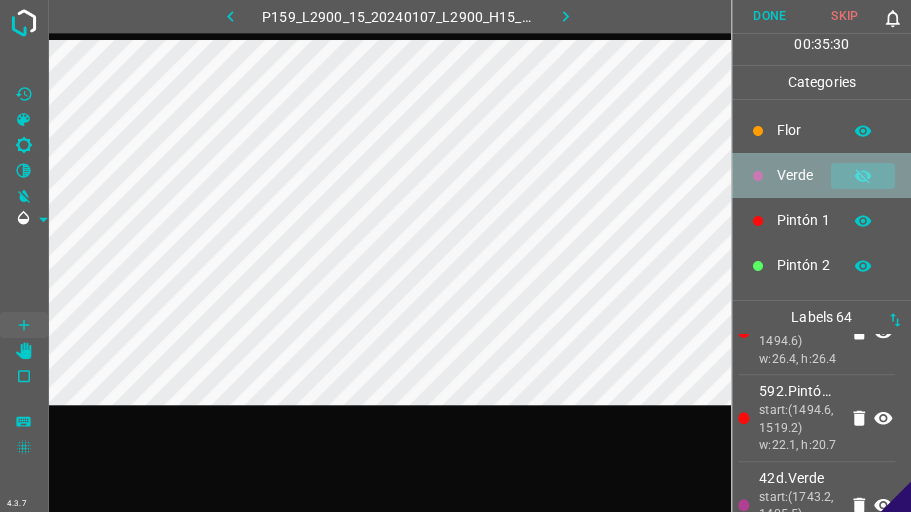 click 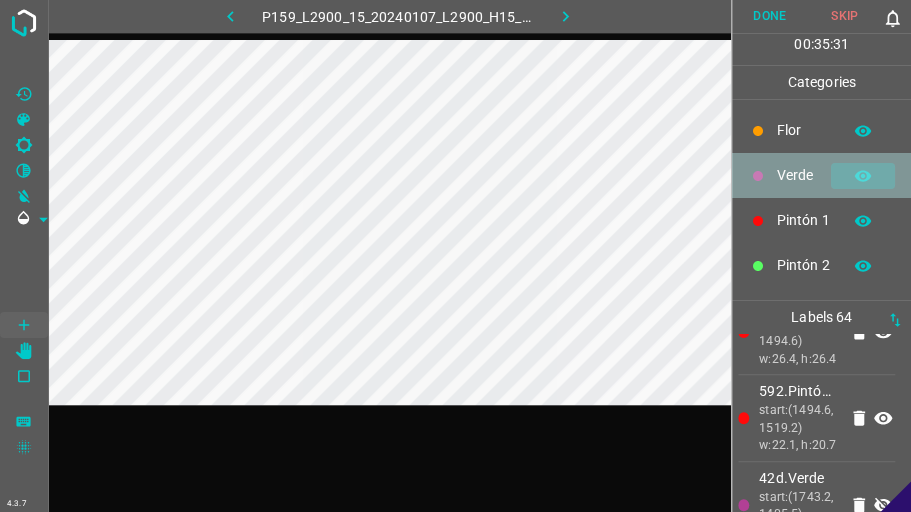 click 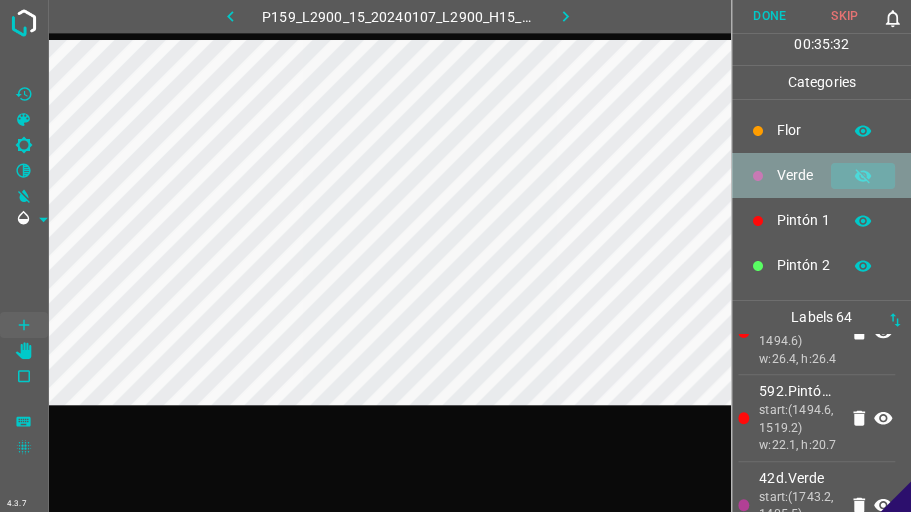 click 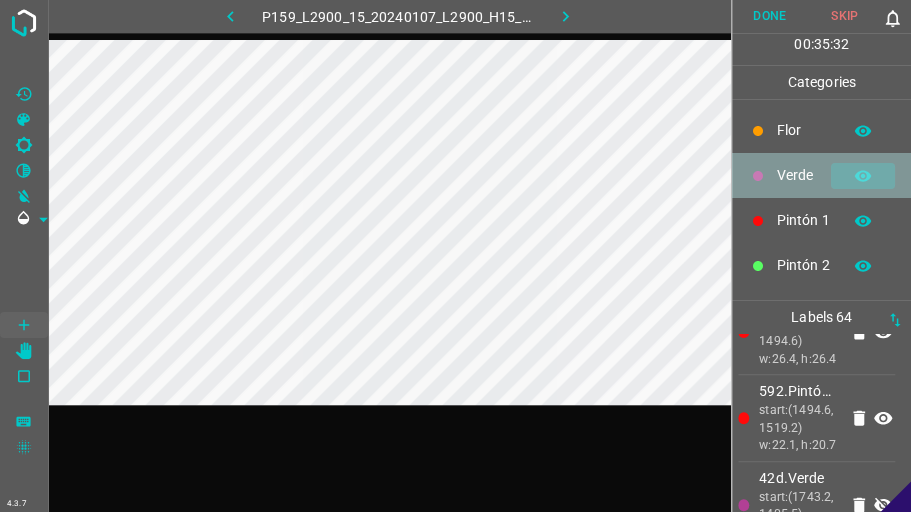 click 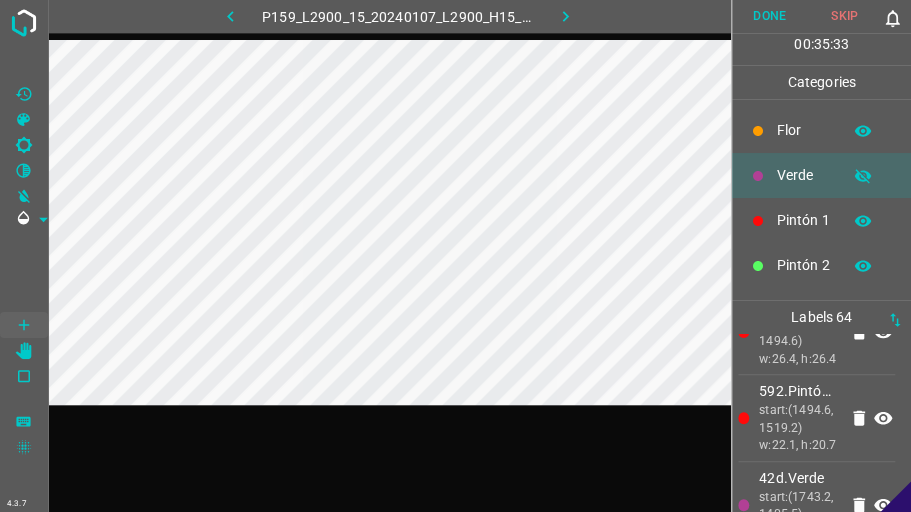 click 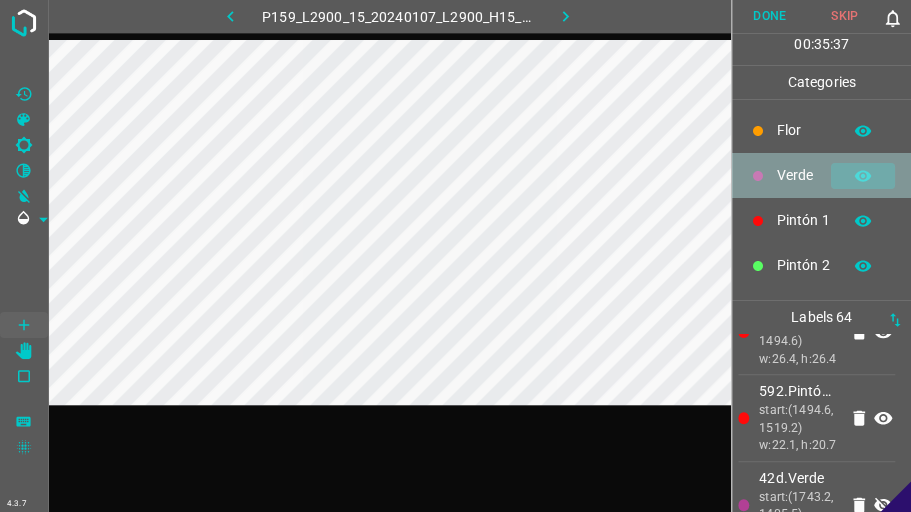 click 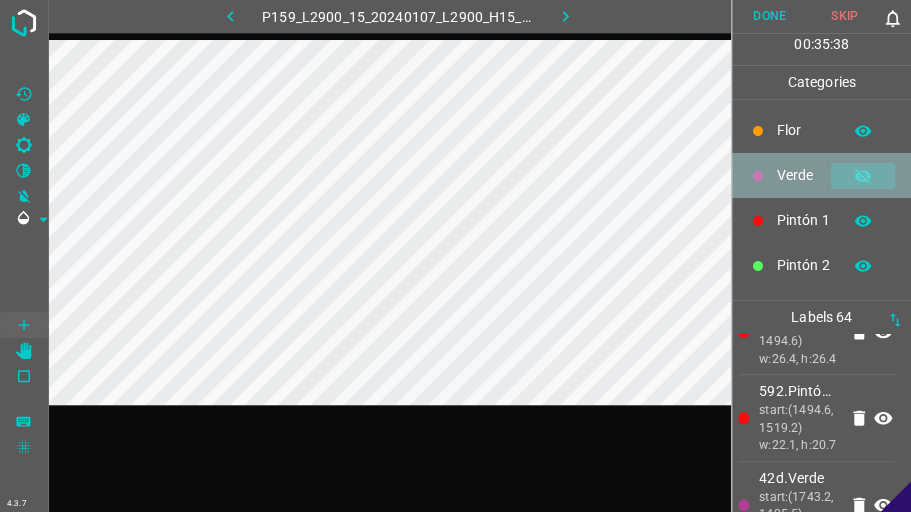 click 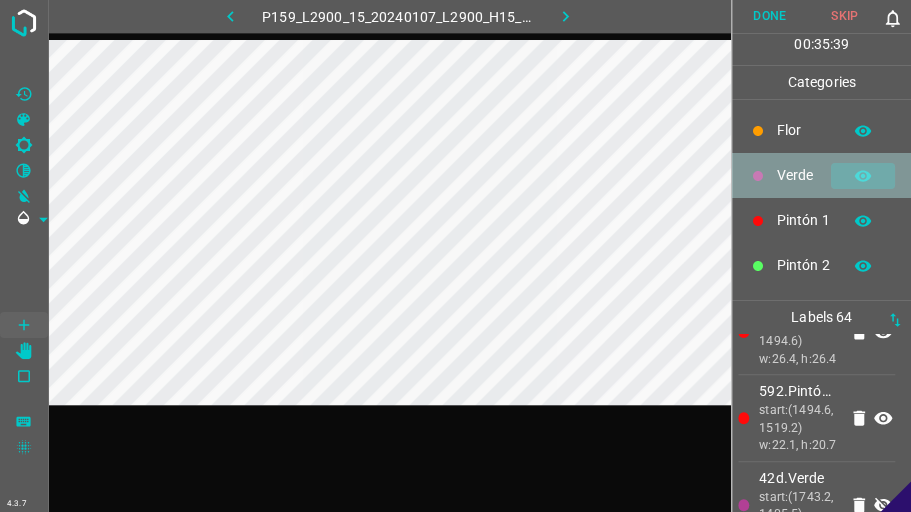 click 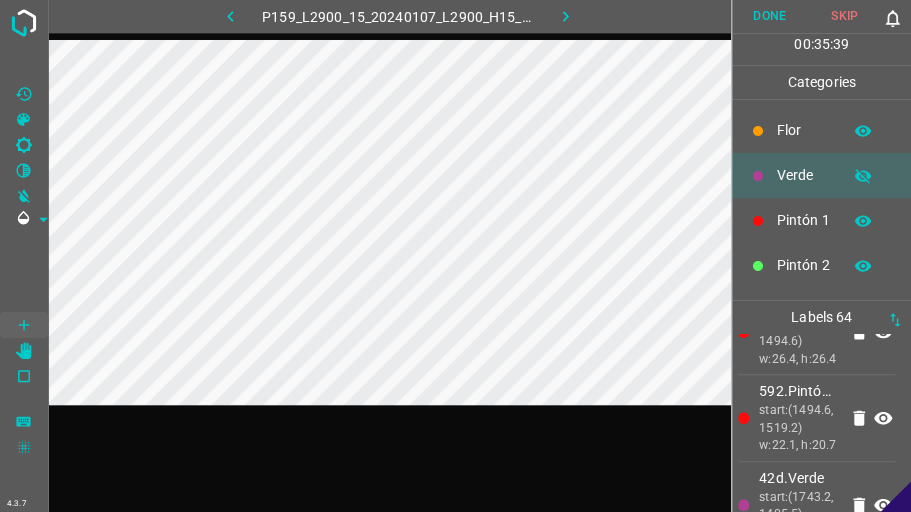 click 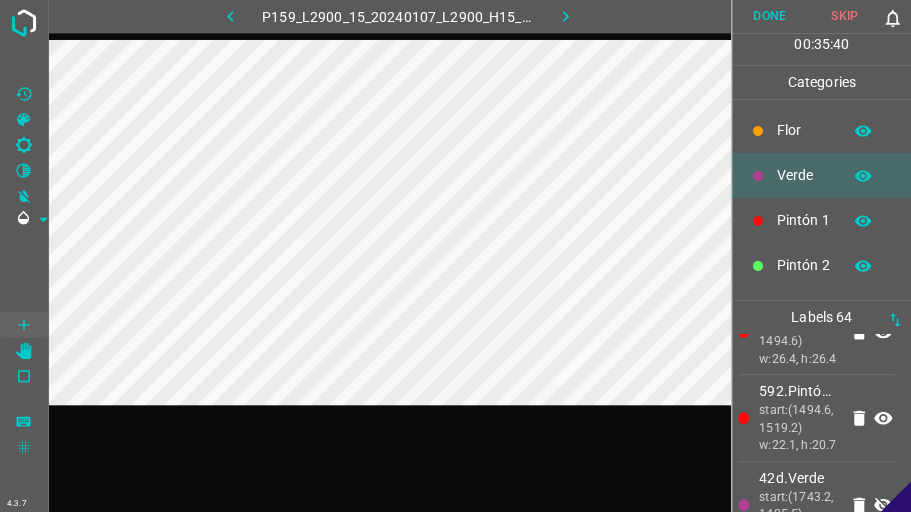 click 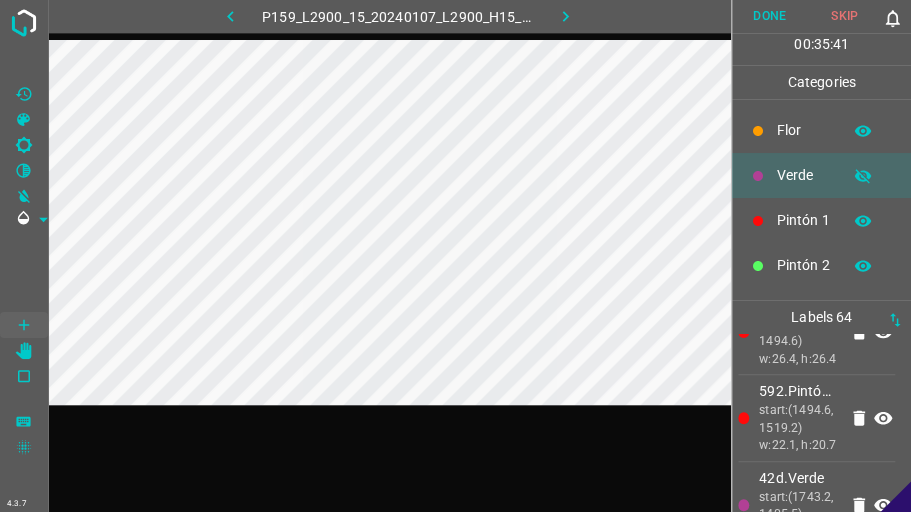 click 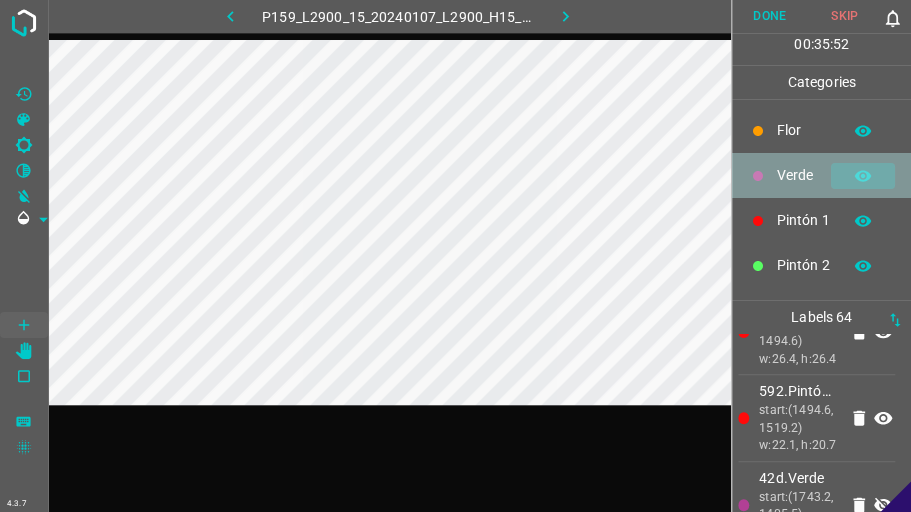 click 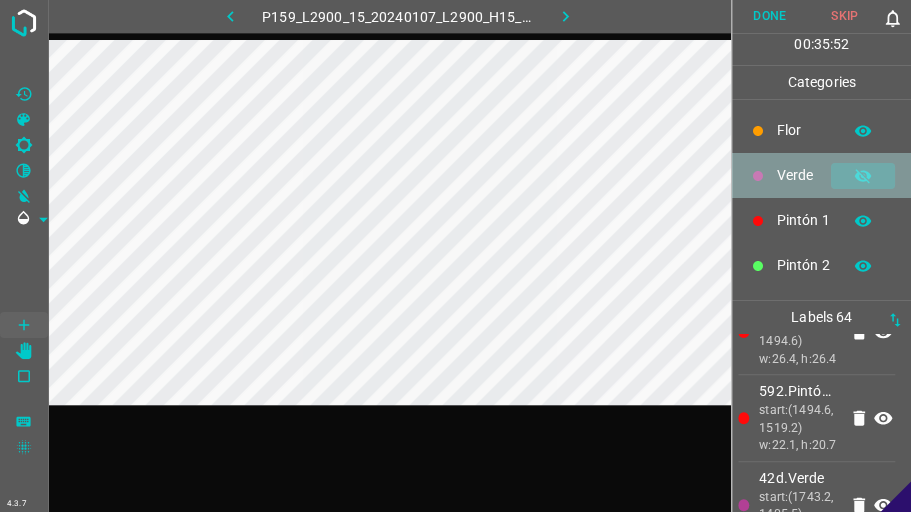 click 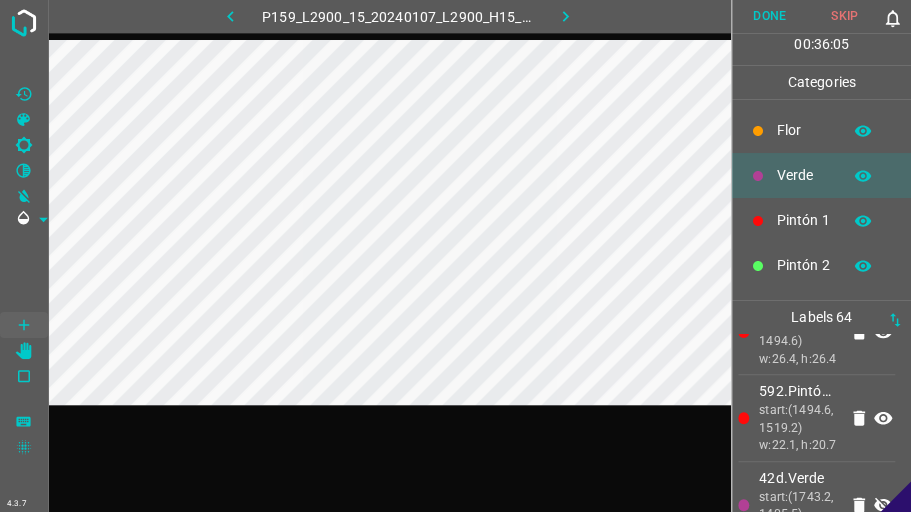 scroll, scrollTop: 176, scrollLeft: 0, axis: vertical 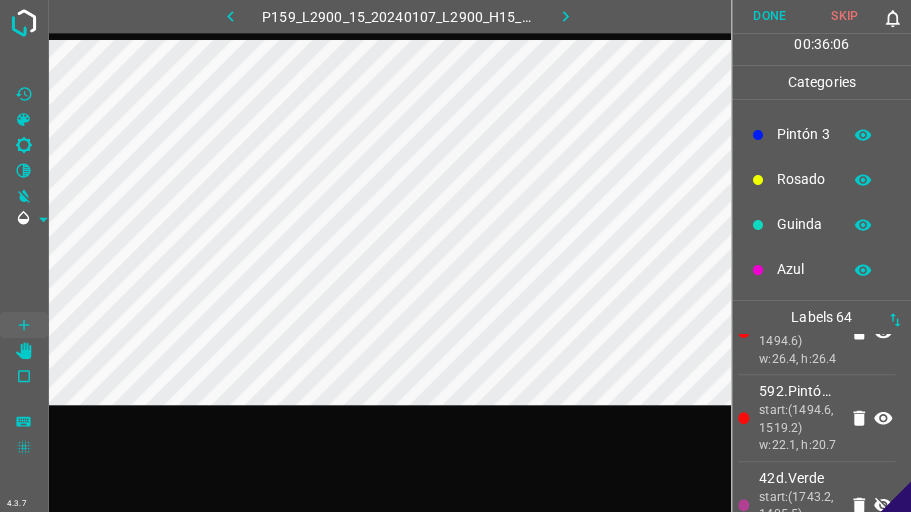 click on "Azul" at bounding box center [804, 269] 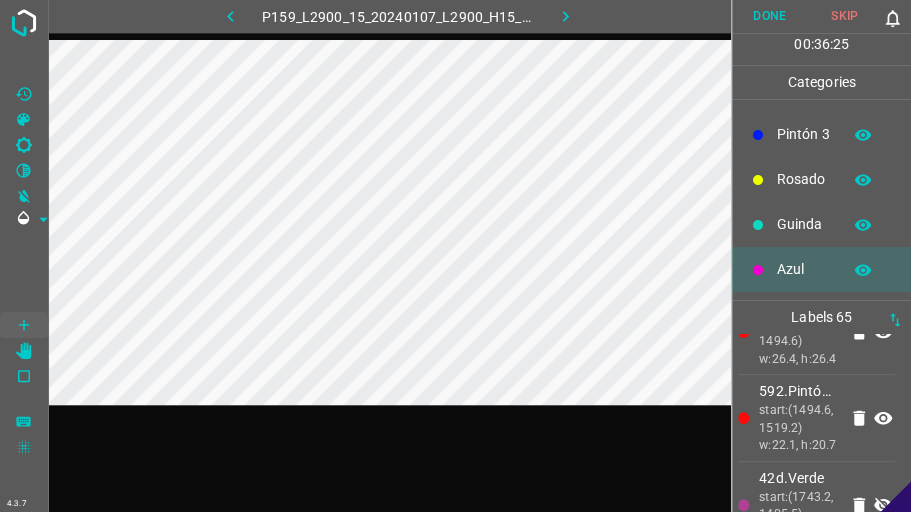 click on "Guinda" at bounding box center (821, 224) 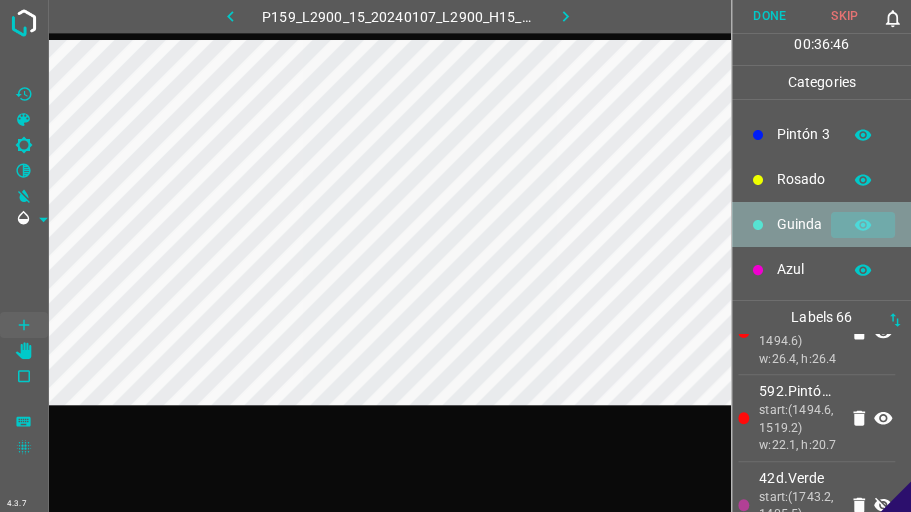 click 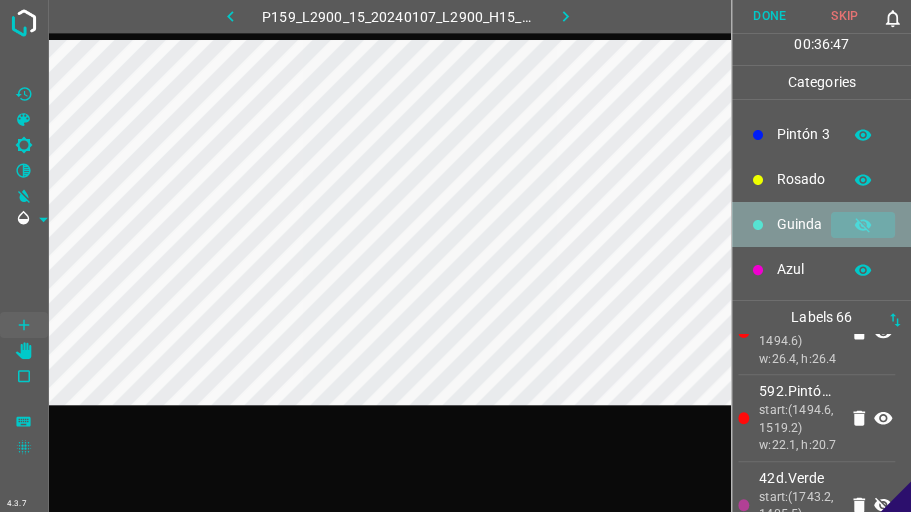 click 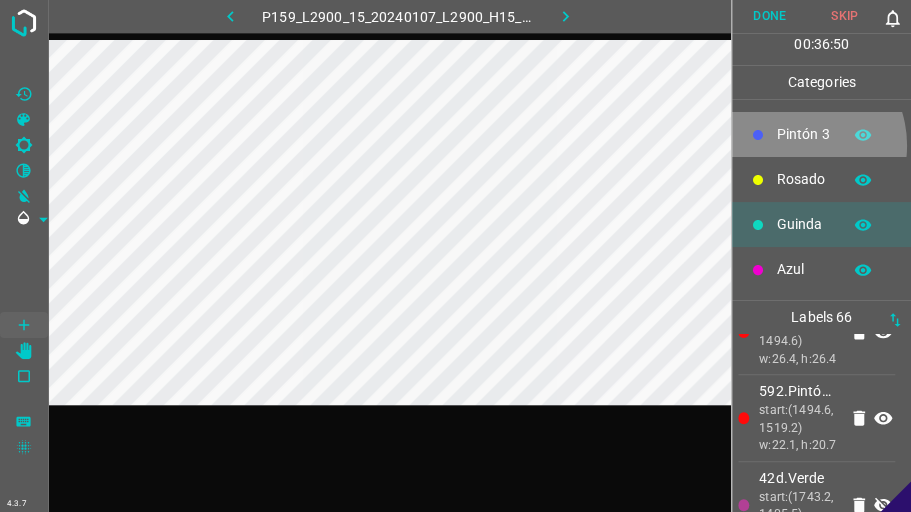 click on "Pintón 3" at bounding box center (821, 134) 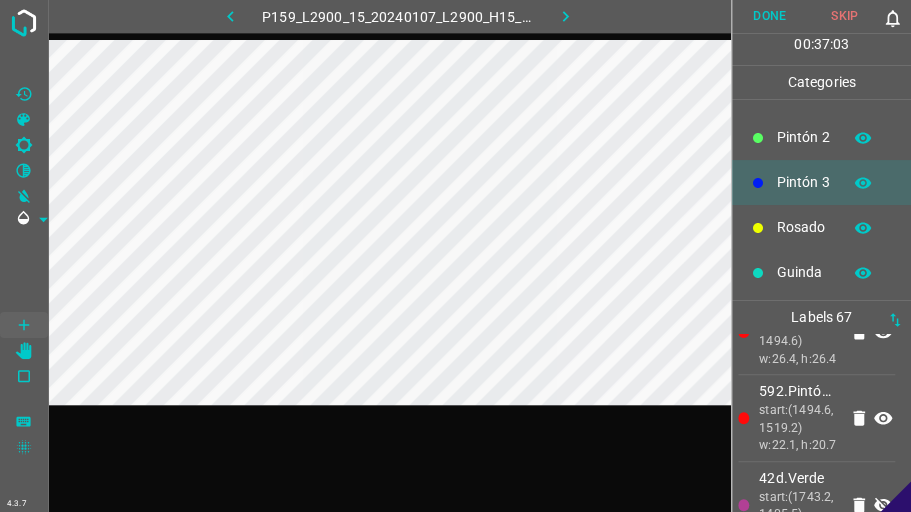 scroll, scrollTop: 107, scrollLeft: 0, axis: vertical 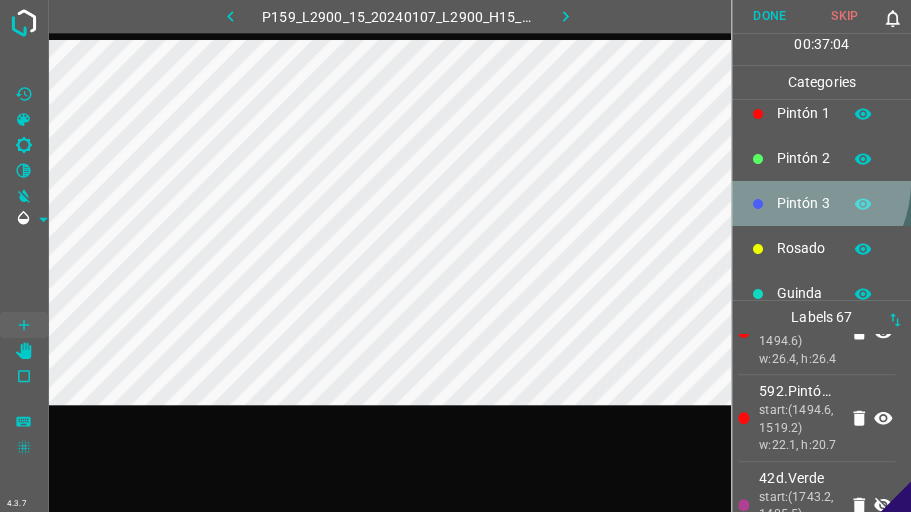 drag, startPoint x: 785, startPoint y: 180, endPoint x: 784, endPoint y: 161, distance: 19.026299 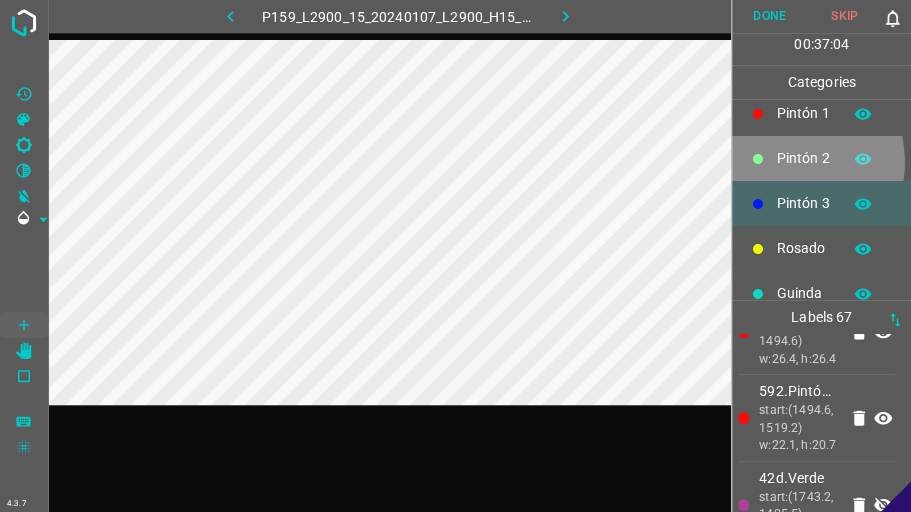 click on "Pintón 2" at bounding box center [804, 158] 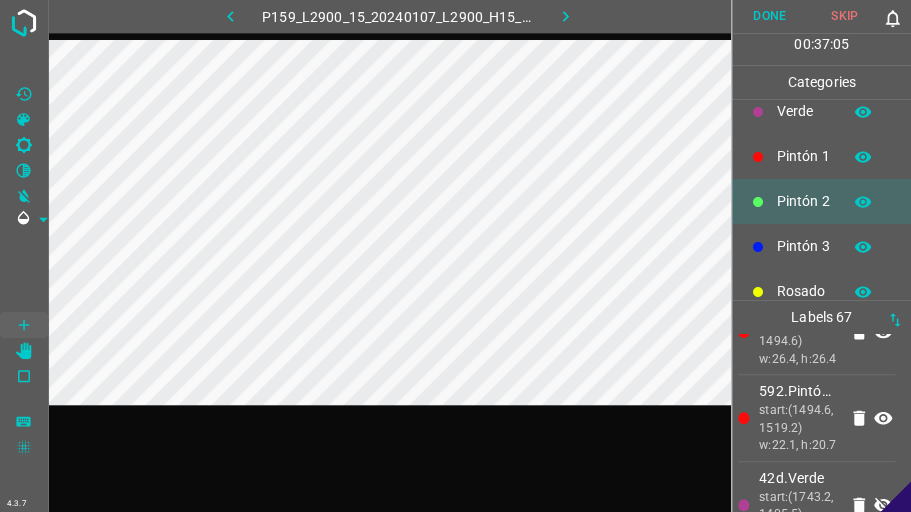 scroll, scrollTop: 60, scrollLeft: 0, axis: vertical 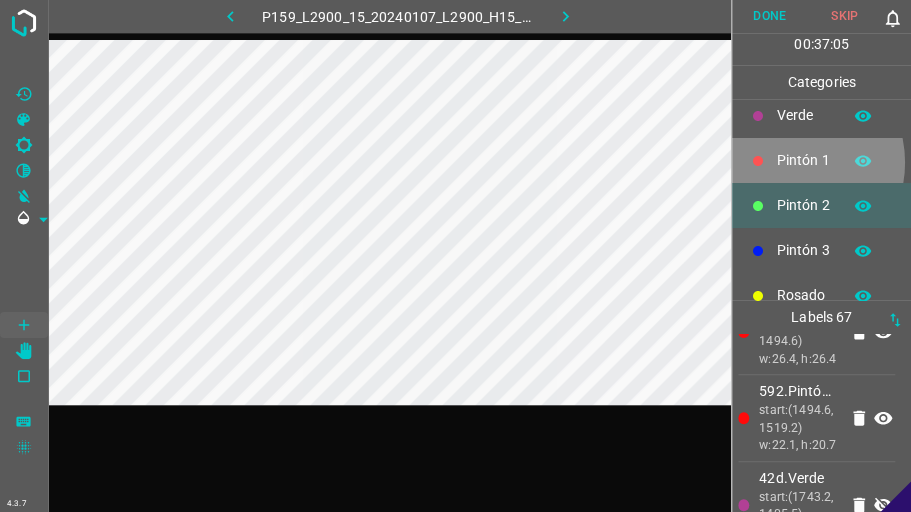 click on "Pintón 1" at bounding box center [804, 160] 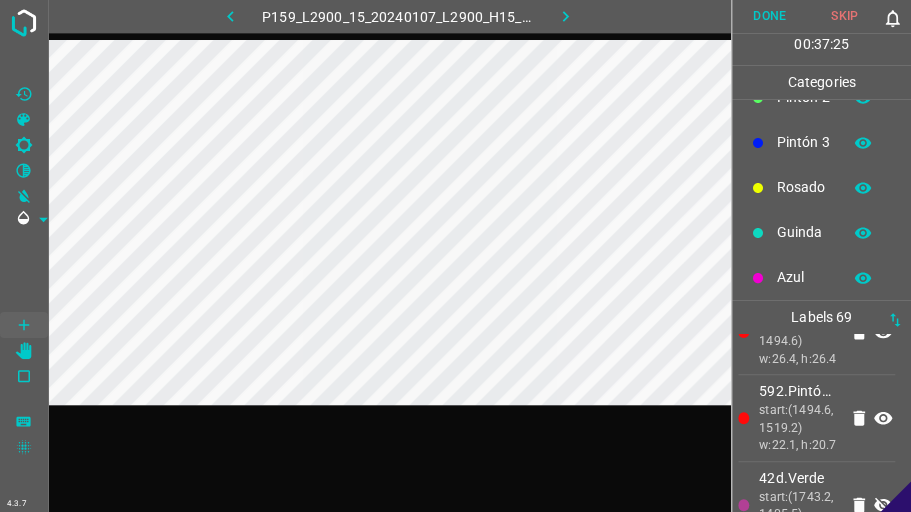 scroll, scrollTop: 176, scrollLeft: 0, axis: vertical 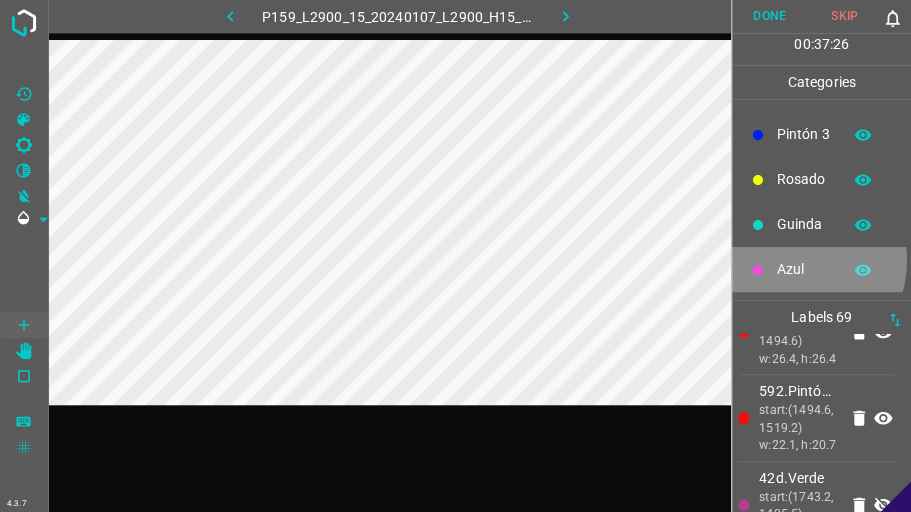 click on "Azul" at bounding box center [804, 269] 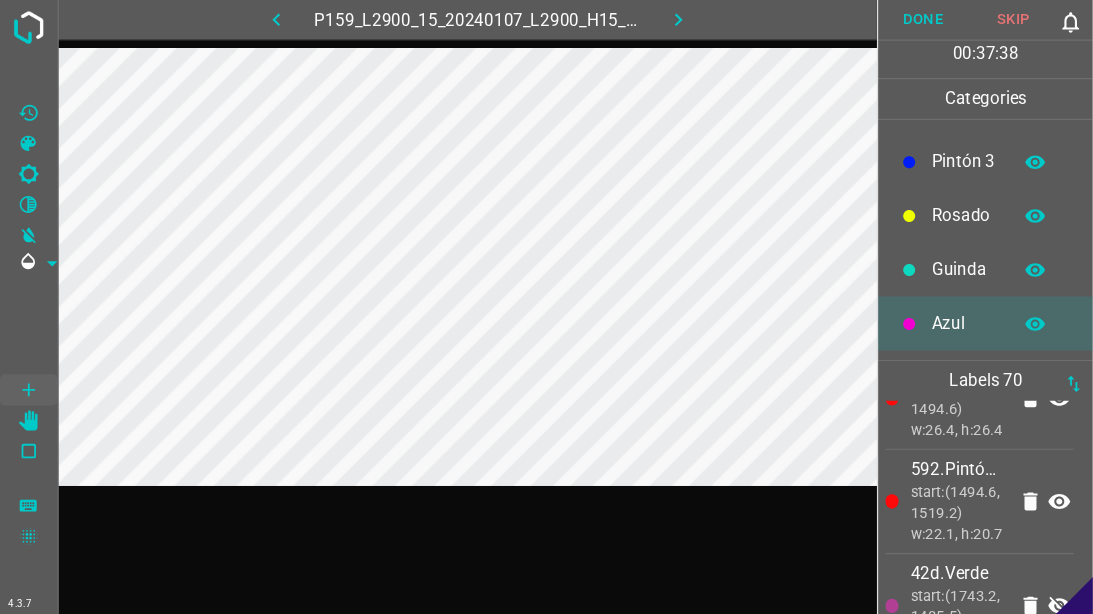 scroll, scrollTop: 0, scrollLeft: 0, axis: both 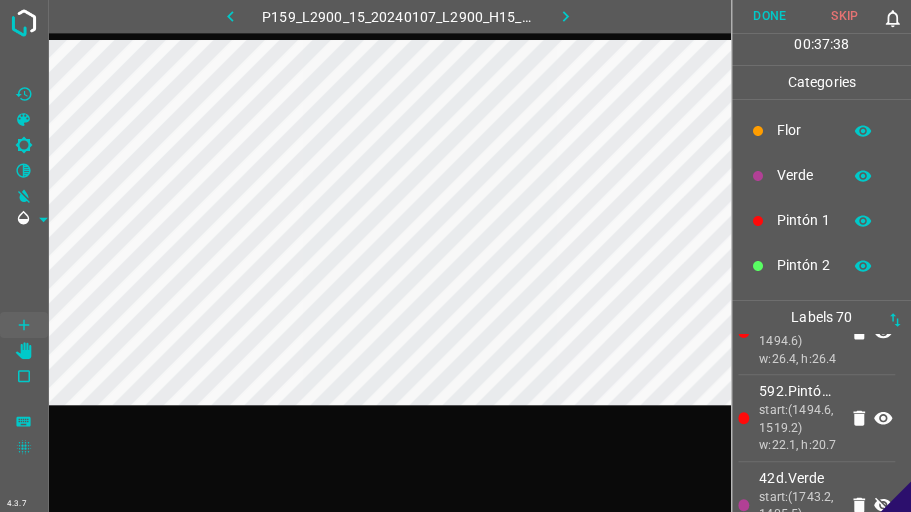 click on "Verde" at bounding box center (821, 175) 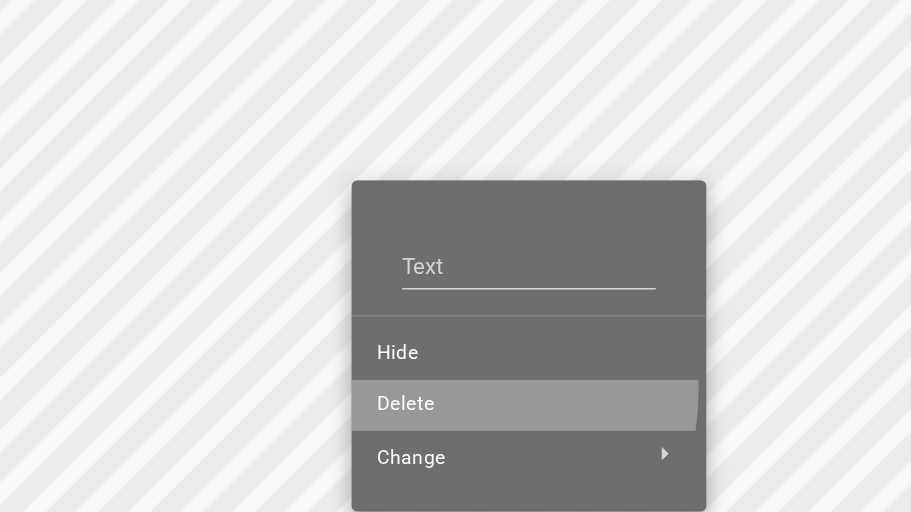 click on "Delete" at bounding box center [487, 301] 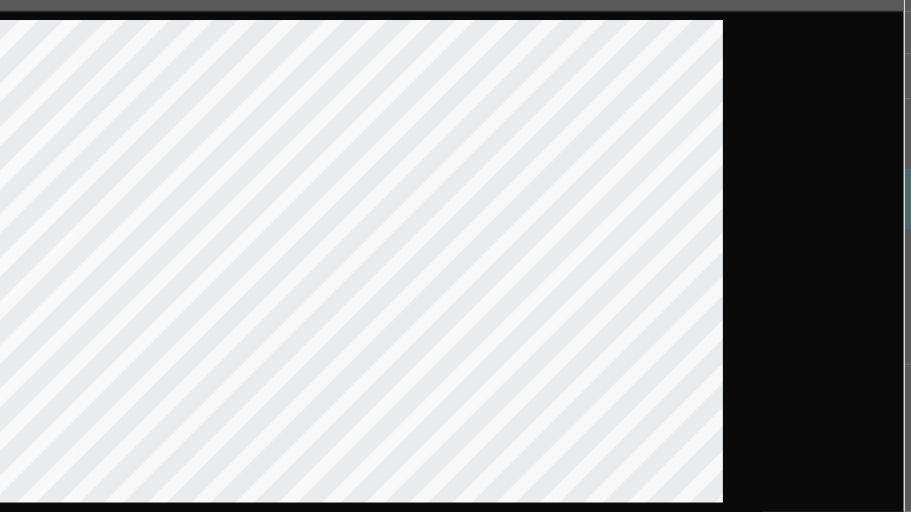 scroll, scrollTop: 5234, scrollLeft: 0, axis: vertical 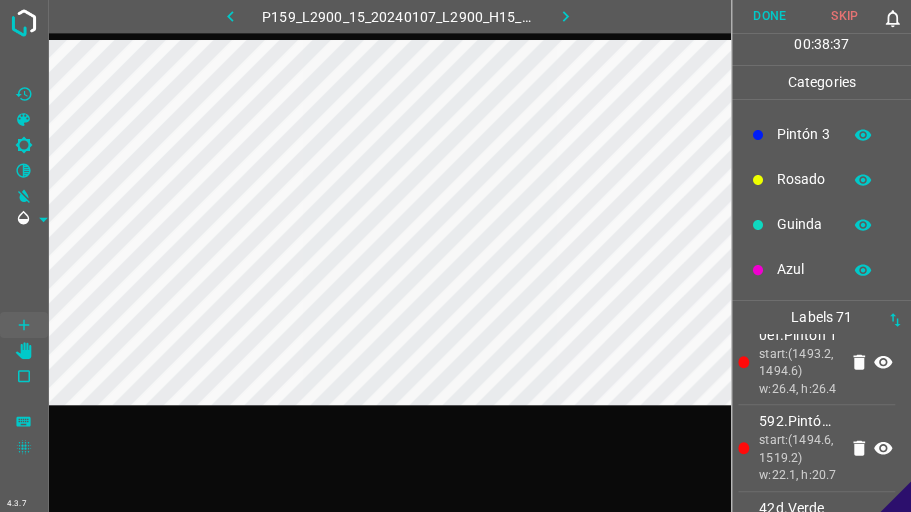 drag, startPoint x: 795, startPoint y: 277, endPoint x: 783, endPoint y: 273, distance: 12.649111 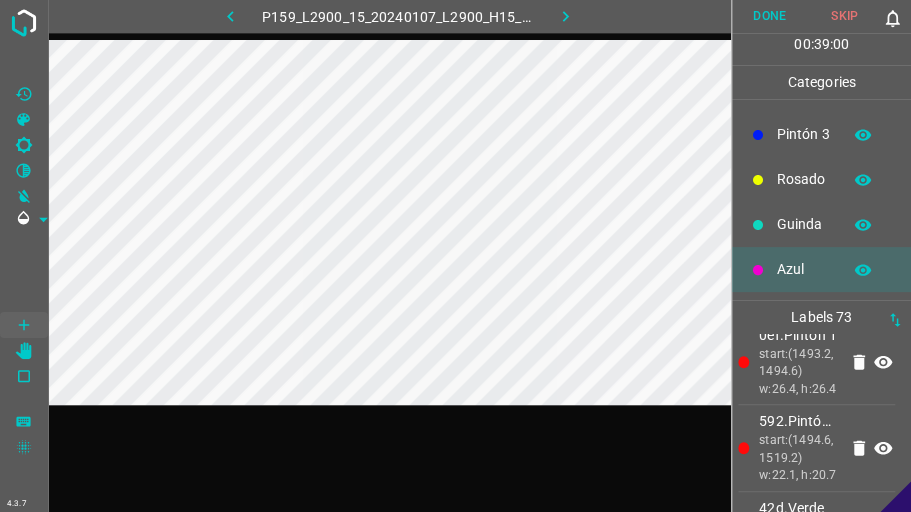 click on "Rosado" at bounding box center (804, 179) 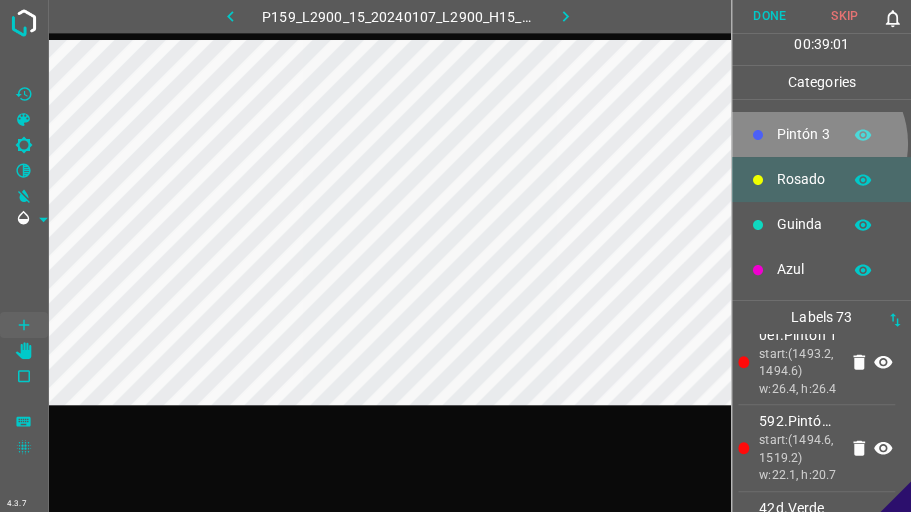 click on "Pintón 3" at bounding box center [804, 134] 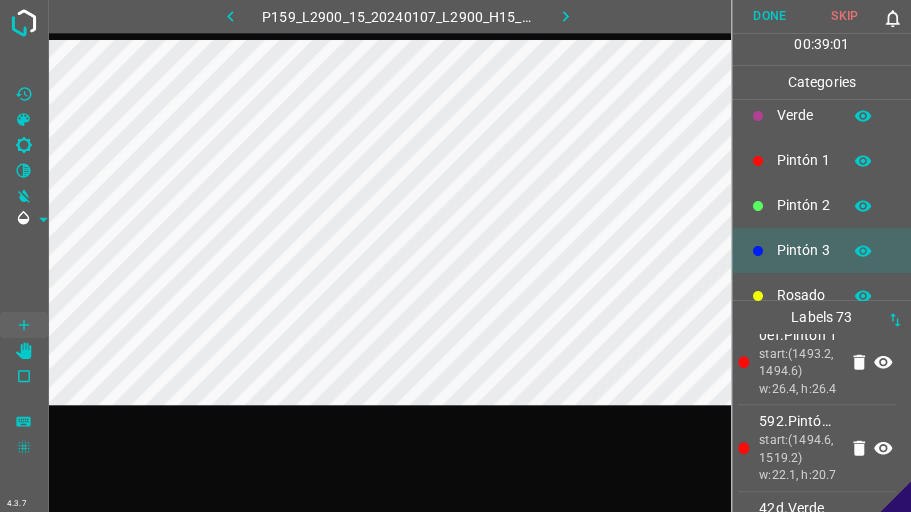 scroll, scrollTop: 0, scrollLeft: 0, axis: both 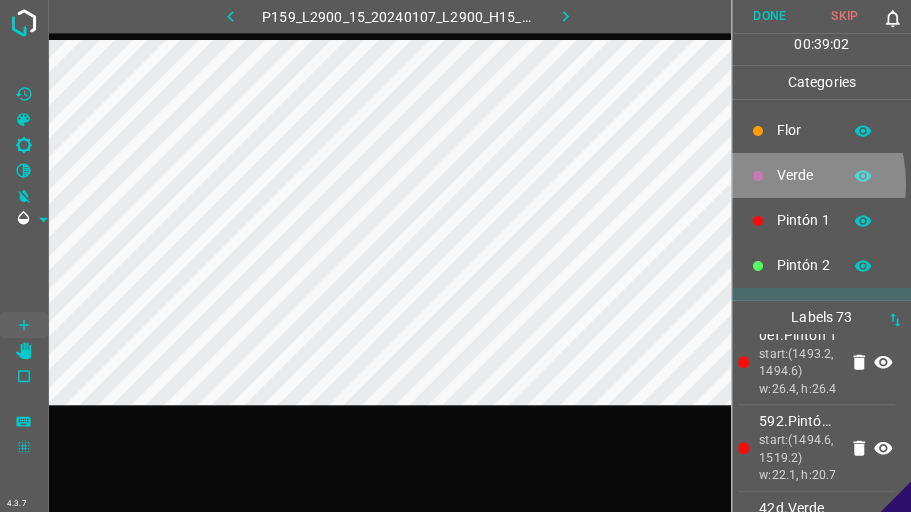 click at bounding box center [758, 176] 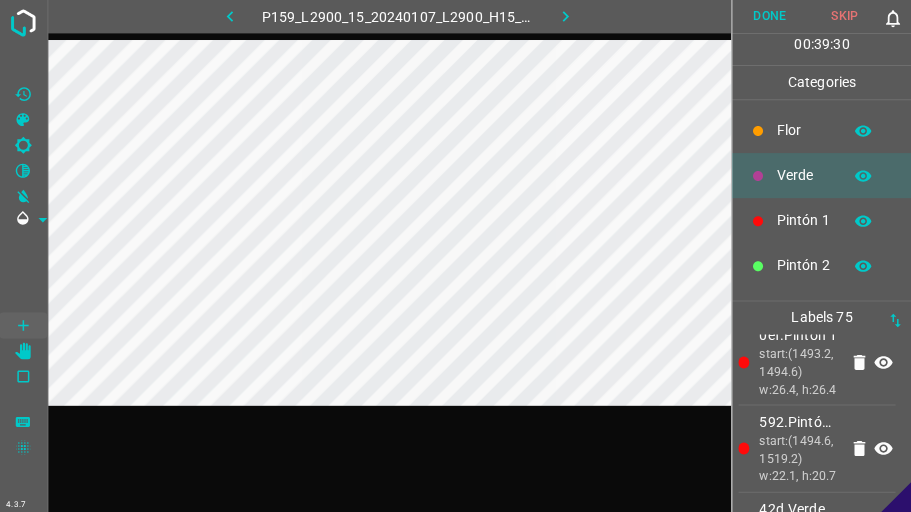 scroll, scrollTop: 0, scrollLeft: 0, axis: both 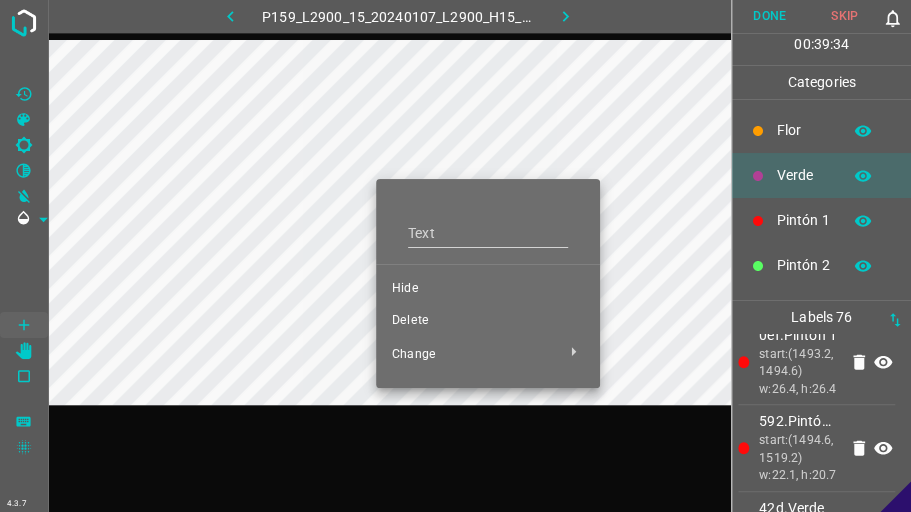 click on "Delete" at bounding box center (488, 321) 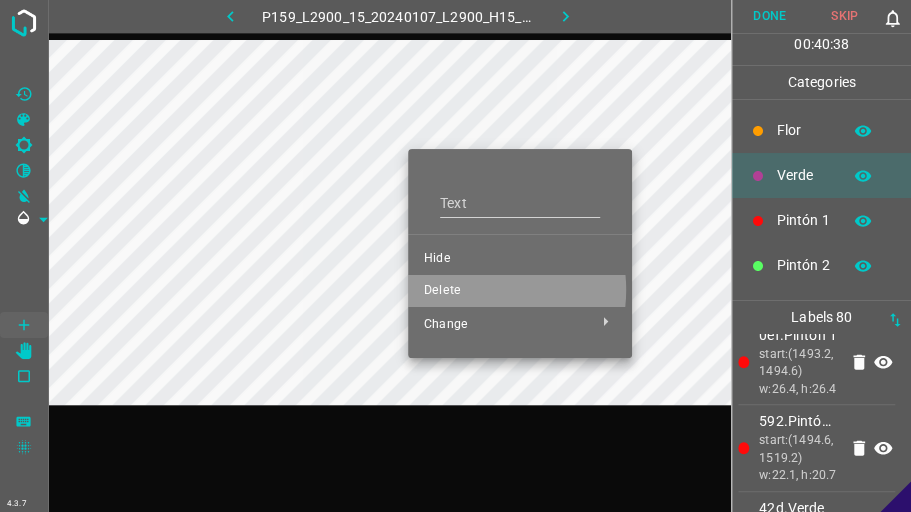 click on "Delete" at bounding box center [520, 291] 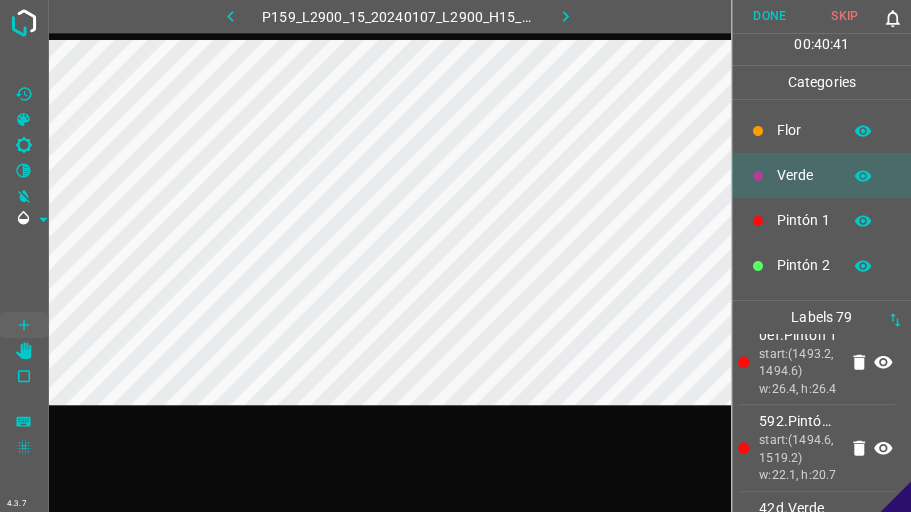 click on "Pintón 1" at bounding box center [804, 220] 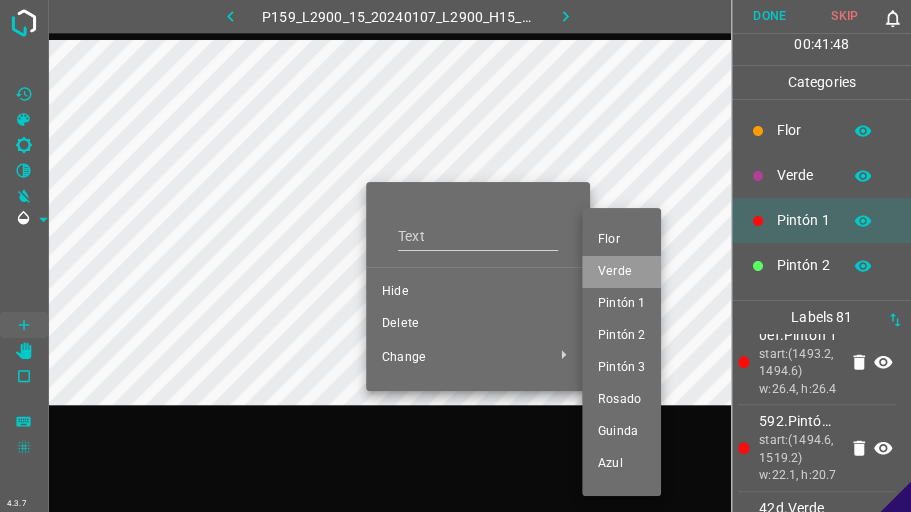 click on "Verde" at bounding box center (621, 272) 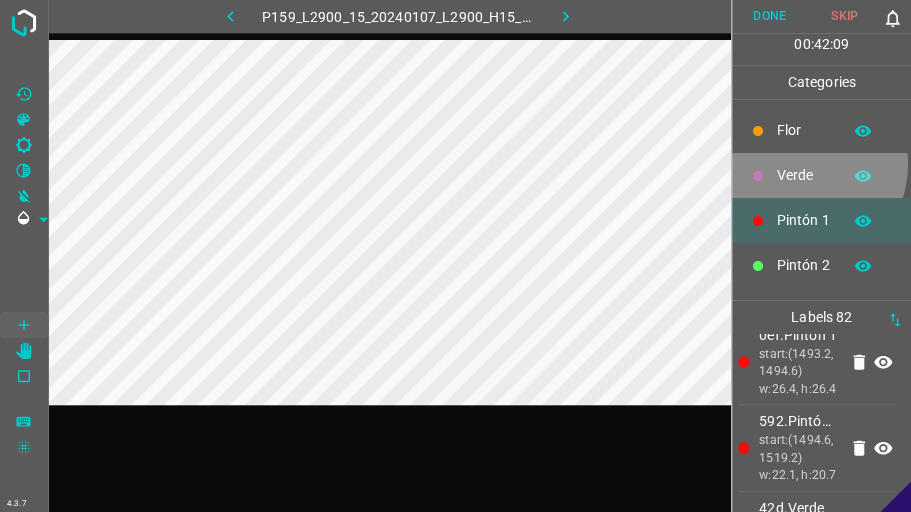 click on "Verde" at bounding box center (821, 175) 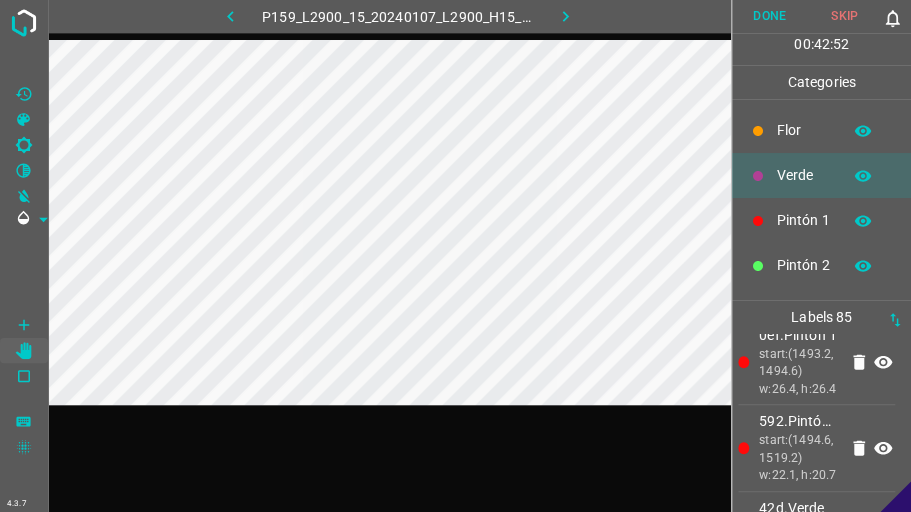 click on "P159_L2900_15_20240107_L2900_H15_frame_00019_18184.jpg Done Skip 0 00   : 42   : 52   Categories [PERSON_NAME] Verde Pintón 1 Pintón 2 Pintón 3 [PERSON_NAME] Azul Labels   85 82e.Pintón 1
start:(199, 801.5)
w:104.4, h:88.9
eac.Pintón 1
start:(83, 979.9)
w:86.6, h:90.7
7b0.Pintón 1
start:(131.5, 839.7)
w:90.9, h:88.6
0fa.Guinda
start:(27.4, 848.7)
w:45.6, h:39.7
[DATE].Verde
start:(125.9, 1045.4)
w:84.1, h:91.5
a0c.Verde
start:(86.2, 951.1)
w:72.1, h:33.3
9a0.Verde
start:(147.2, 943.7)
w:88.8, h:73
ad6.Verde
start:(216.5, 971.1)
w:83.3, h:74.3
ac5.Verde
start:(331.9, 1009.7)
w:73.9, h:64.3
328.Verde
start:(280.7, 974.1)
w:49.6, h:58.3
747.Verde
start:(261.9, 886.4)
w:97.6, h:85
a62.Verde
start:(463.9, 869.5)
w:78, h:83.1
953.Verde" at bounding box center [455, 256] 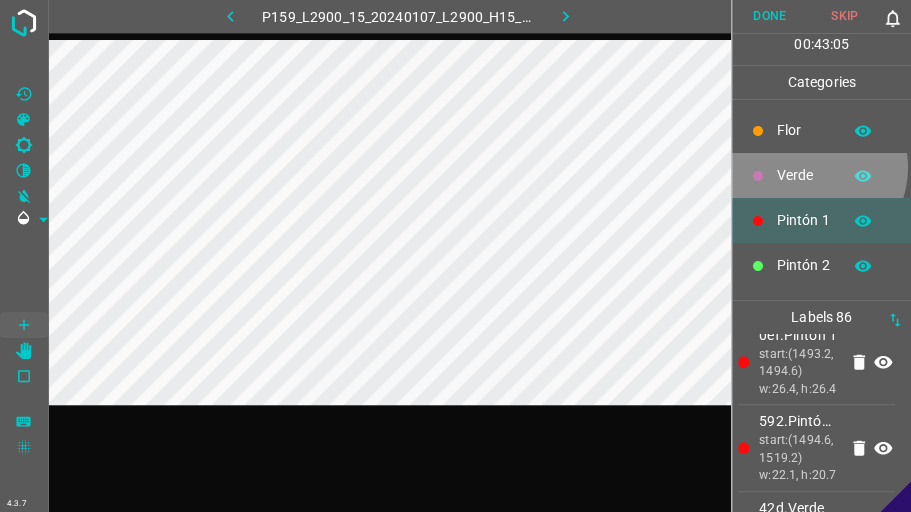 click on "Verde" at bounding box center [804, 175] 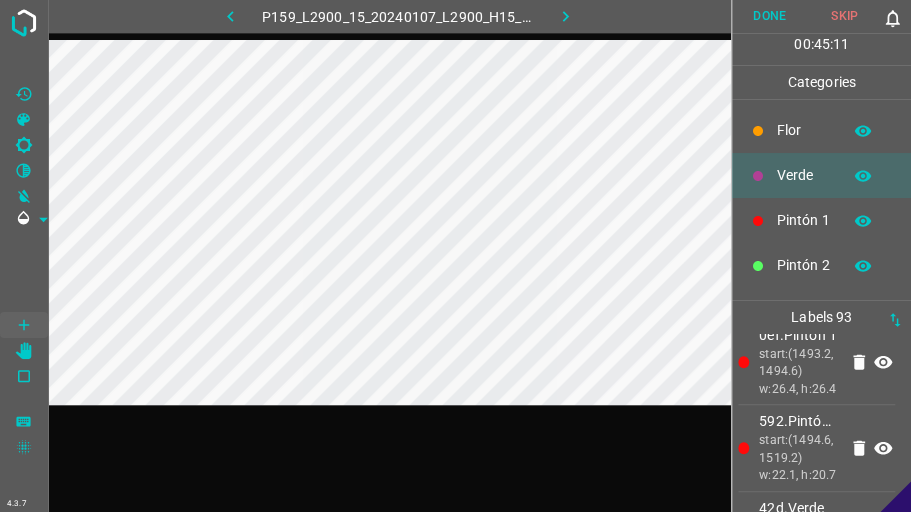 scroll, scrollTop: 176, scrollLeft: 0, axis: vertical 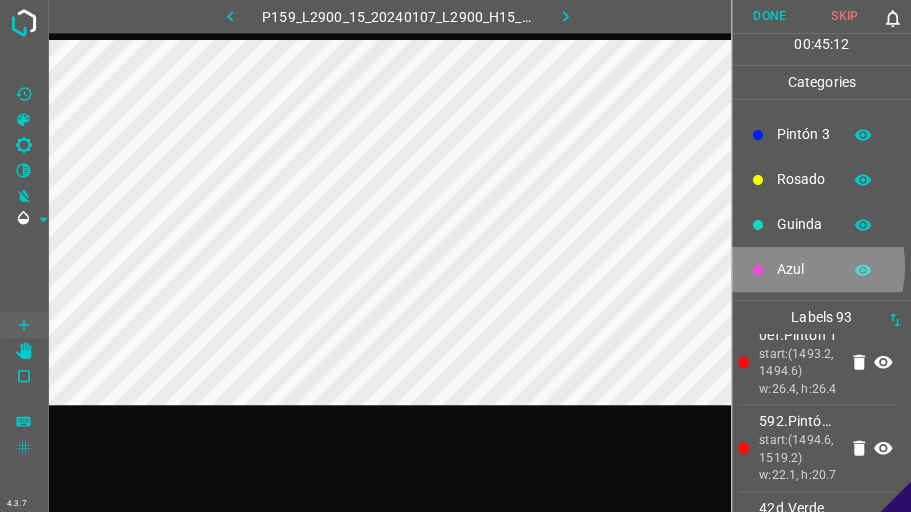 click on "Azul" at bounding box center (804, 269) 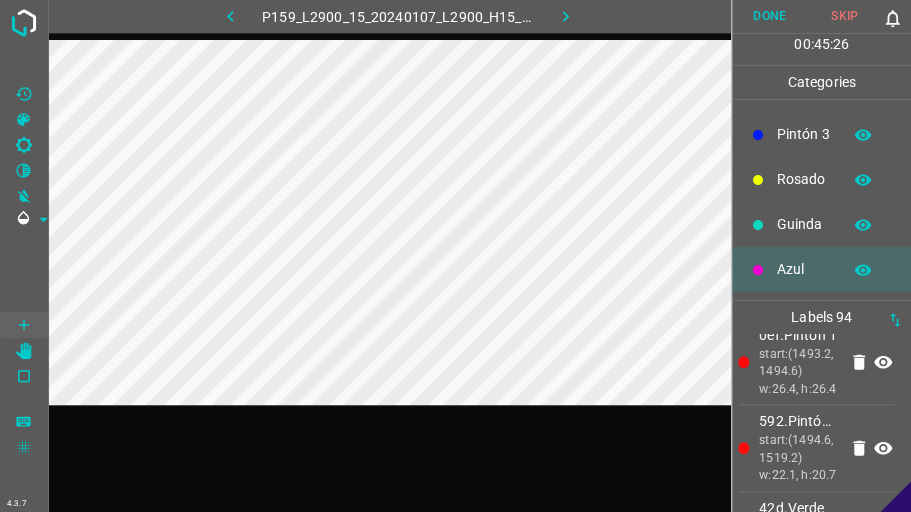 scroll, scrollTop: 0, scrollLeft: 0, axis: both 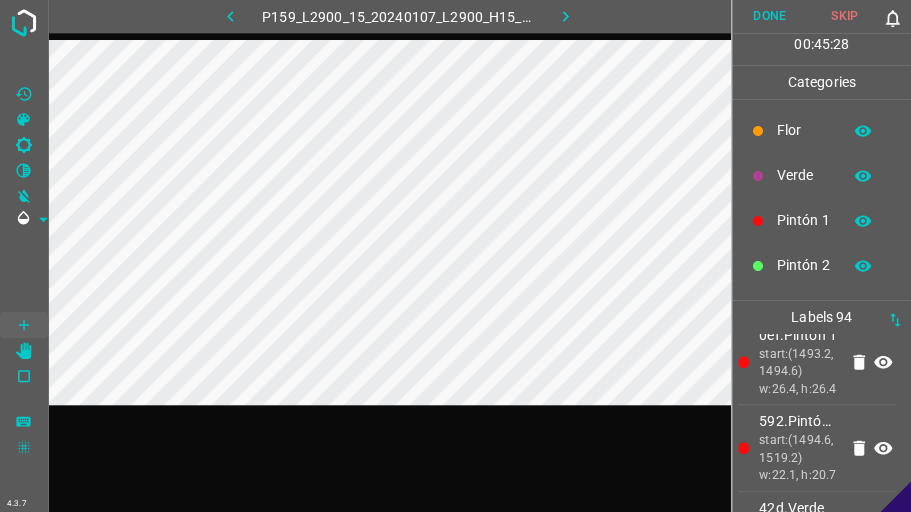 click on "Verde" at bounding box center [804, 175] 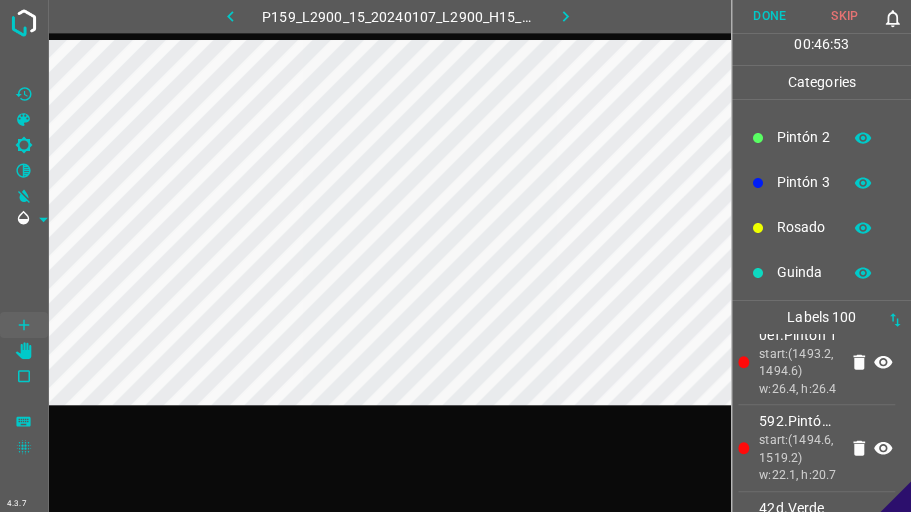 scroll, scrollTop: 176, scrollLeft: 0, axis: vertical 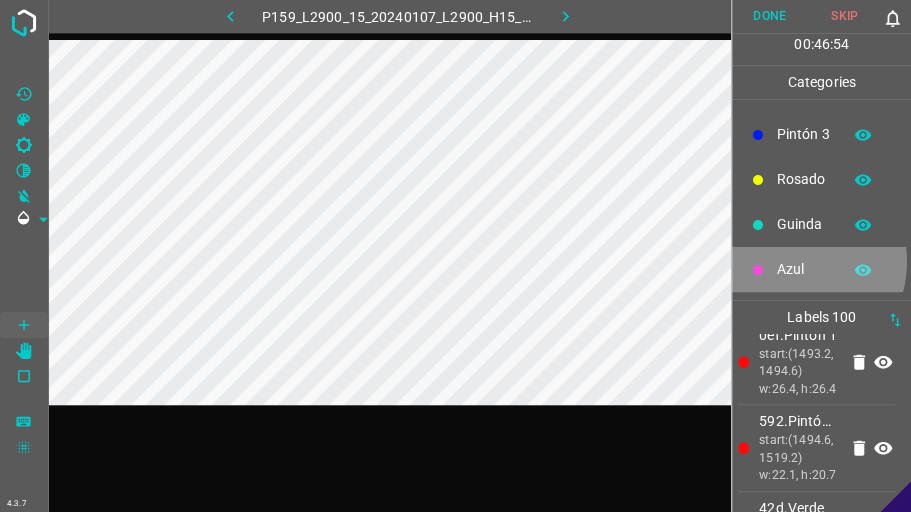 click on "Azul" at bounding box center [804, 269] 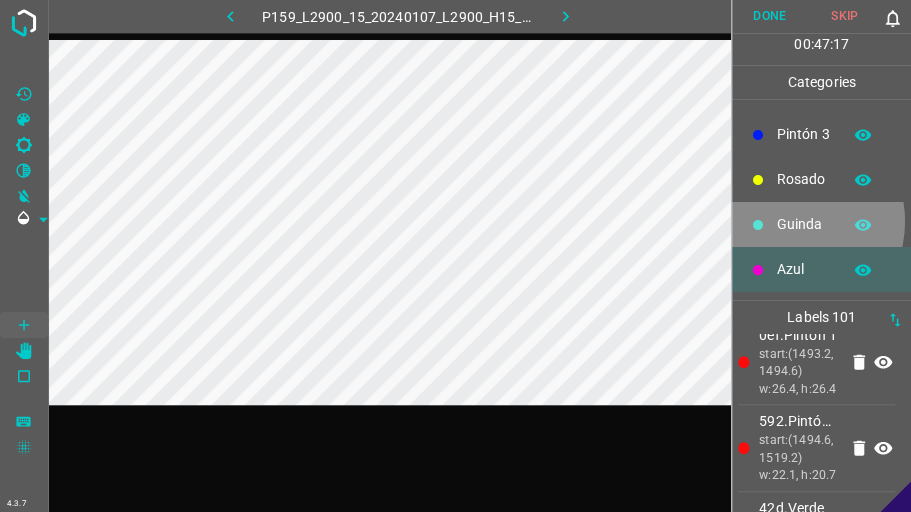 click on "Guinda" at bounding box center [804, 224] 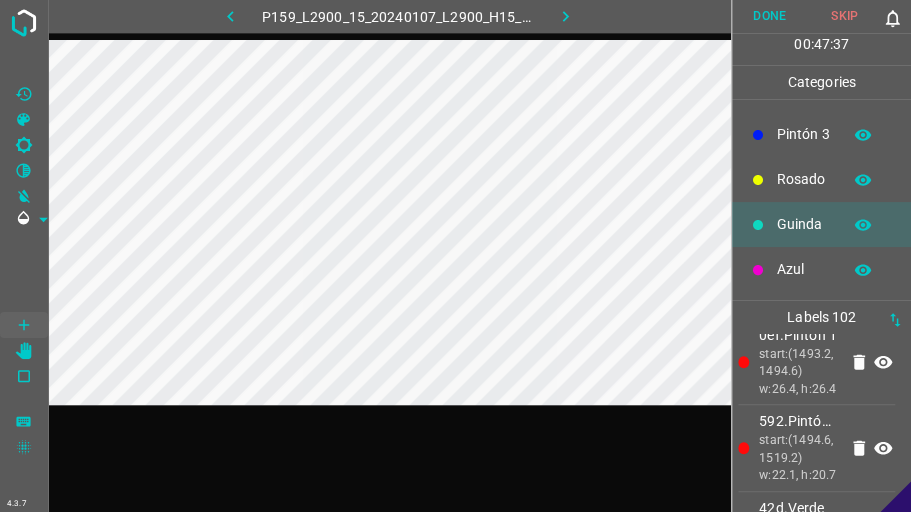 scroll, scrollTop: 0, scrollLeft: 0, axis: both 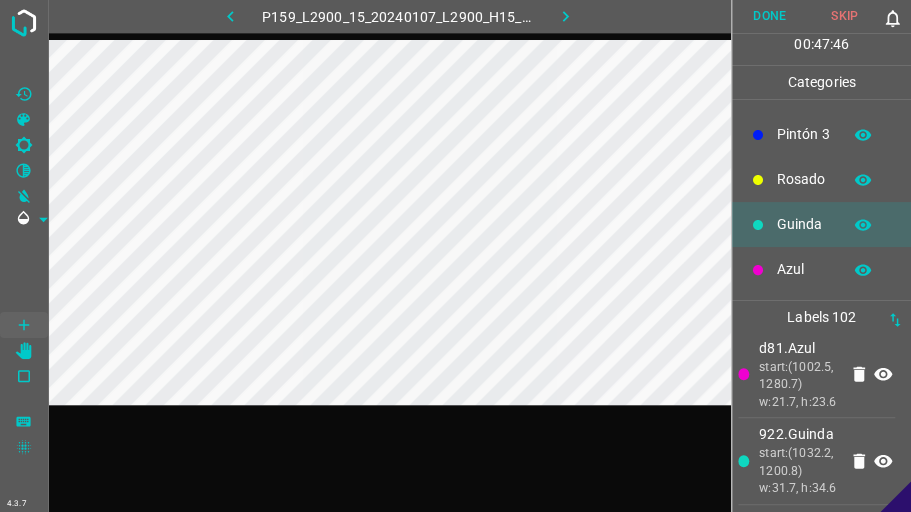 click 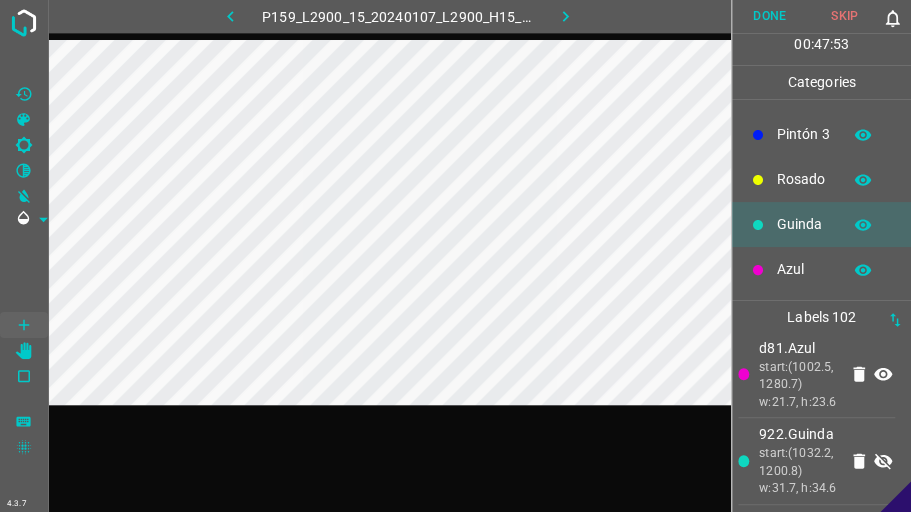 click 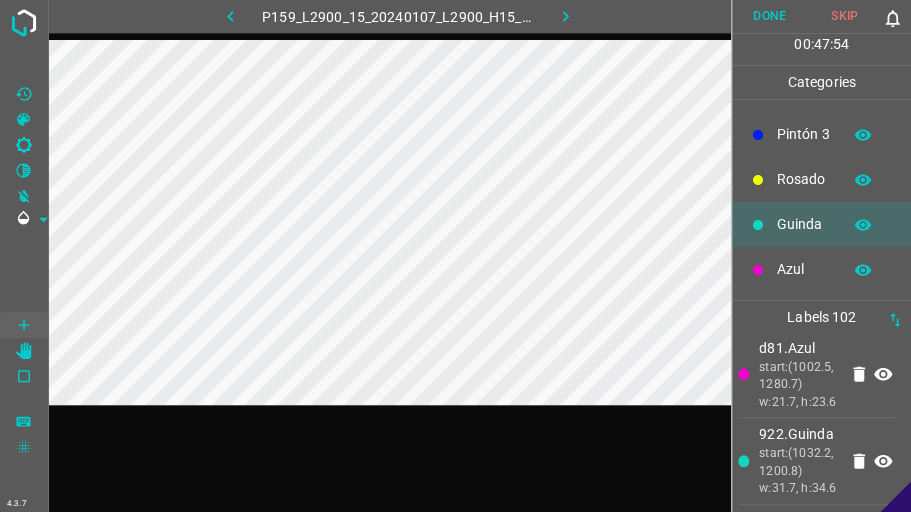 click 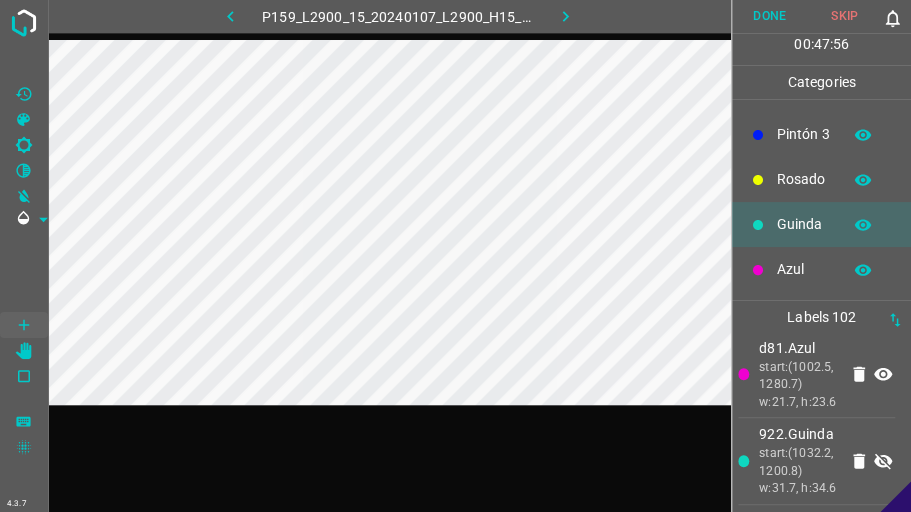click 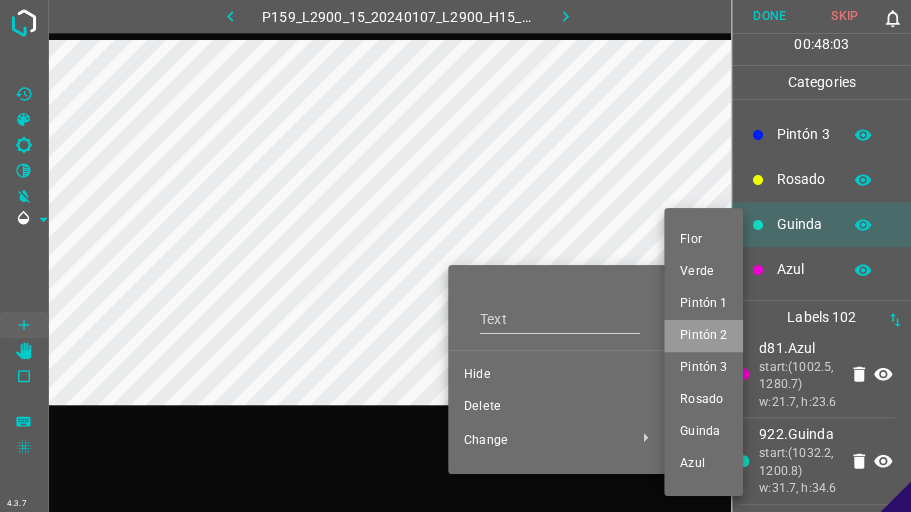 click on "Pintón 2" at bounding box center [703, 336] 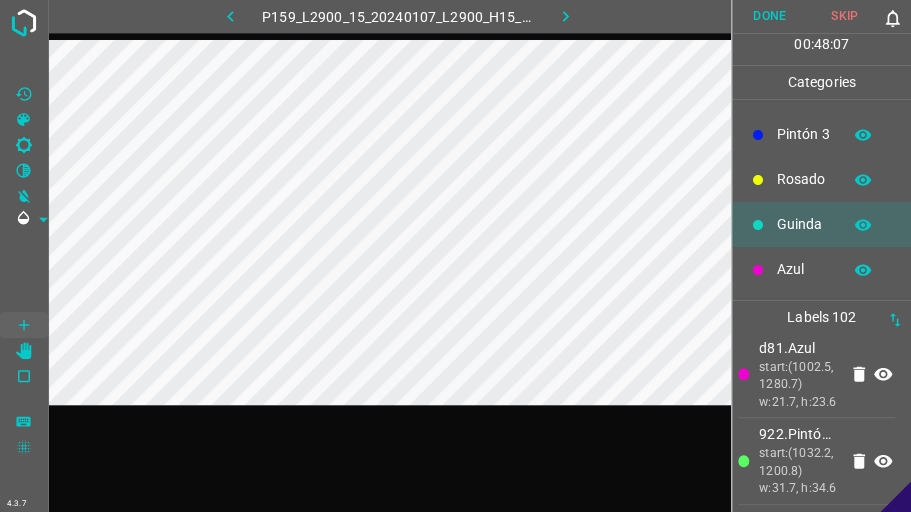 scroll, scrollTop: 10955, scrollLeft: 0, axis: vertical 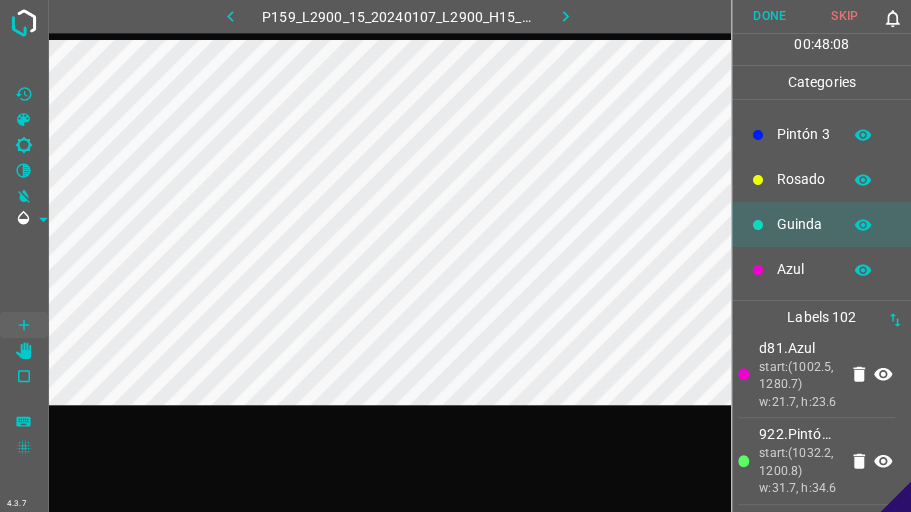 click 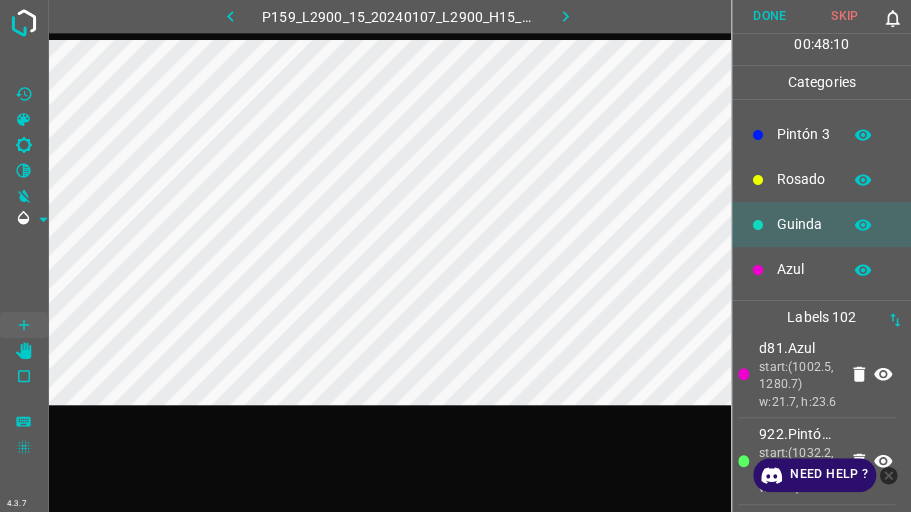 click 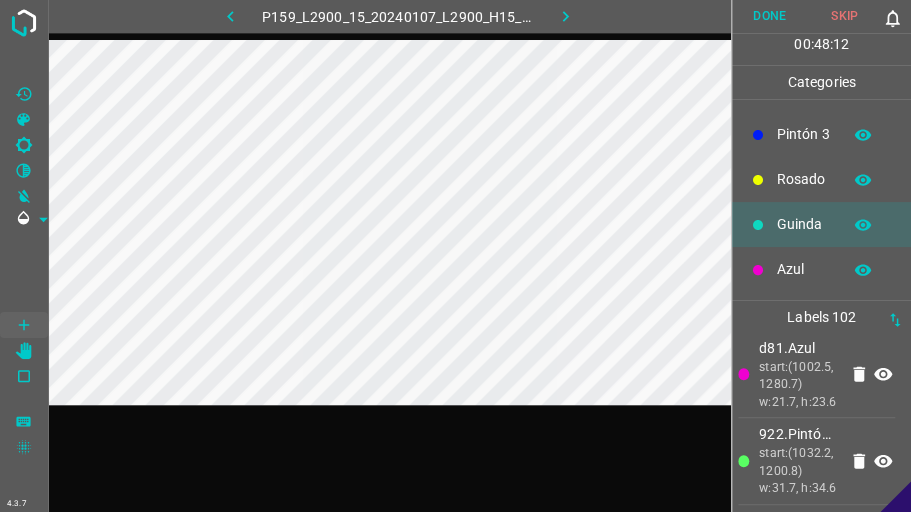 scroll, scrollTop: 11044, scrollLeft: 0, axis: vertical 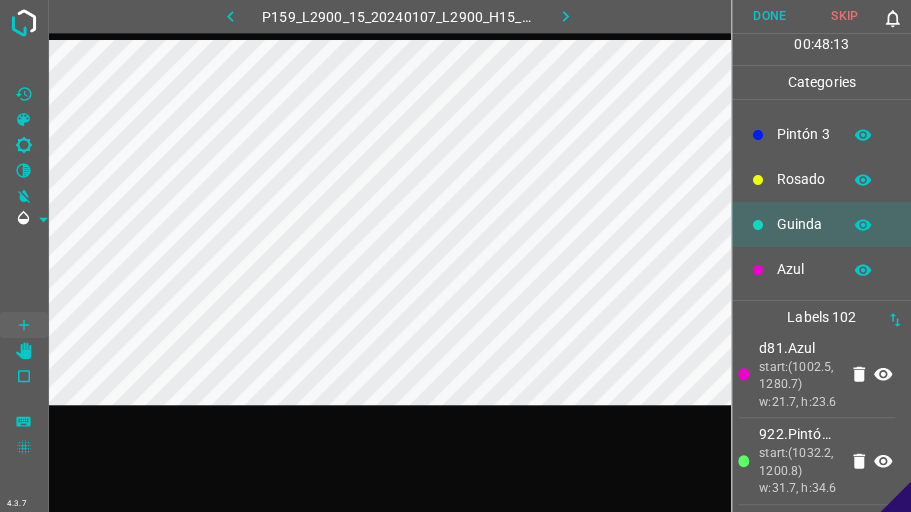 click 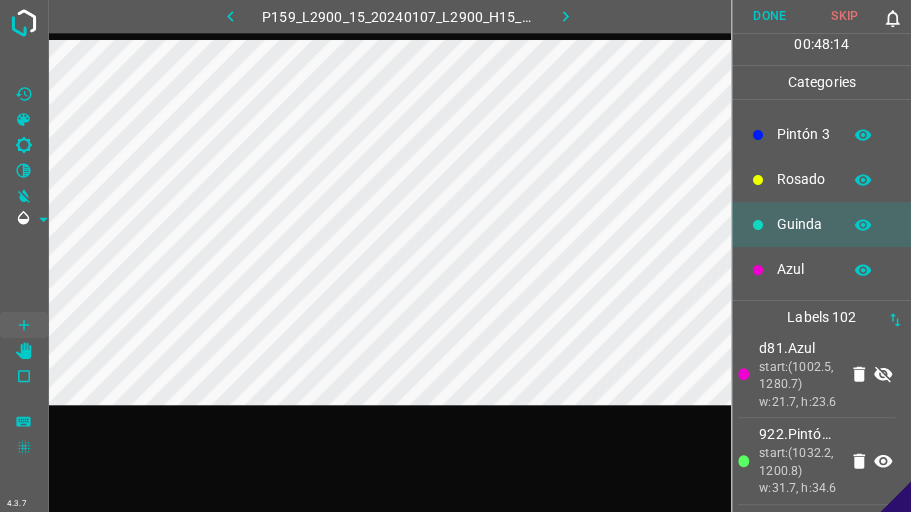 click 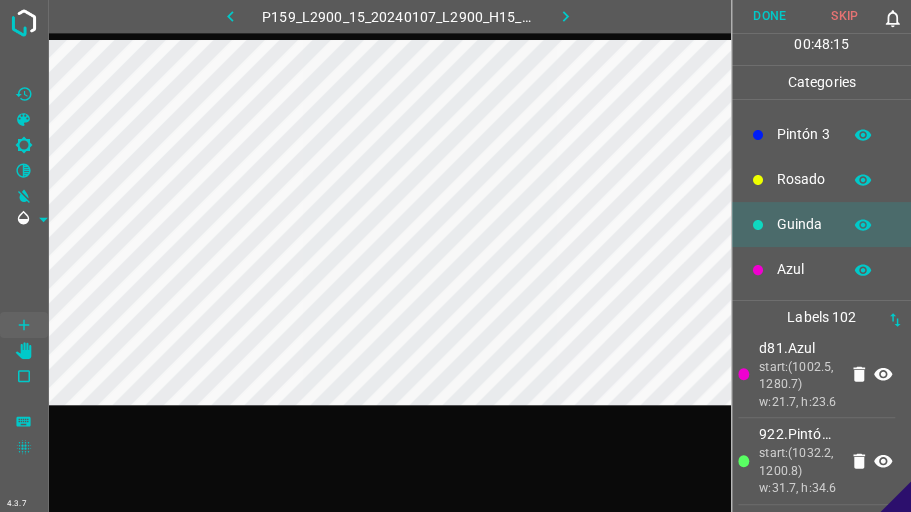 click on "0ed.Verde
start:(1123.6, 1242.2)
w:25.7, h:19.7" at bounding box center [816, 288] 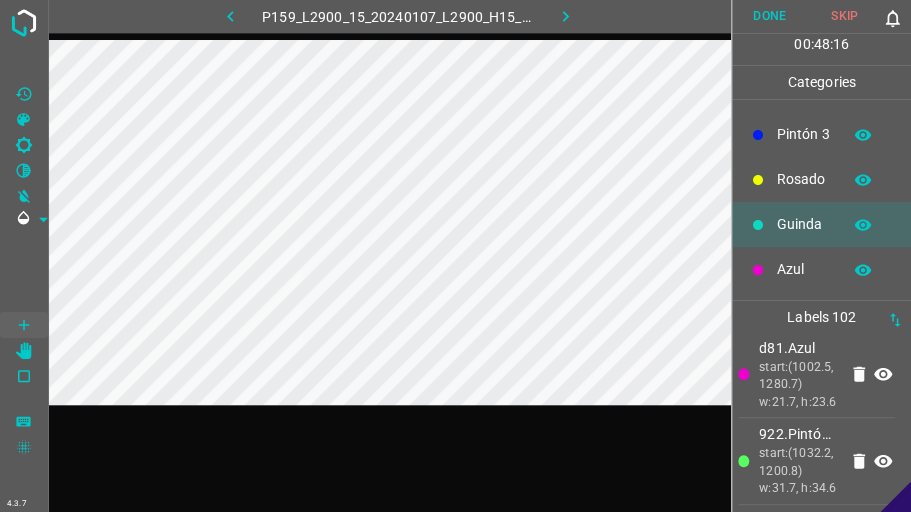 click 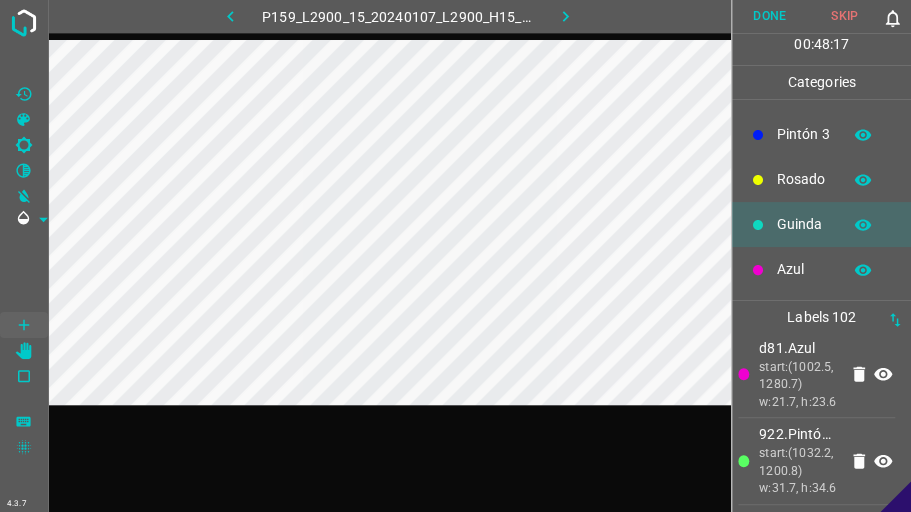 click 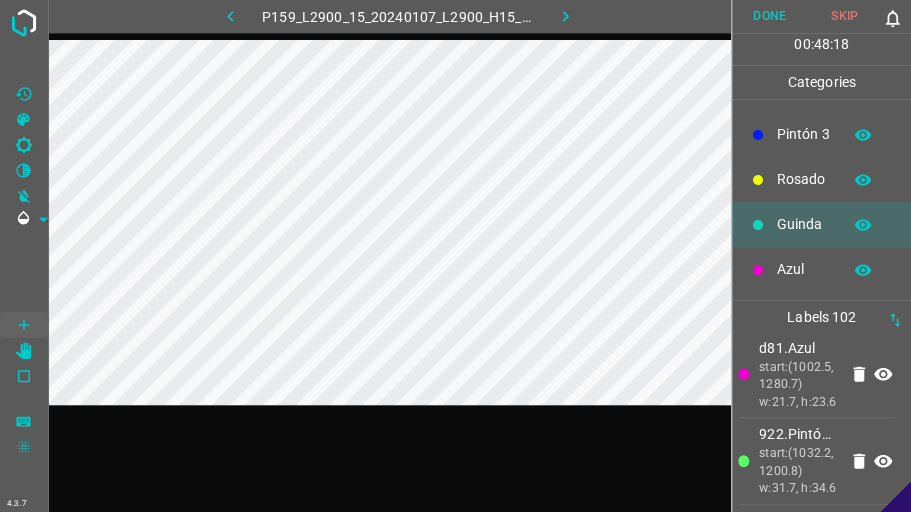 click 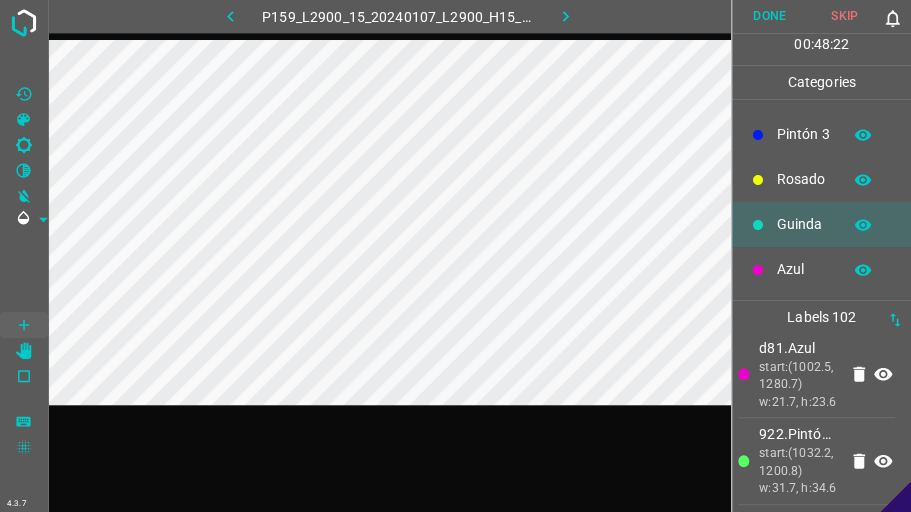 click 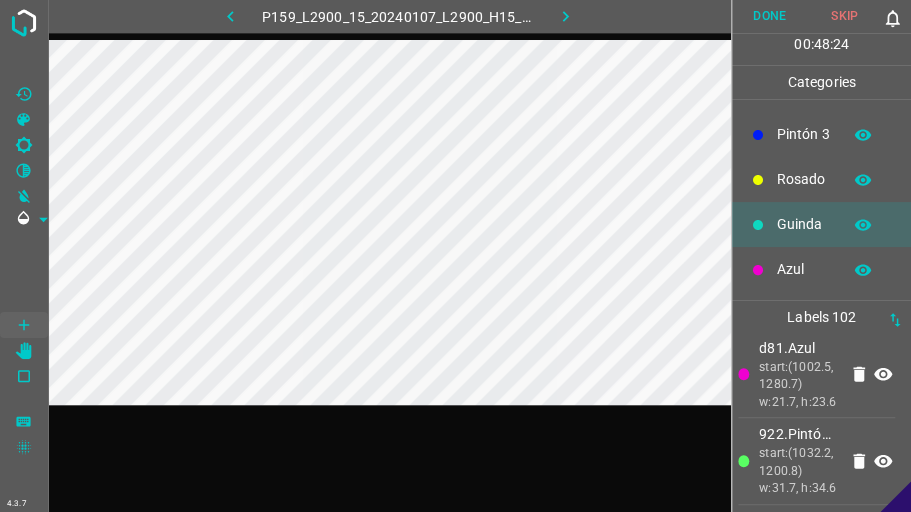 scroll, scrollTop: 11133, scrollLeft: 0, axis: vertical 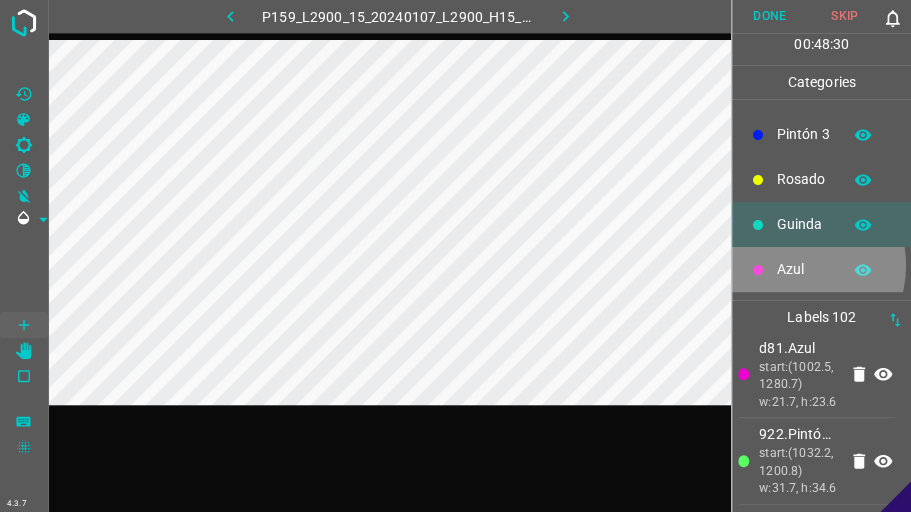 drag, startPoint x: 791, startPoint y: 264, endPoint x: 802, endPoint y: 264, distance: 11 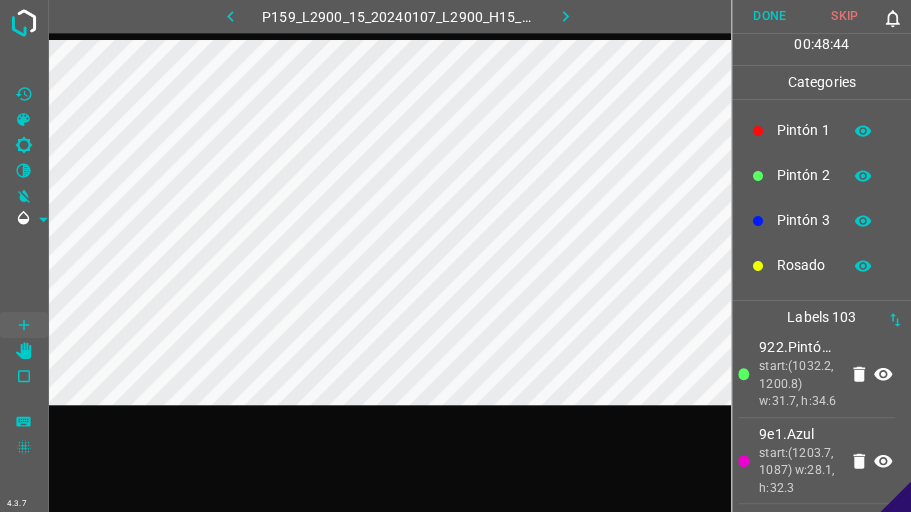 scroll, scrollTop: 87, scrollLeft: 0, axis: vertical 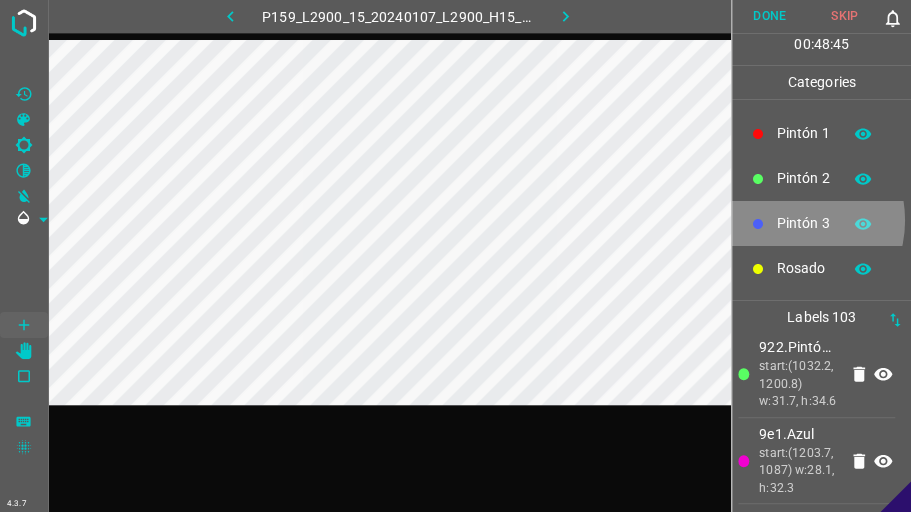 click on "Pintón 3" at bounding box center (804, 223) 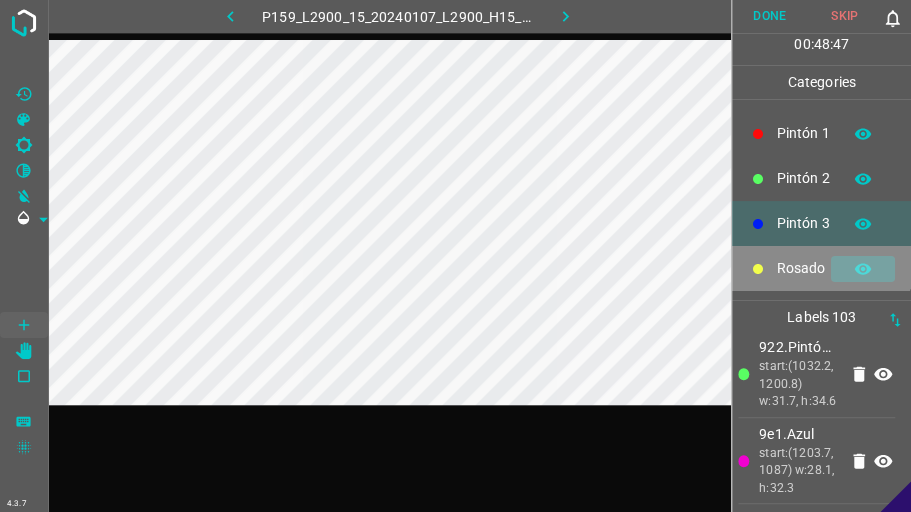 click at bounding box center [863, 269] 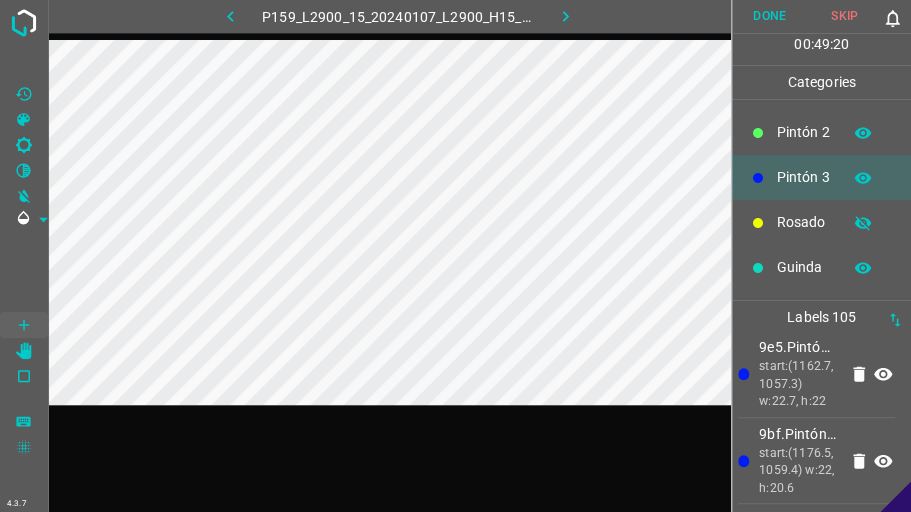 scroll, scrollTop: 137, scrollLeft: 0, axis: vertical 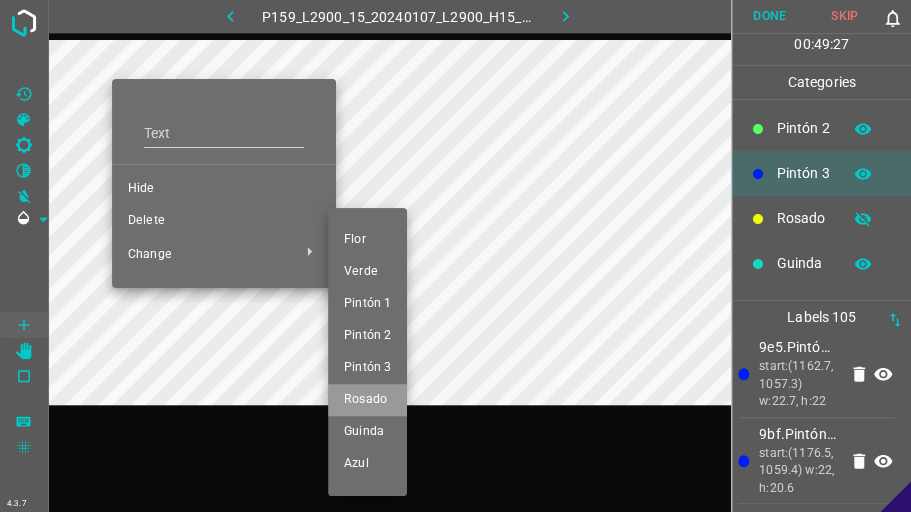 click on "Rosado" at bounding box center [367, 400] 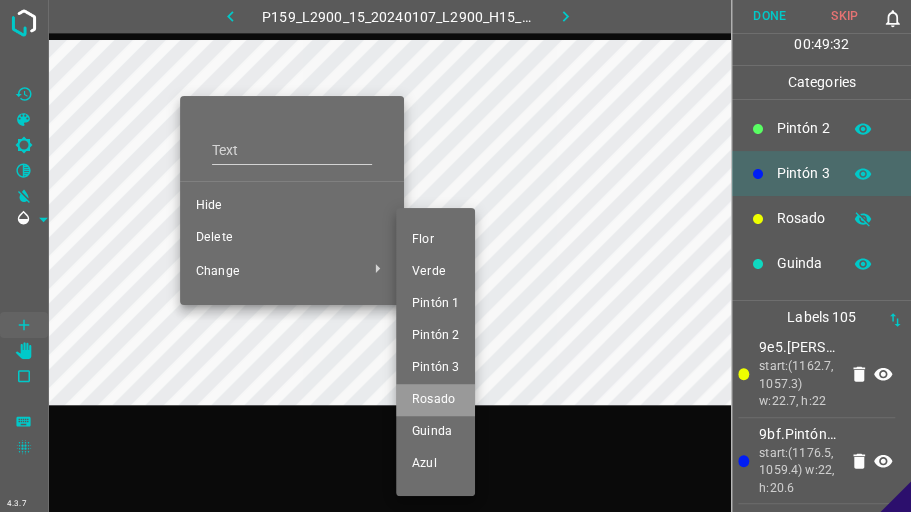 click on "Rosado" at bounding box center (435, 400) 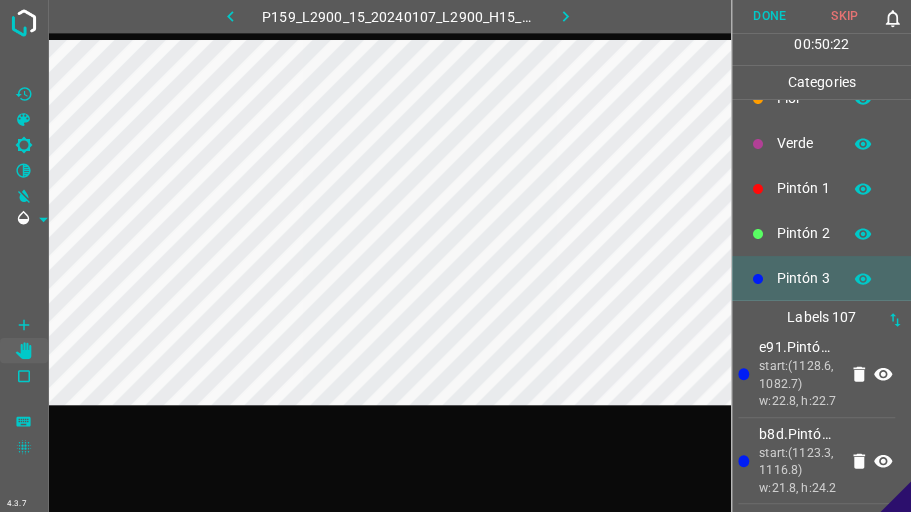 scroll, scrollTop: 0, scrollLeft: 0, axis: both 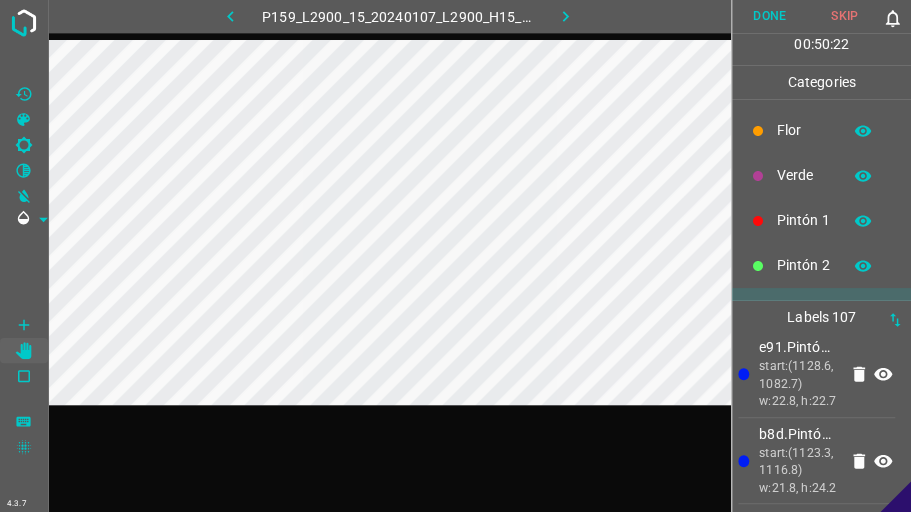 click on "Verde" at bounding box center [804, 175] 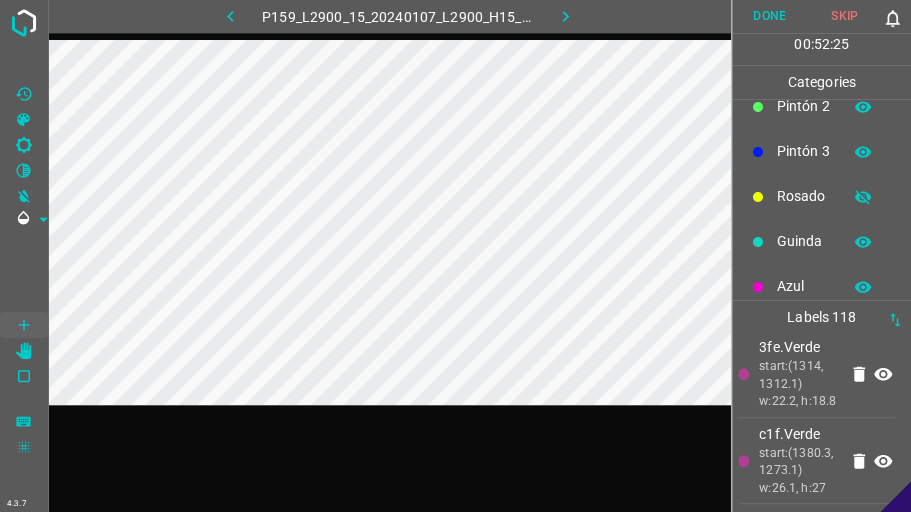 scroll, scrollTop: 176, scrollLeft: 0, axis: vertical 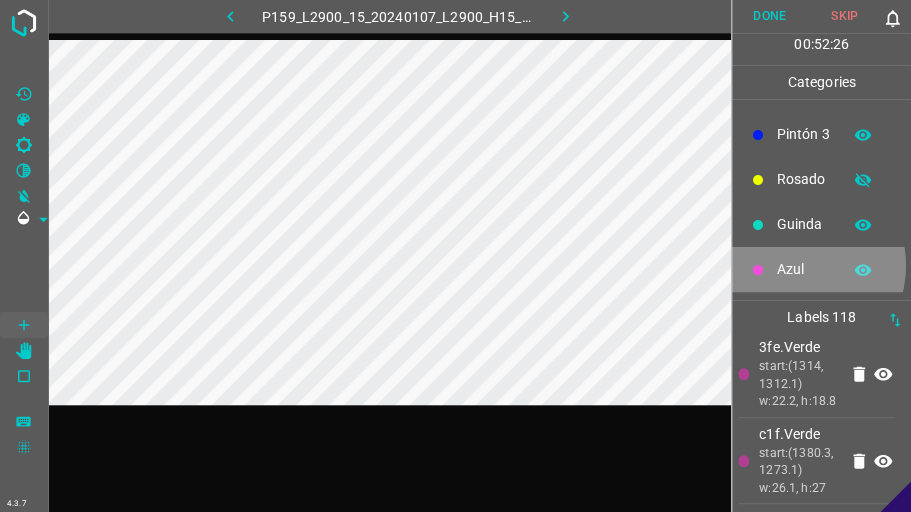 click on "Azul" at bounding box center (804, 269) 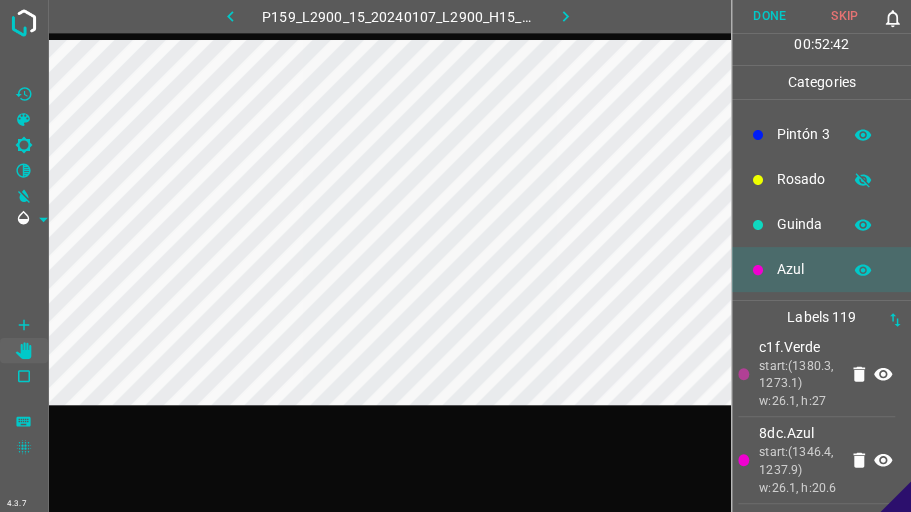 scroll, scrollTop: 0, scrollLeft: 0, axis: both 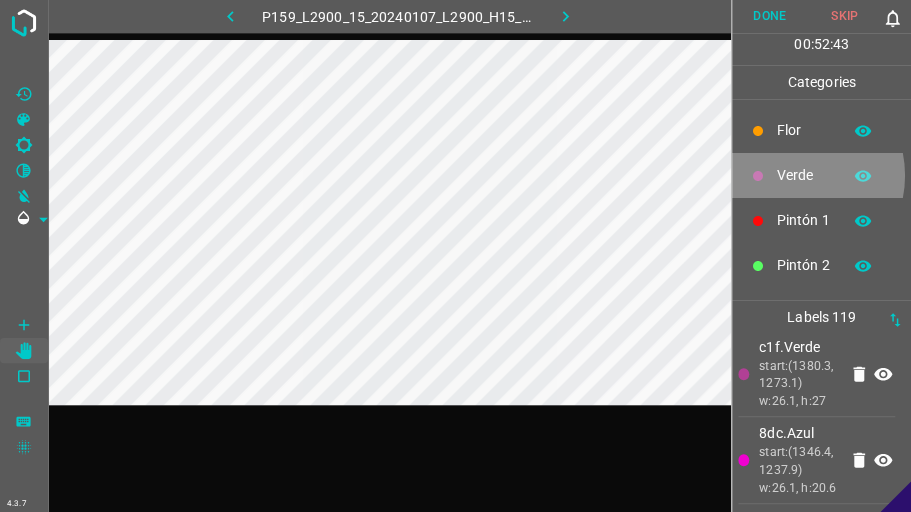 click on "Verde" at bounding box center (804, 175) 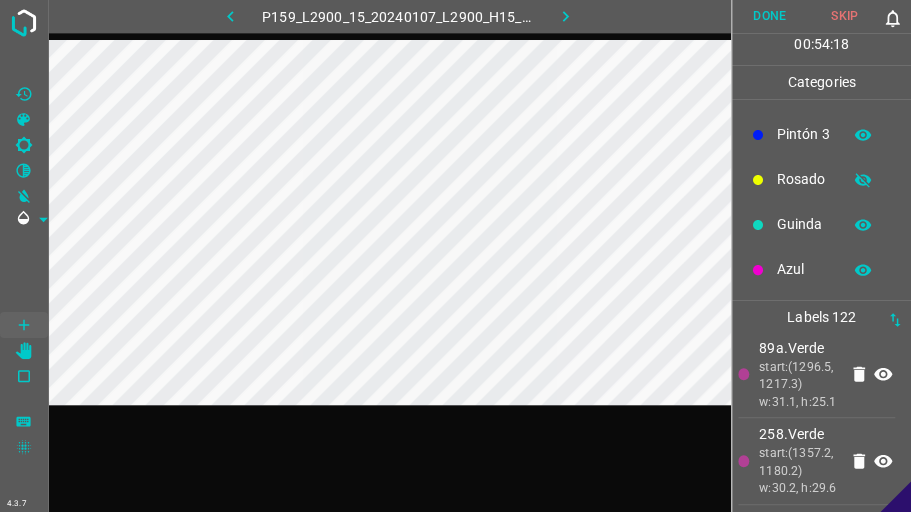 scroll, scrollTop: 87, scrollLeft: 0, axis: vertical 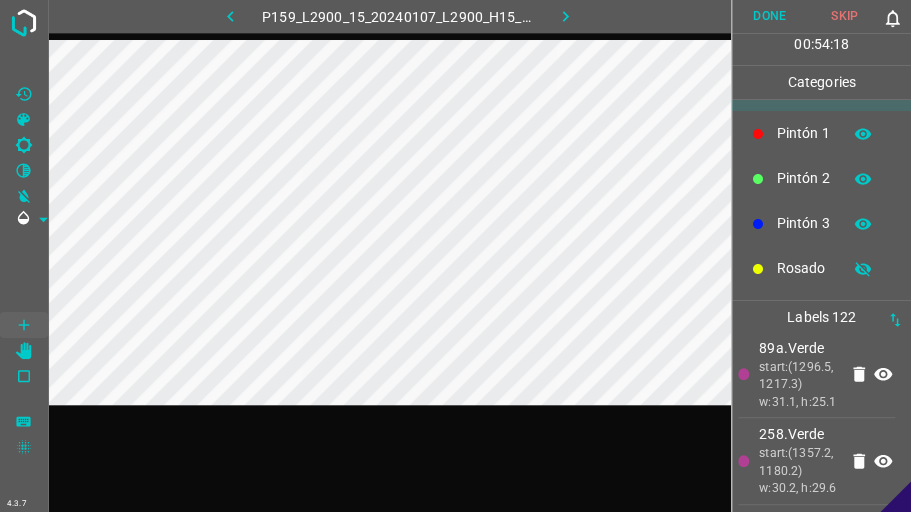click on "Pintón 2" at bounding box center [804, 178] 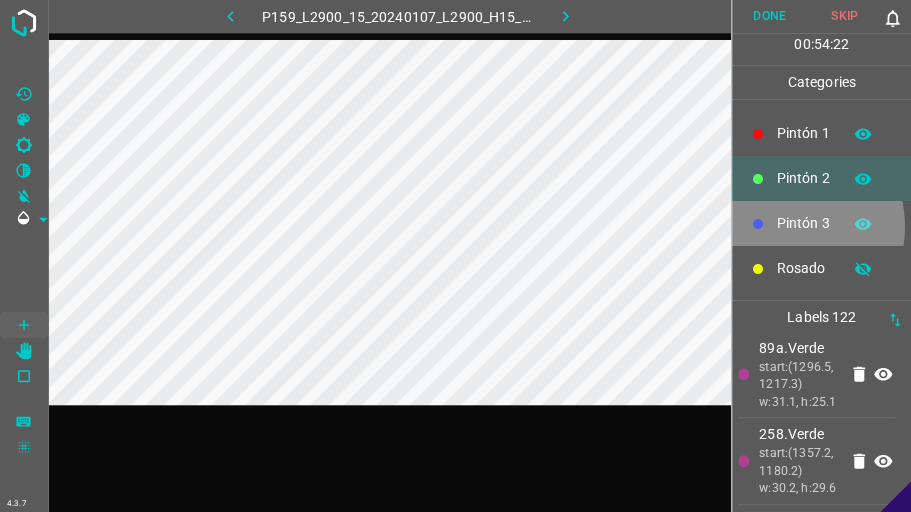 click on "Pintón 3" at bounding box center [804, 223] 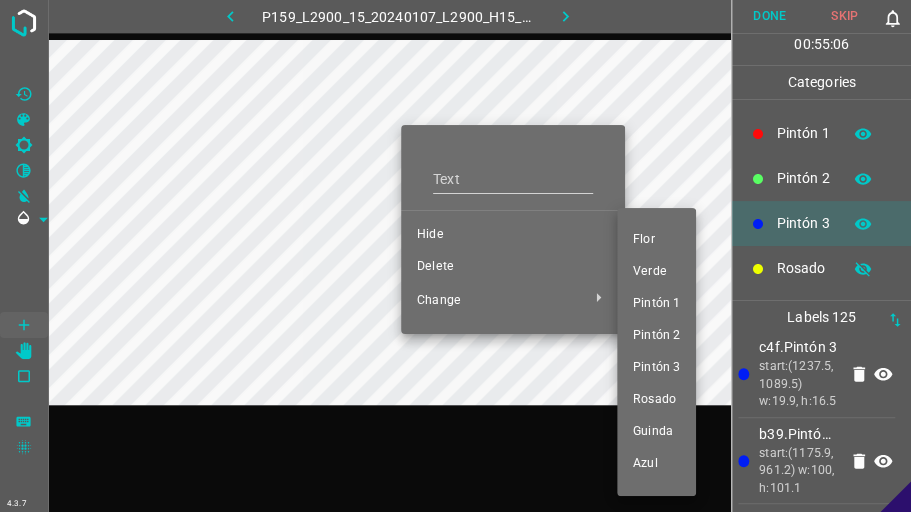 click at bounding box center [455, 256] 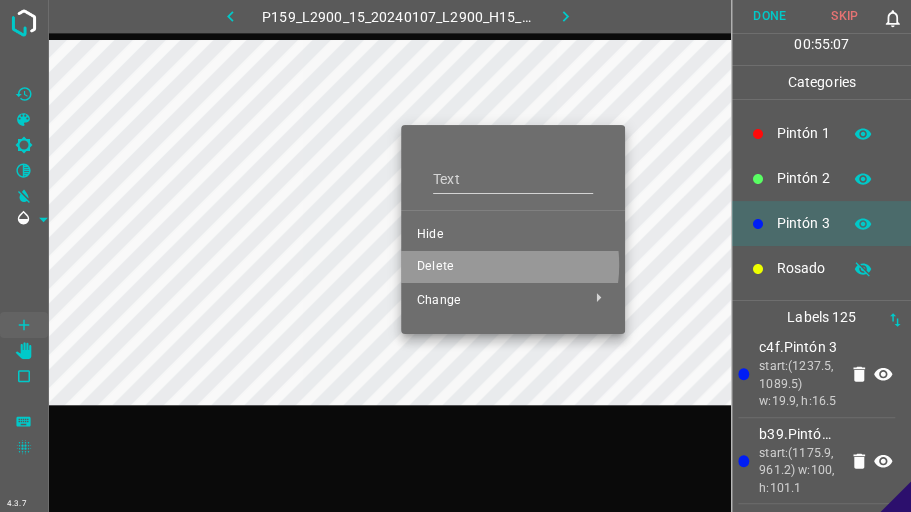 click on "Delete" at bounding box center (513, 267) 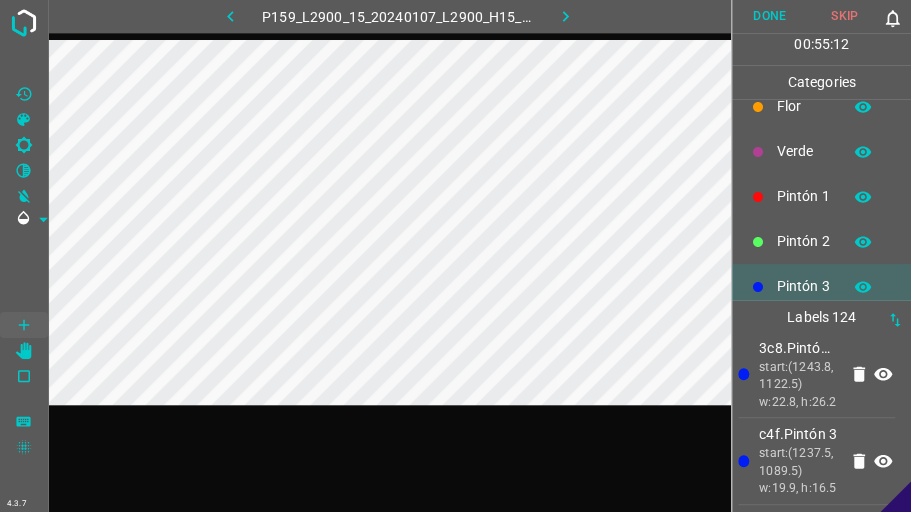 scroll, scrollTop: 0, scrollLeft: 0, axis: both 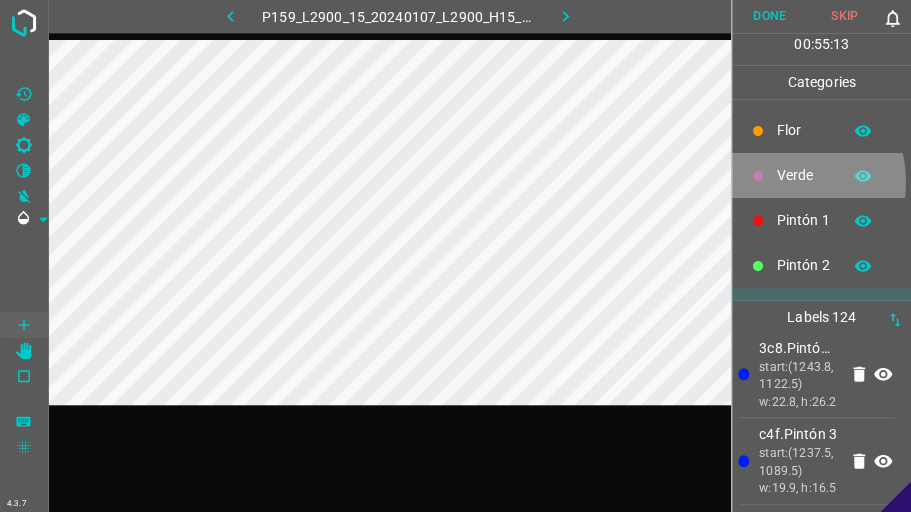click on "Verde" at bounding box center (804, 175) 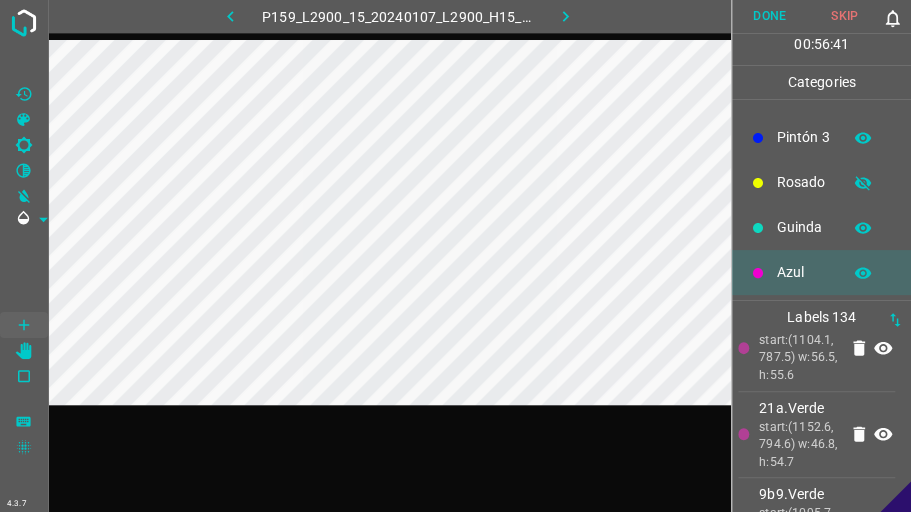 scroll, scrollTop: 0, scrollLeft: 0, axis: both 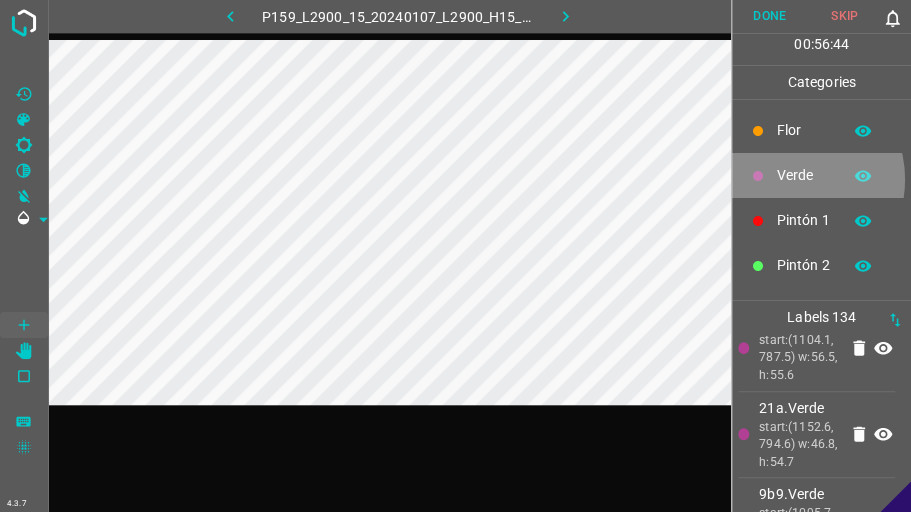 click on "Verde" at bounding box center (804, 175) 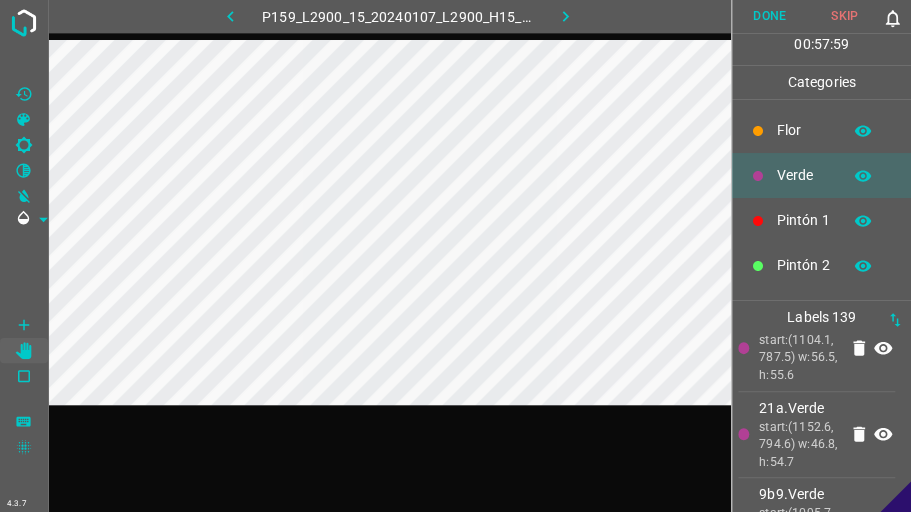 scroll, scrollTop: 176, scrollLeft: 0, axis: vertical 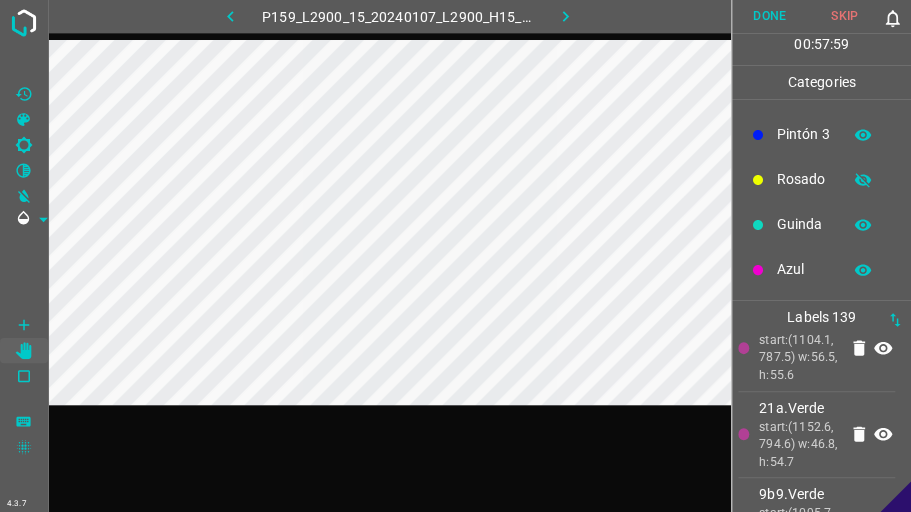 click on "Azul" at bounding box center [804, 269] 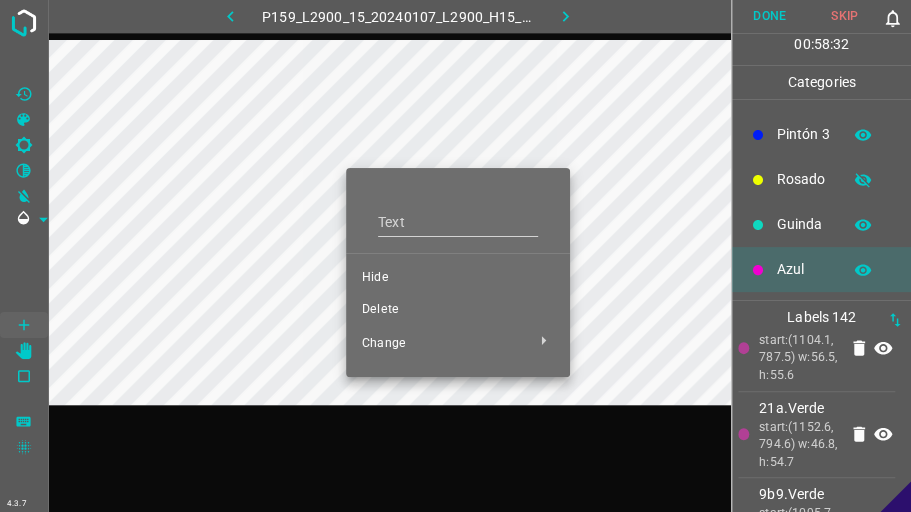 click on "Delete" at bounding box center [458, 310] 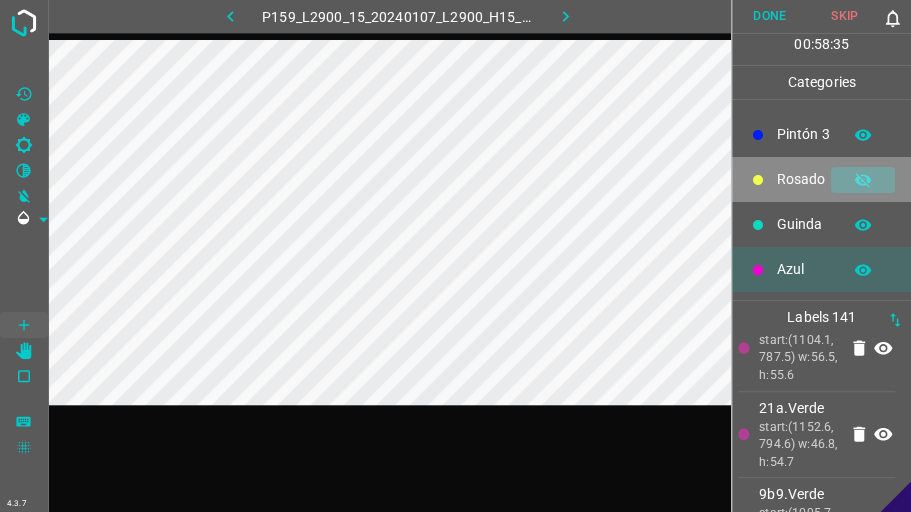 click 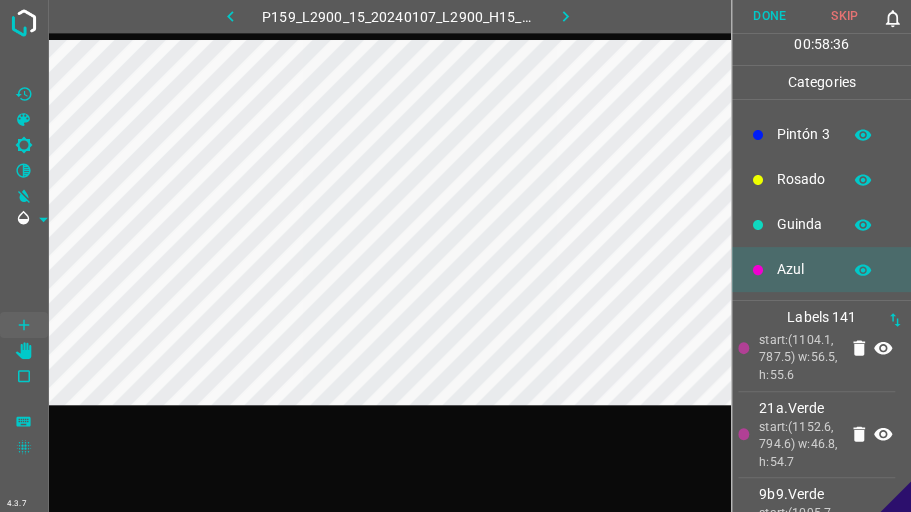 click 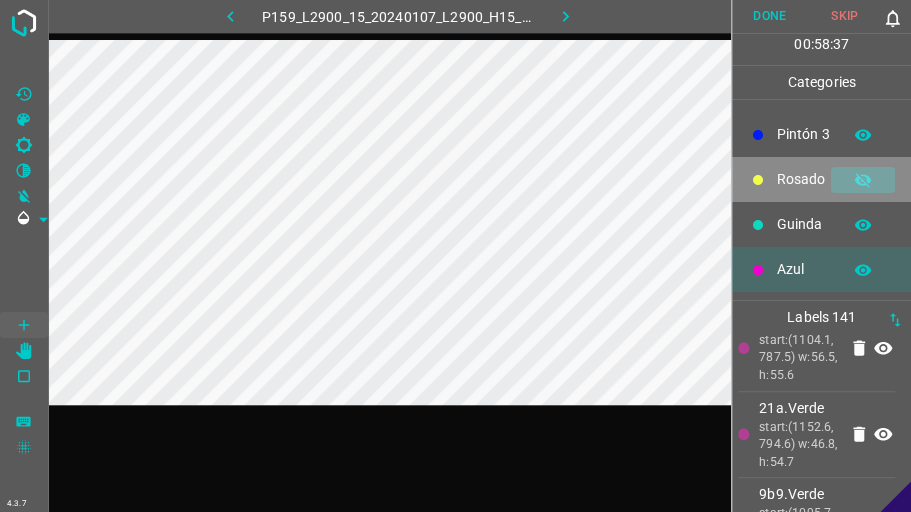 click 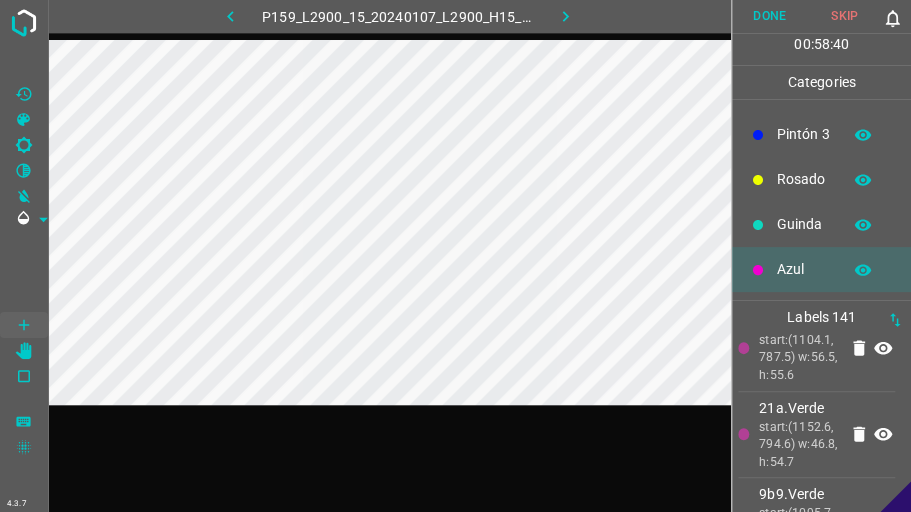 click on "Rosado" at bounding box center [804, 179] 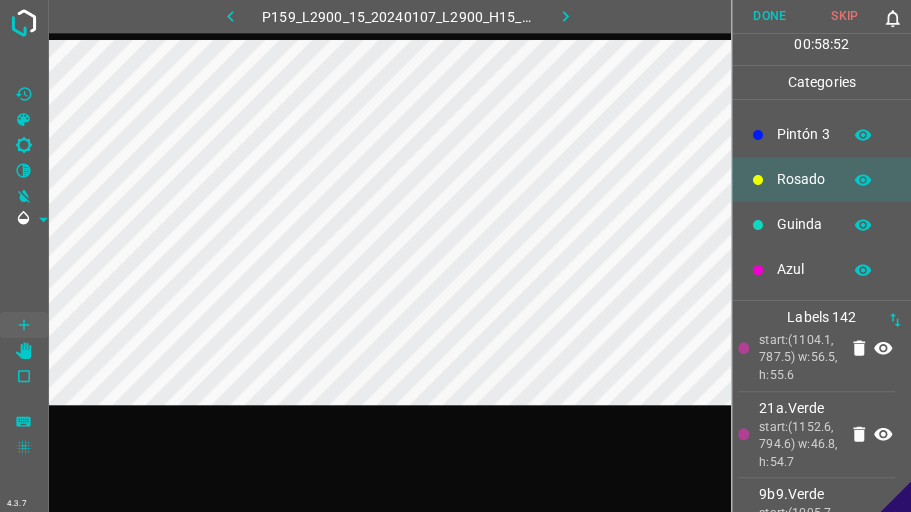 scroll, scrollTop: 0, scrollLeft: 0, axis: both 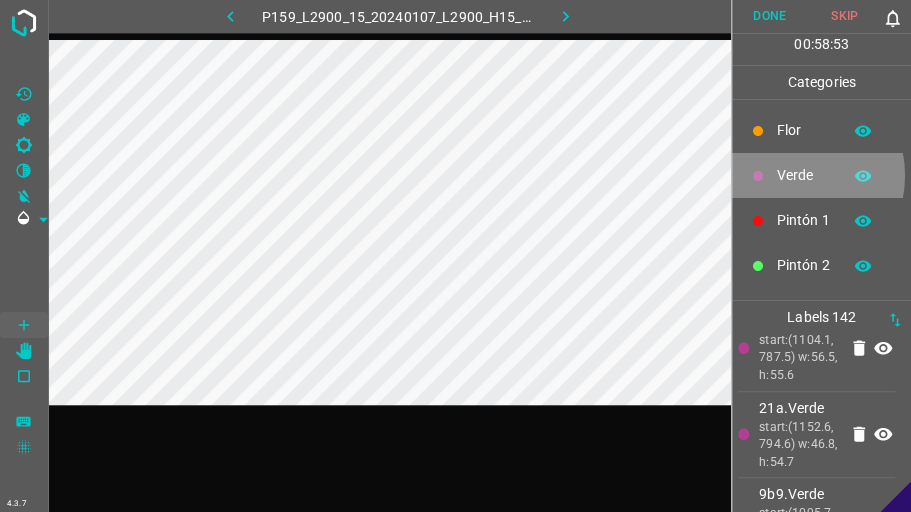 click on "Verde" at bounding box center [804, 175] 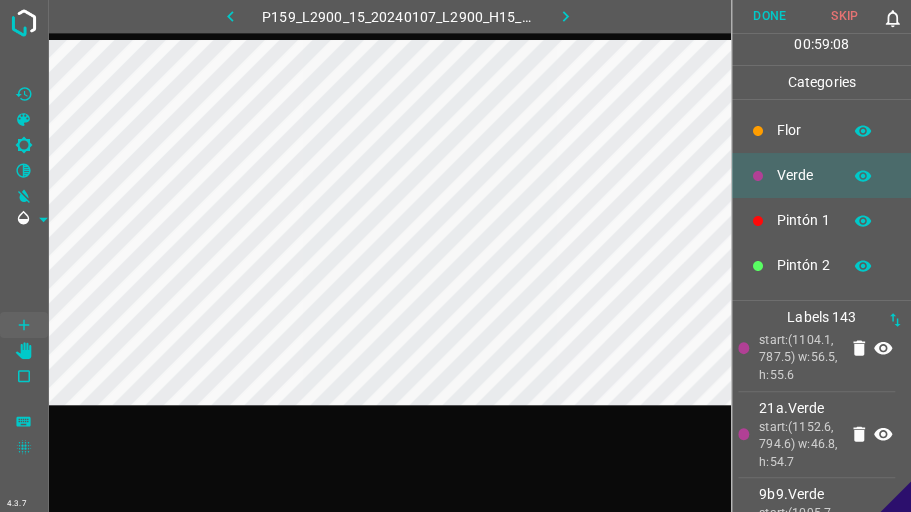 scroll, scrollTop: 176, scrollLeft: 0, axis: vertical 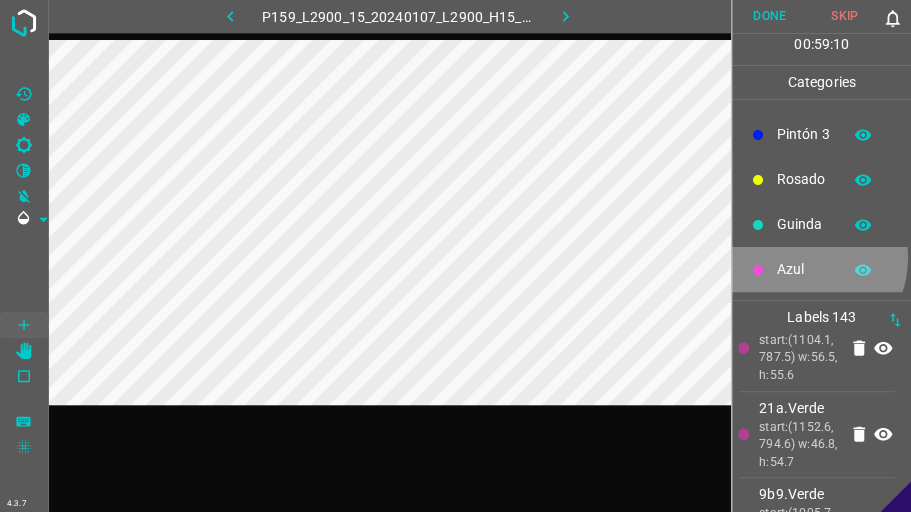 click on "Azul" at bounding box center [821, 269] 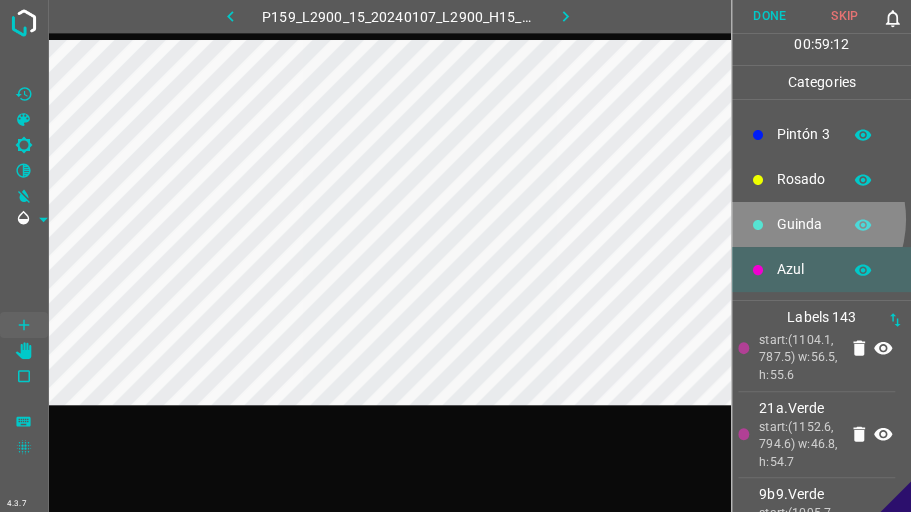 click on "Guinda" at bounding box center [804, 224] 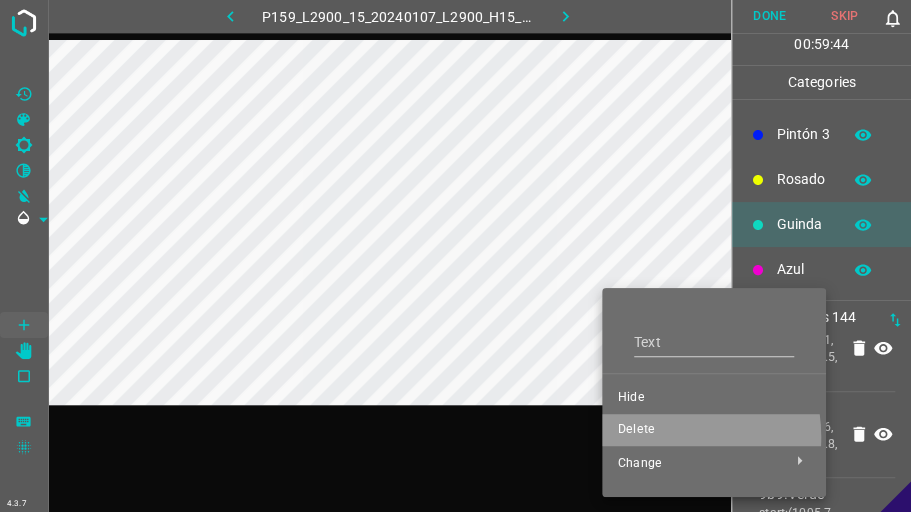 click on "Delete" at bounding box center [714, 430] 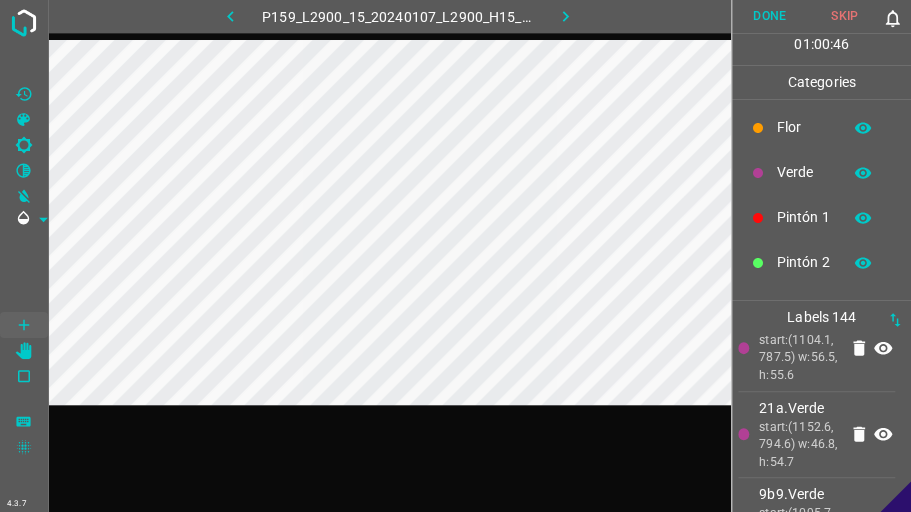 scroll, scrollTop: 0, scrollLeft: 0, axis: both 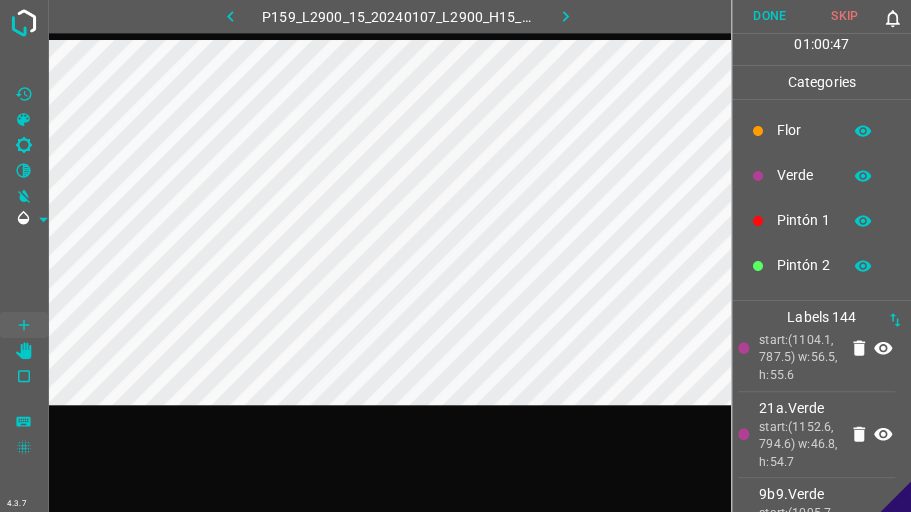 click on "Pintón 1" at bounding box center [804, 220] 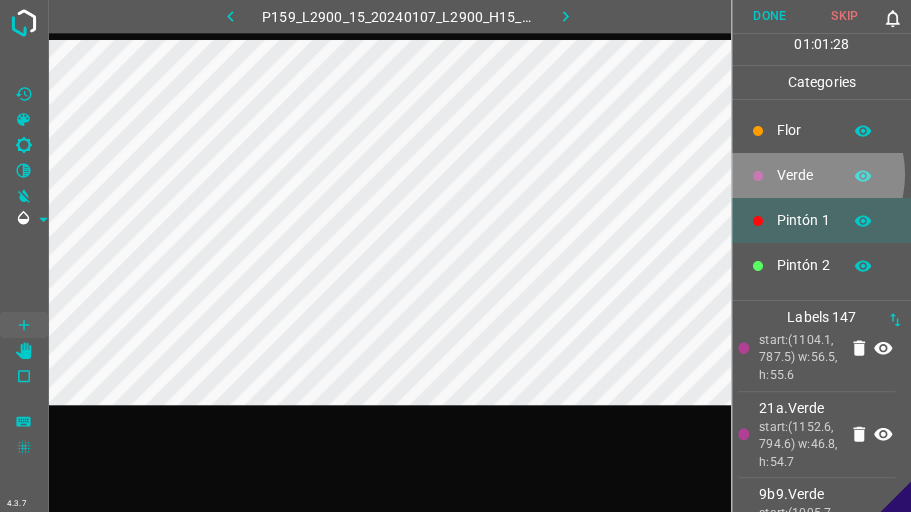 click on "Verde" at bounding box center [804, 175] 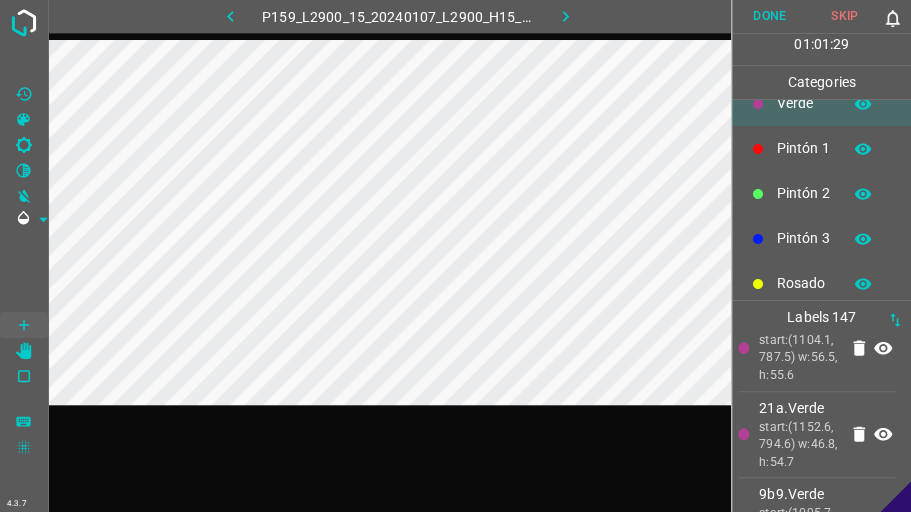 scroll, scrollTop: 176, scrollLeft: 0, axis: vertical 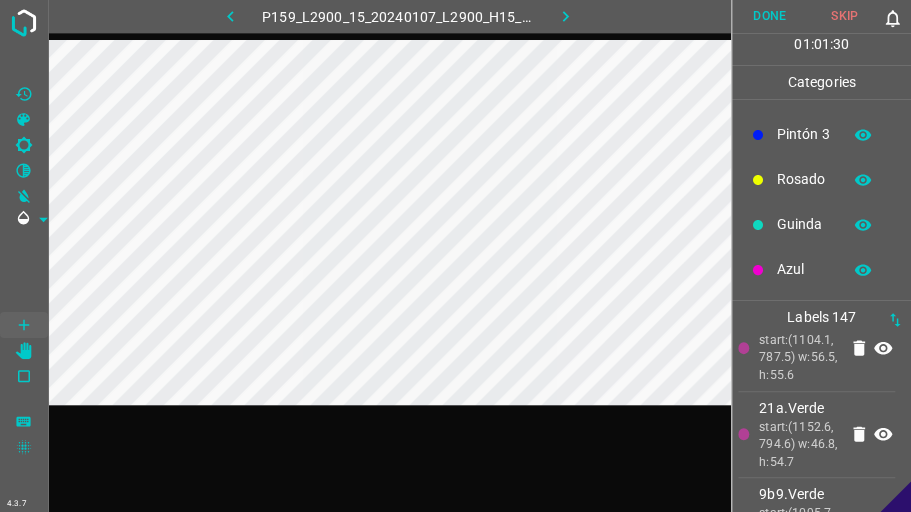 click on "Azul" at bounding box center [804, 269] 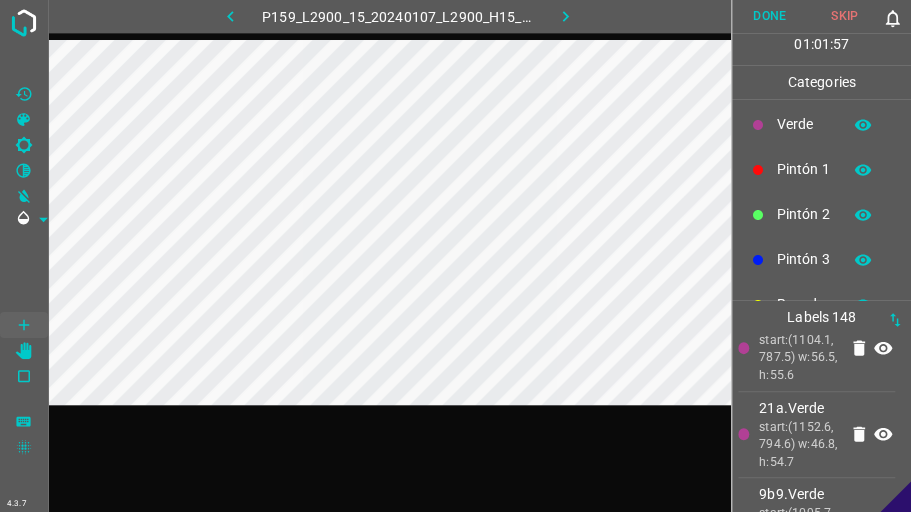 scroll, scrollTop: 0, scrollLeft: 0, axis: both 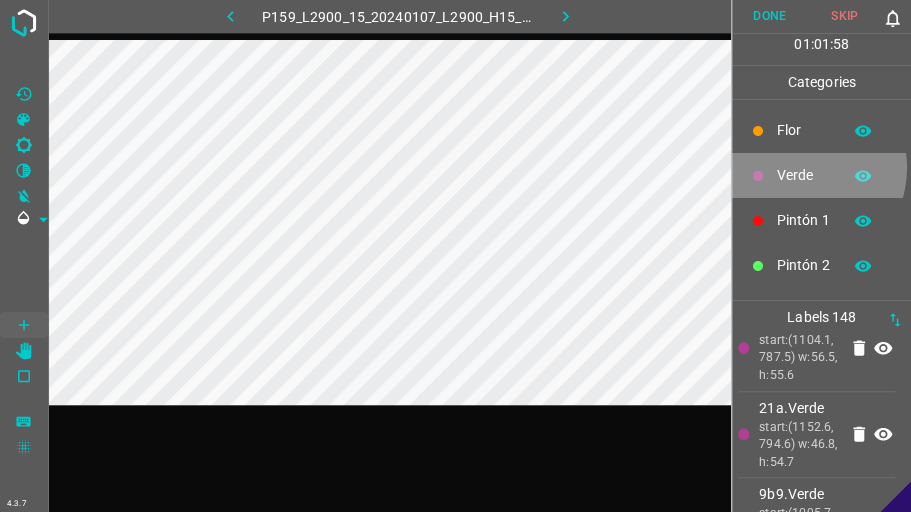 click on "Verde" at bounding box center [804, 175] 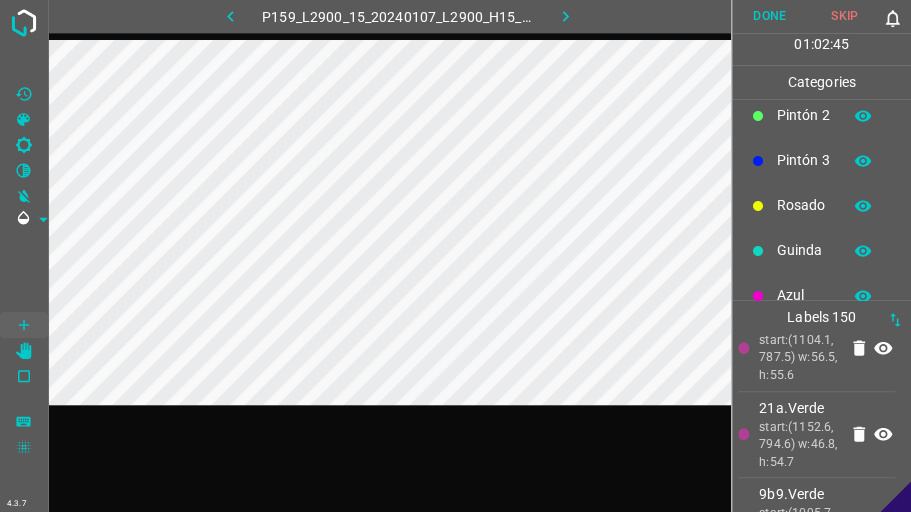 scroll, scrollTop: 176, scrollLeft: 0, axis: vertical 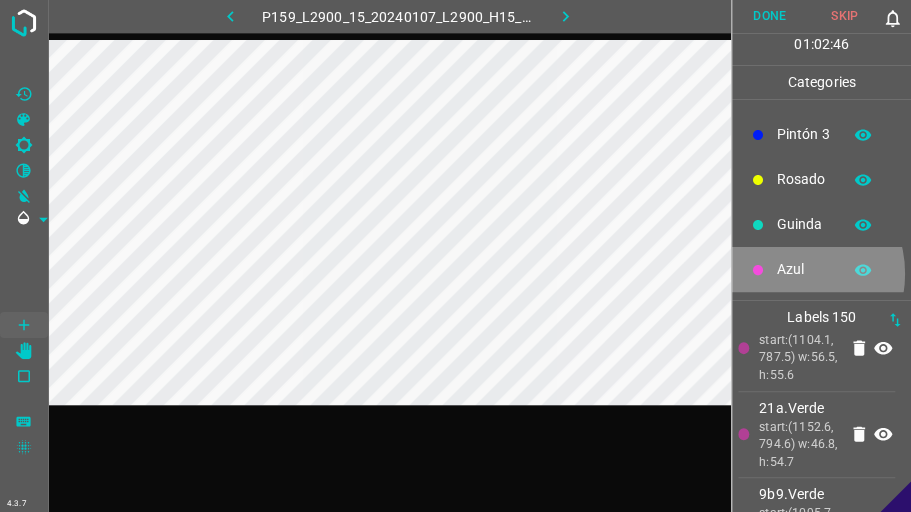 click on "Azul" at bounding box center [804, 269] 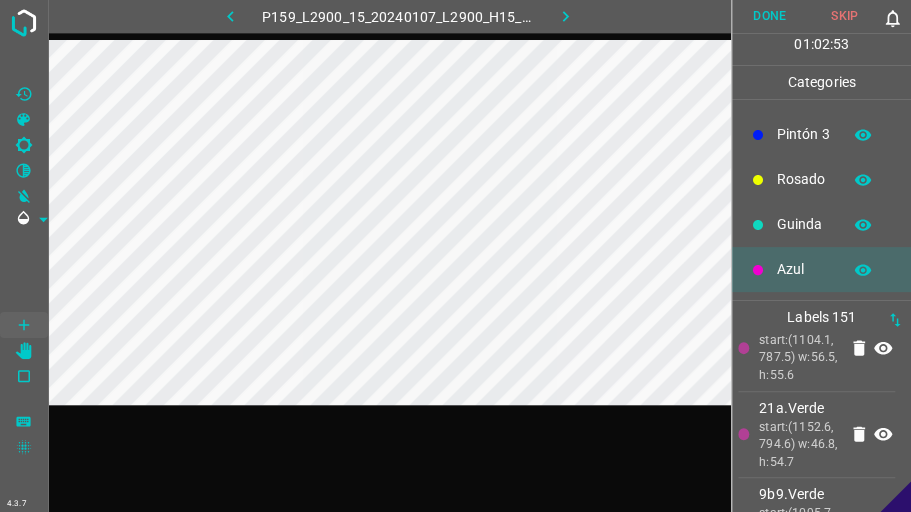 scroll, scrollTop: 0, scrollLeft: 0, axis: both 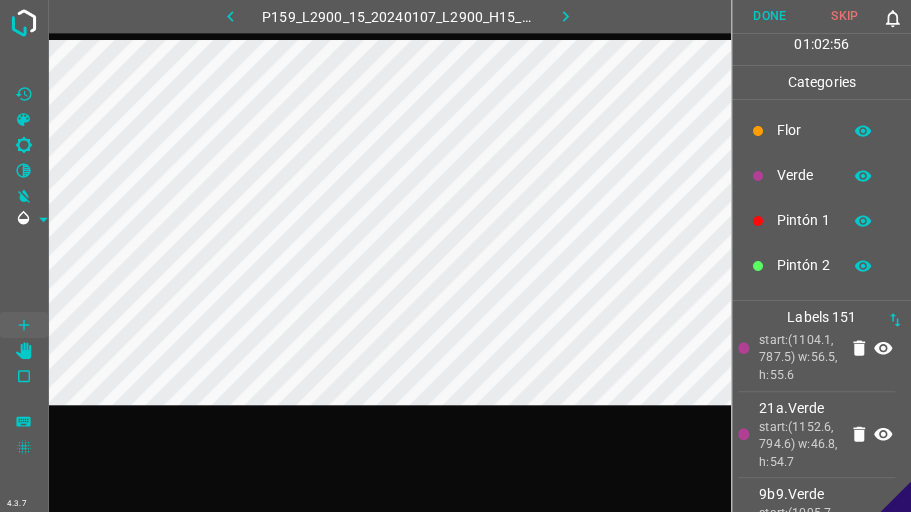 click on "Verde" at bounding box center [804, 175] 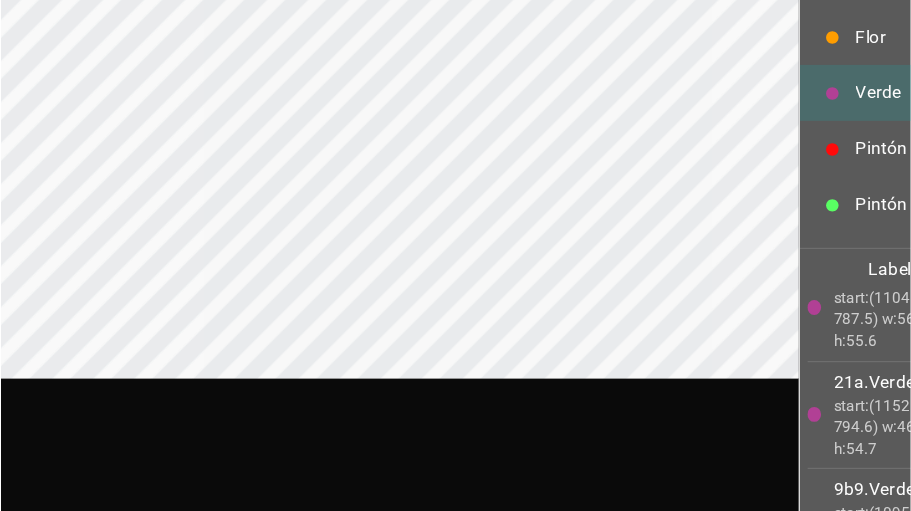 scroll, scrollTop: 0, scrollLeft: 0, axis: both 